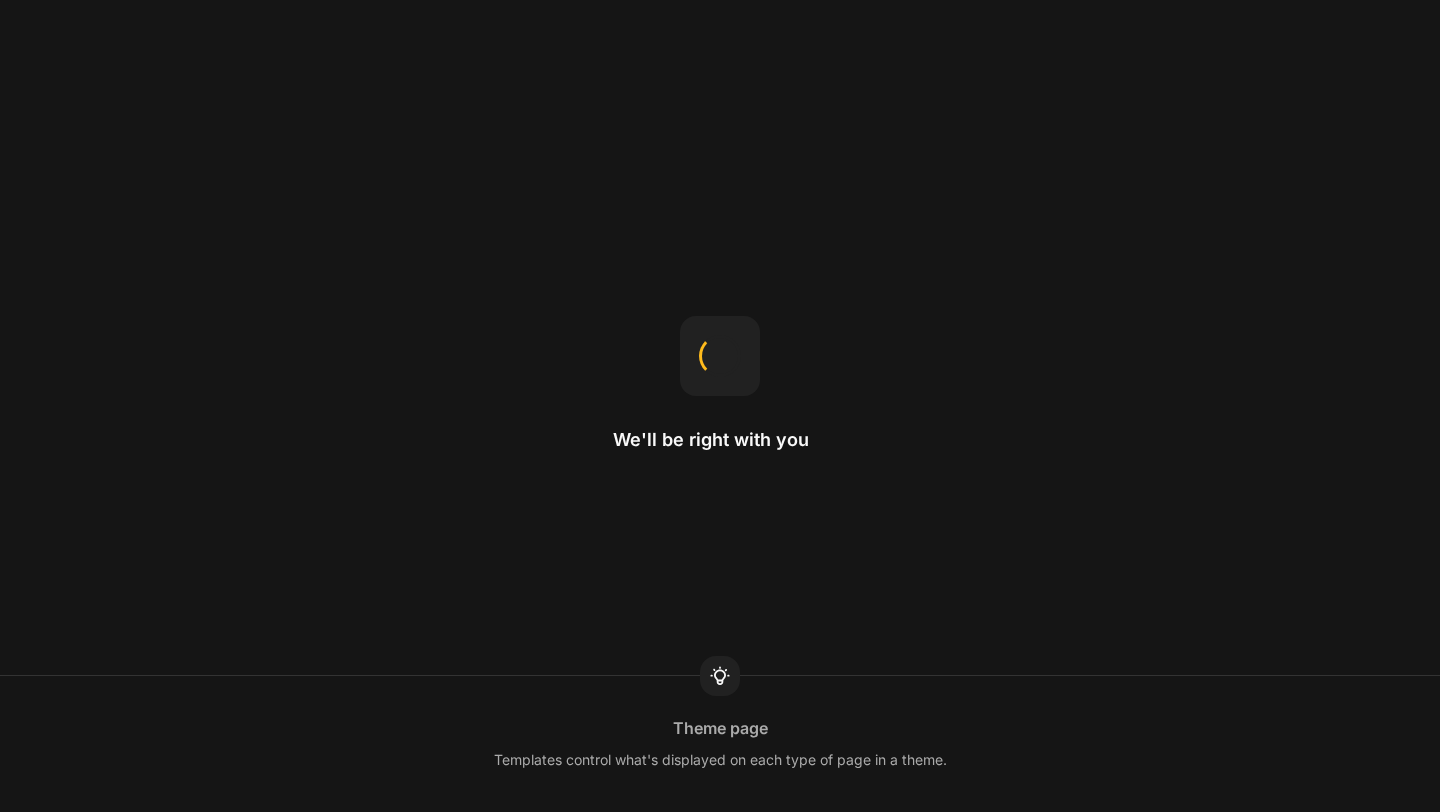 scroll, scrollTop: 0, scrollLeft: 0, axis: both 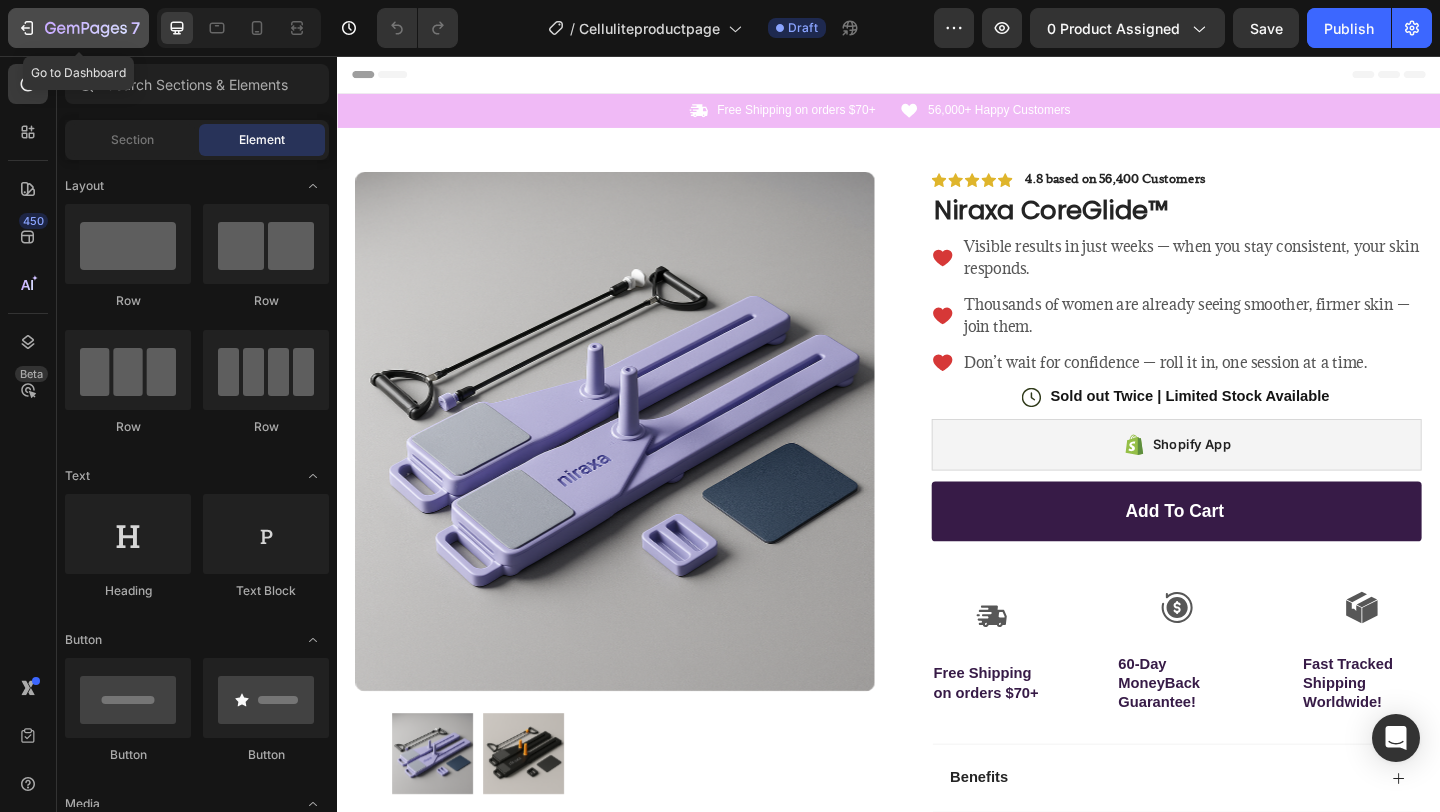 click on "7" 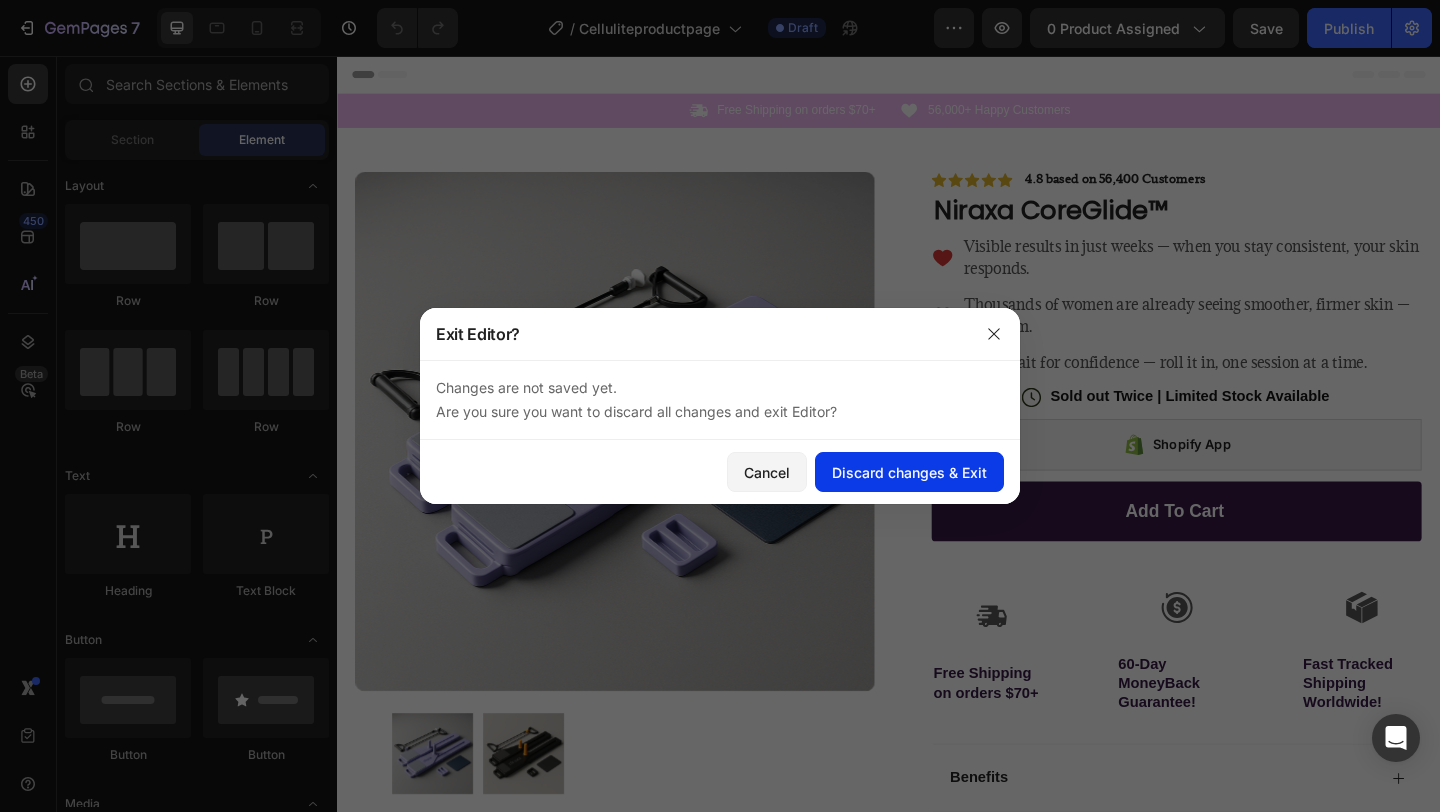 click on "Discard changes & Exit" at bounding box center [909, 472] 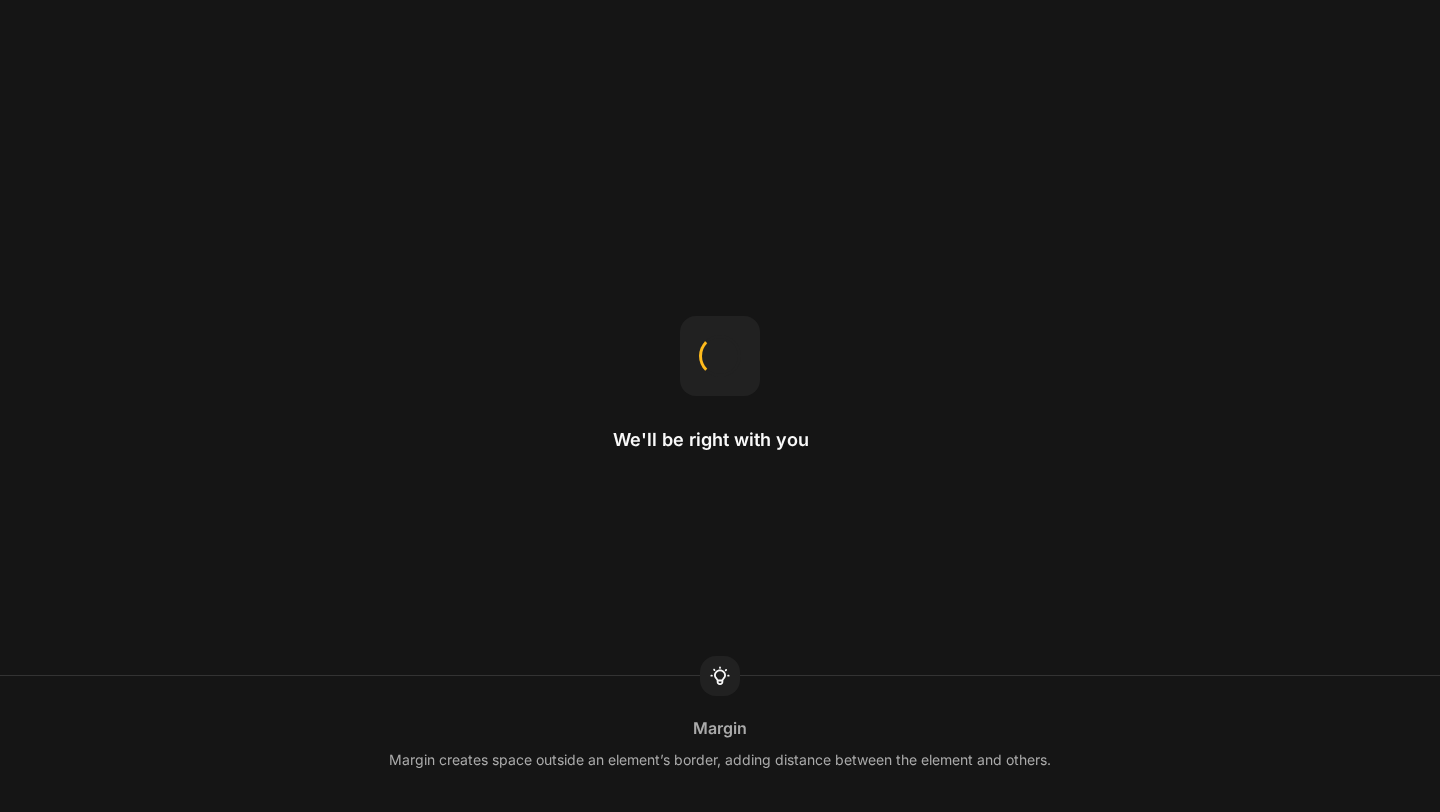 scroll, scrollTop: 0, scrollLeft: 0, axis: both 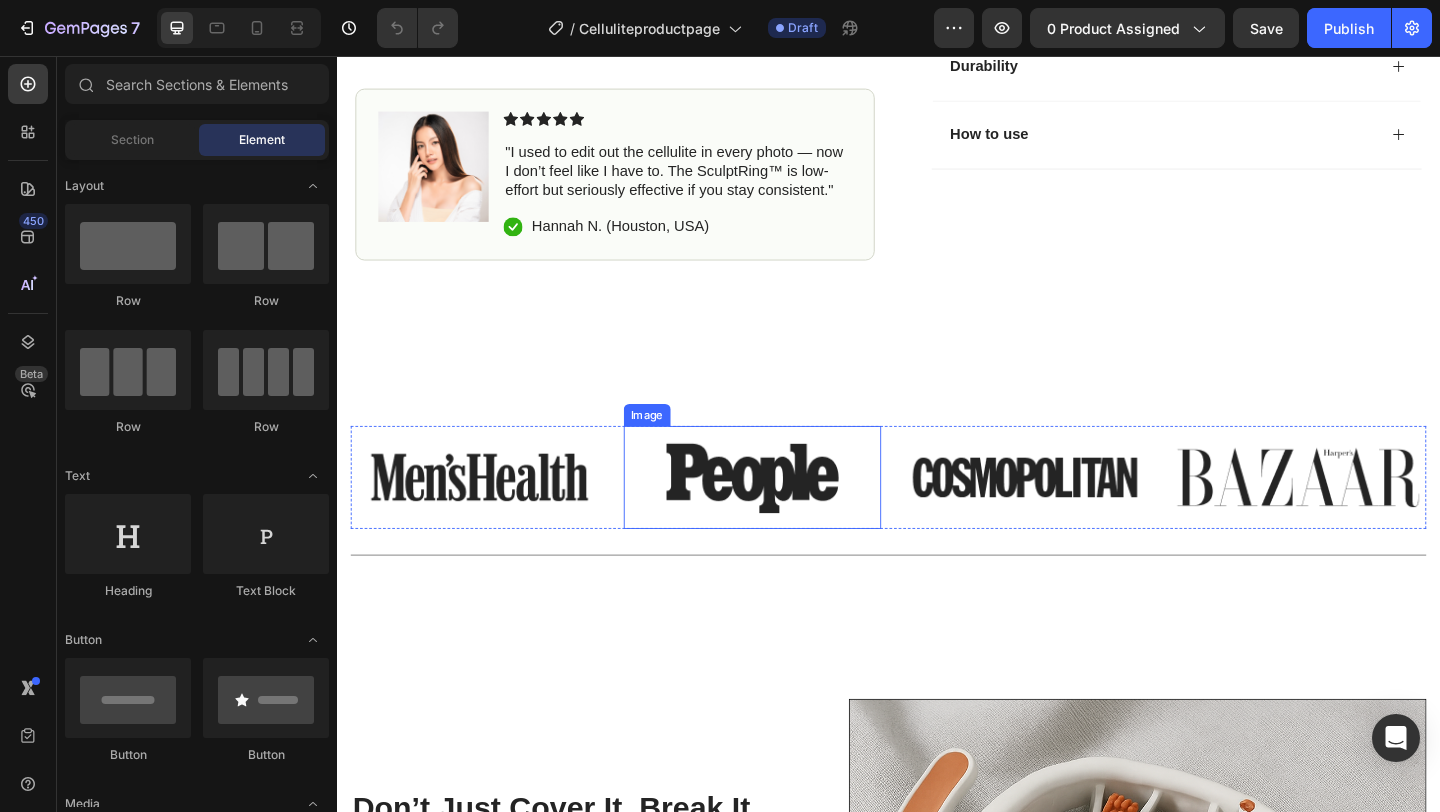 click at bounding box center [789, 513] 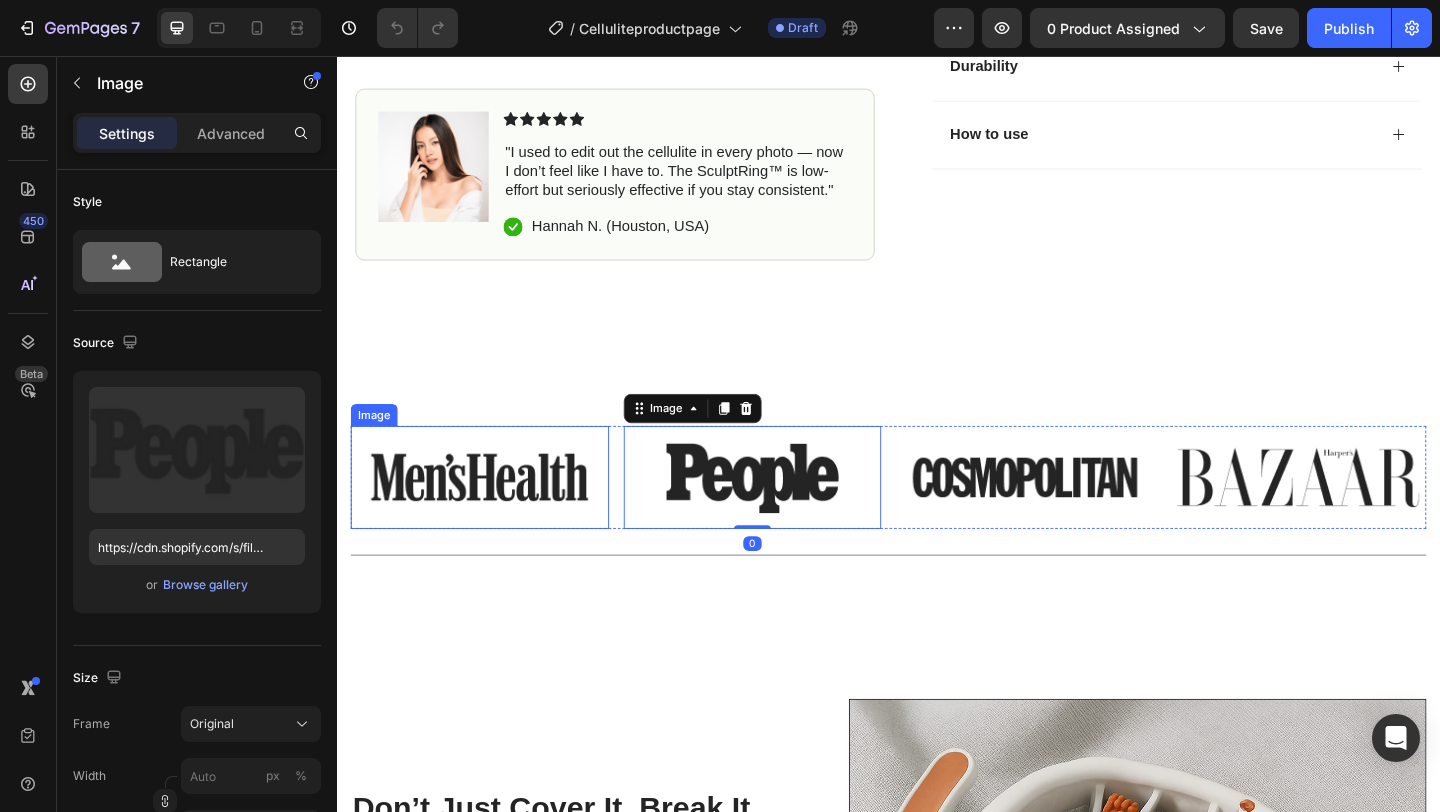 click at bounding box center (492, 514) 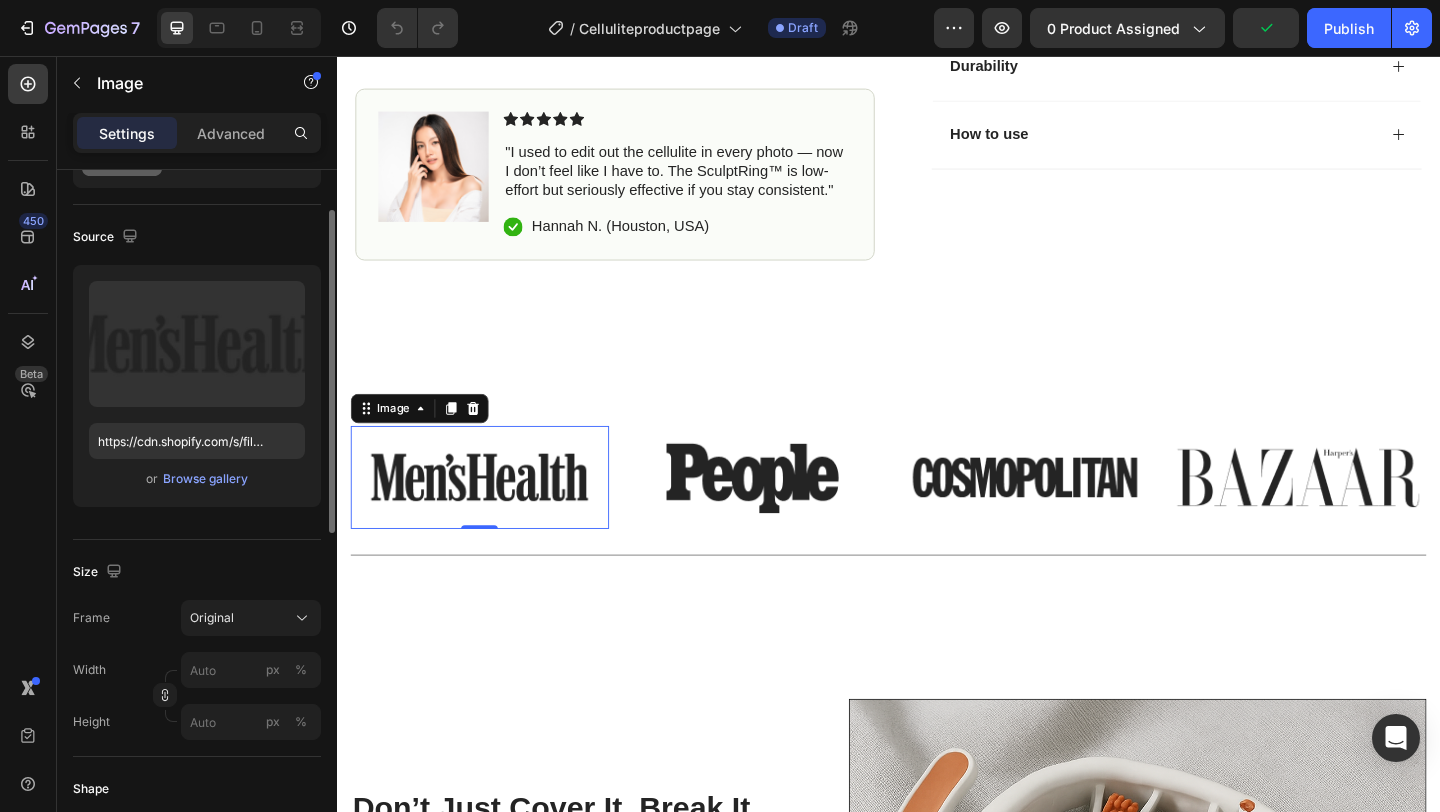 scroll, scrollTop: 109, scrollLeft: 0, axis: vertical 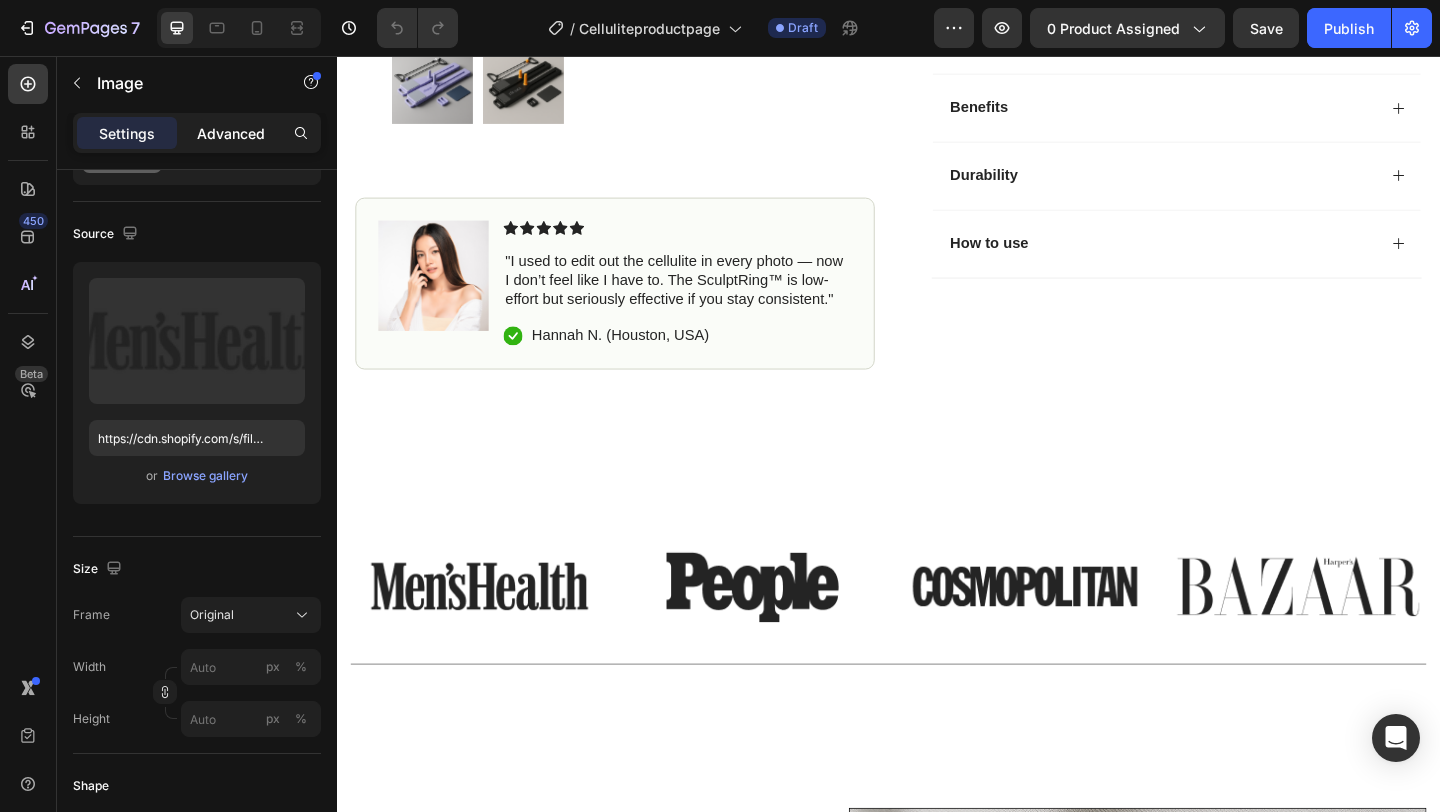 click on "Advanced" 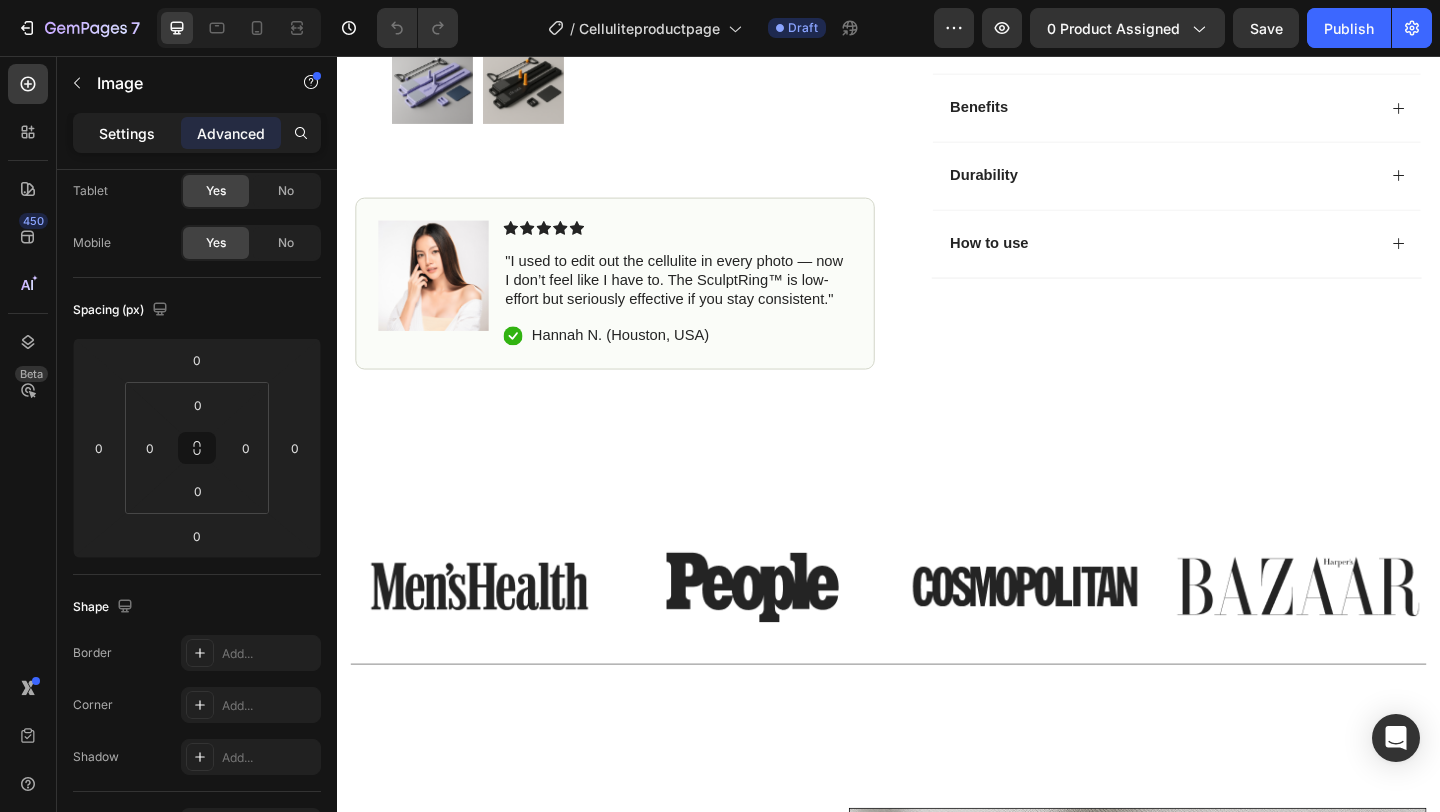 click on "Settings" at bounding box center [127, 133] 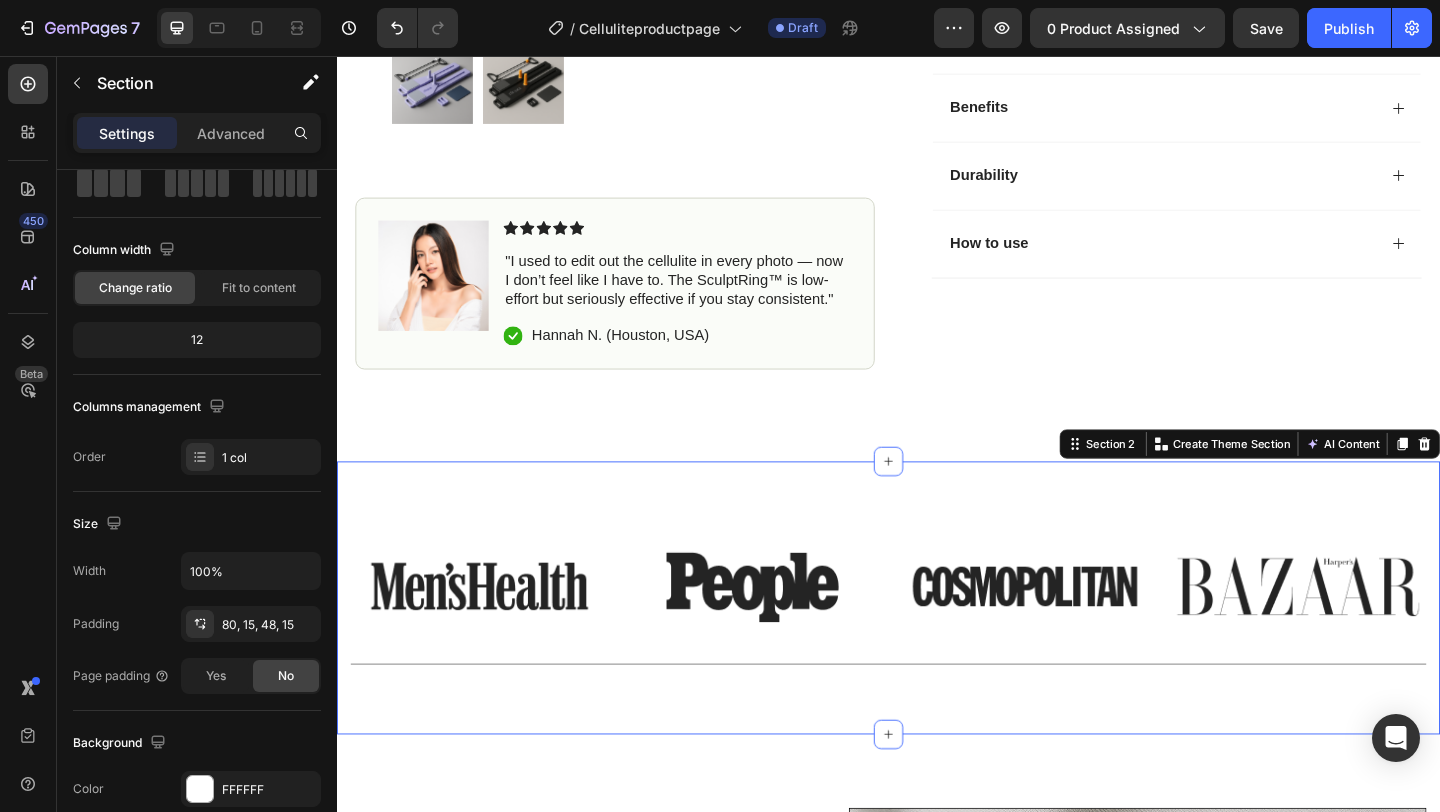 click on "Image Image Image Image Row                Title Line Row Section 2   You can create reusable sections Create Theme Section AI Content Write with GemAI What would you like to describe here? Tone and Voice Persuasive Product Getting products... Show more Generate" at bounding box center (937, 645) 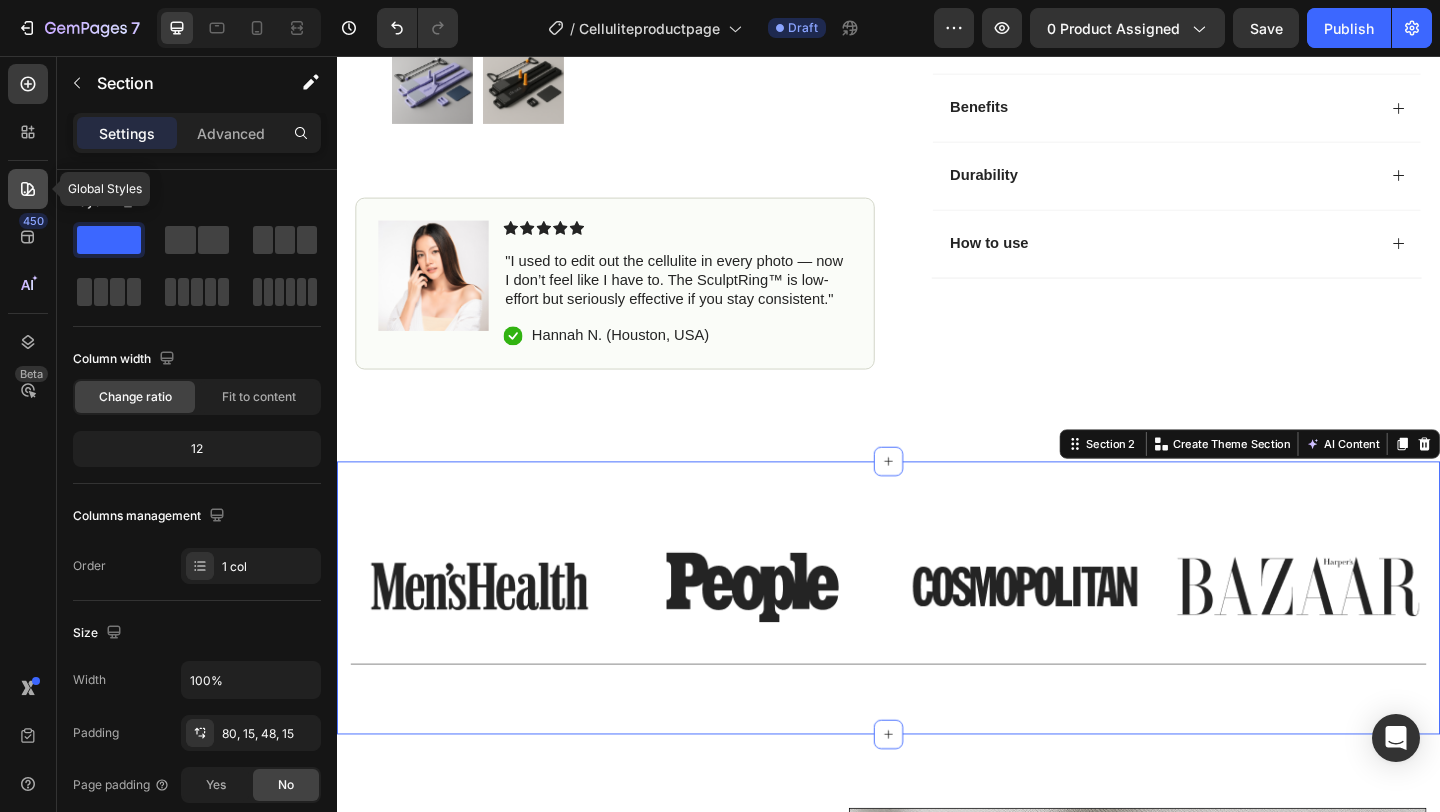 click 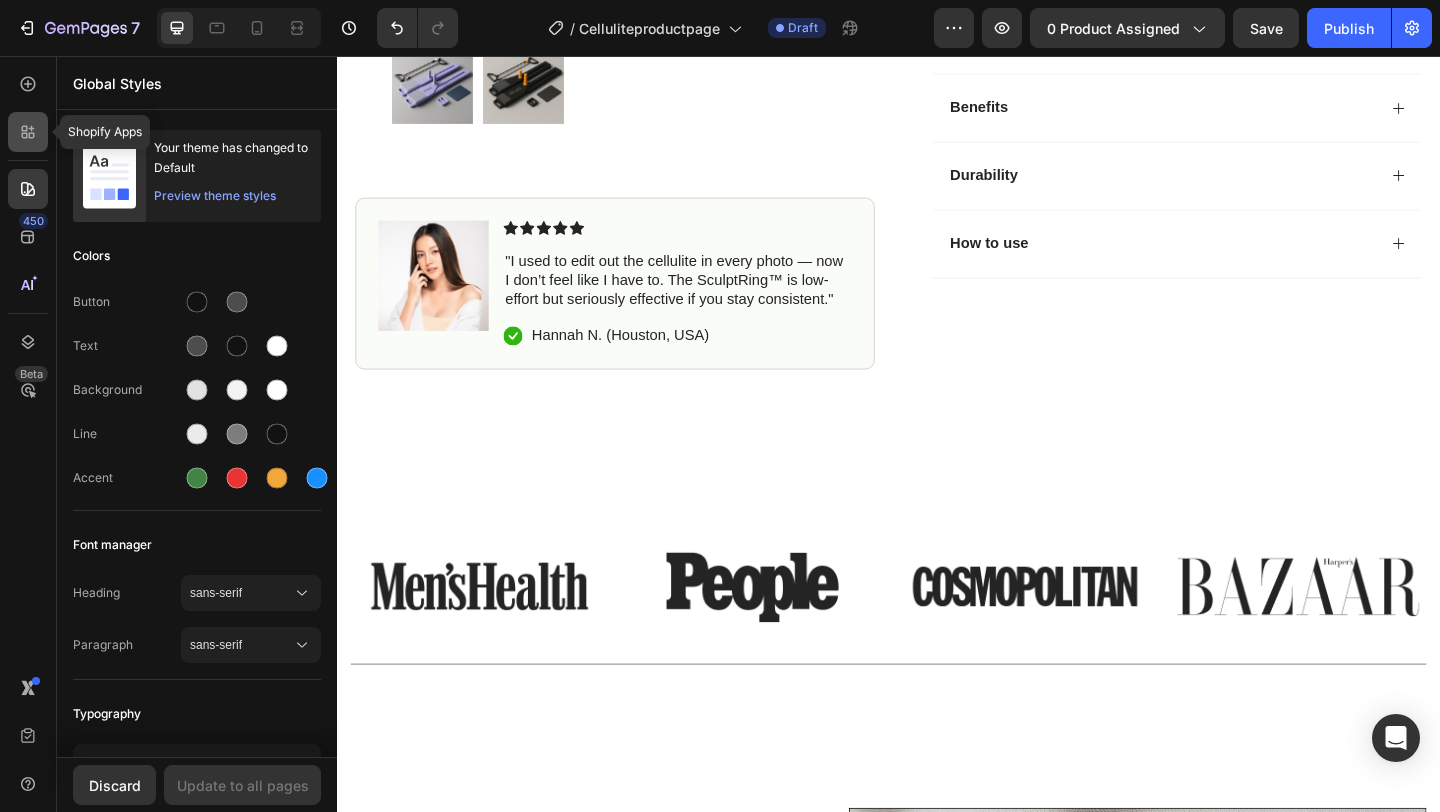 click 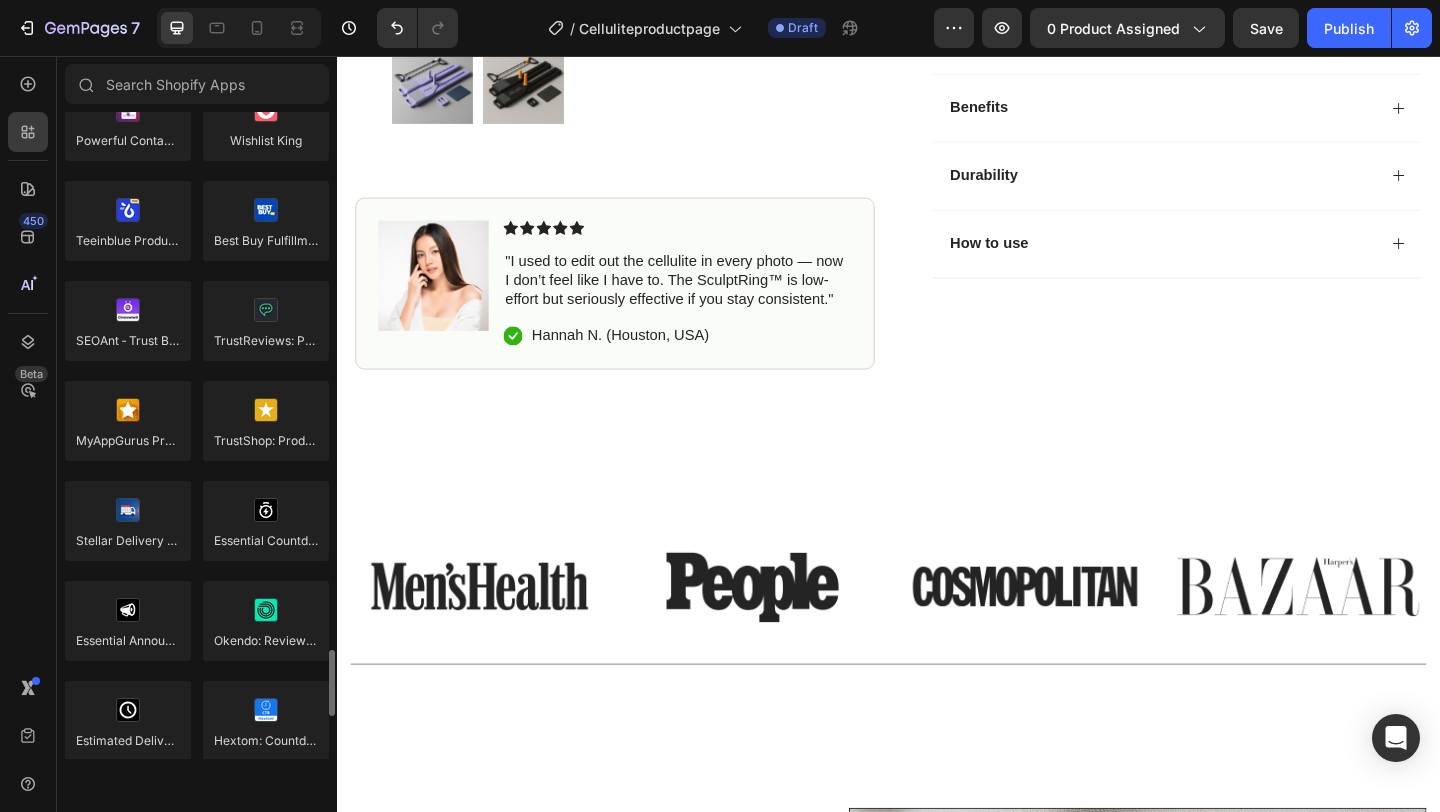scroll, scrollTop: 5223, scrollLeft: 0, axis: vertical 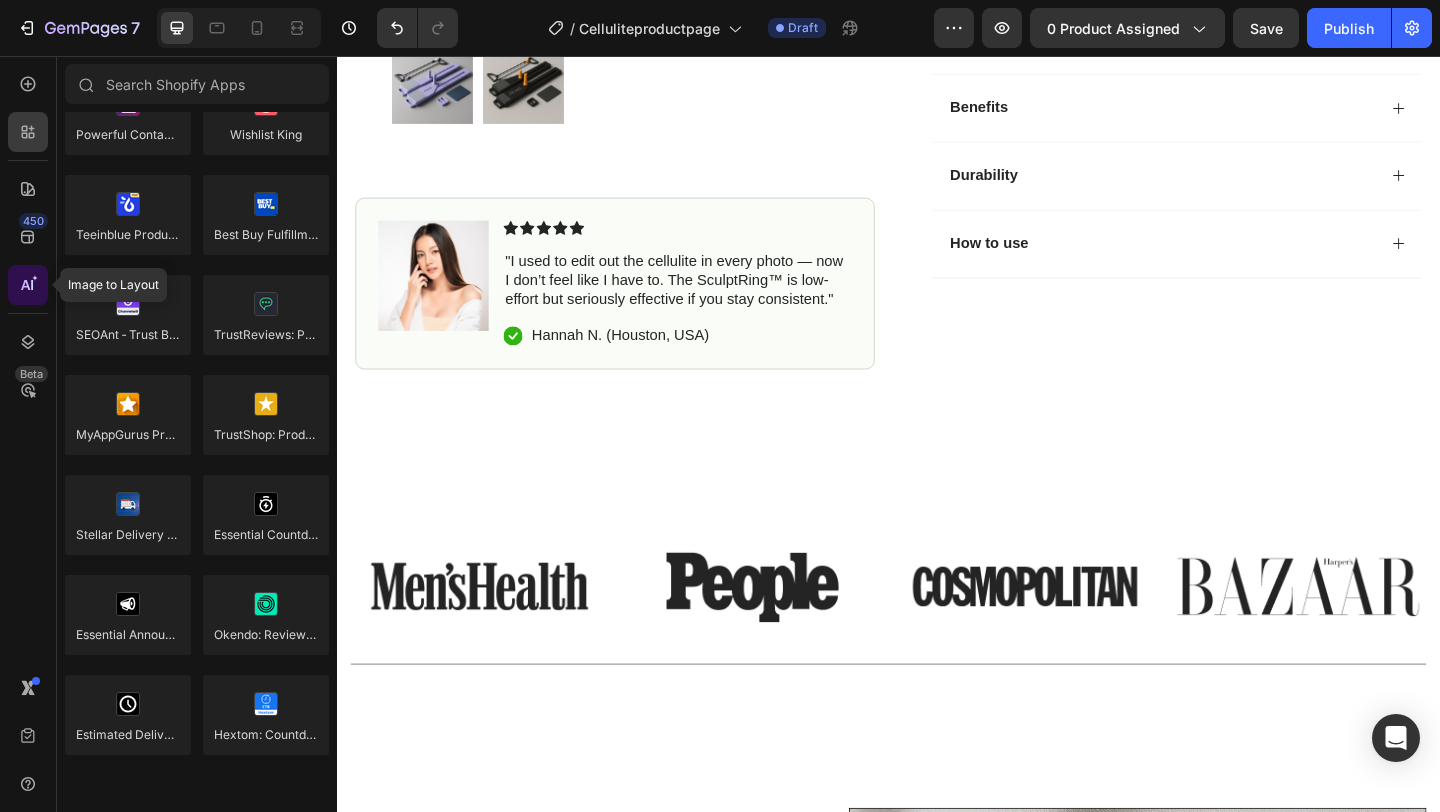 click 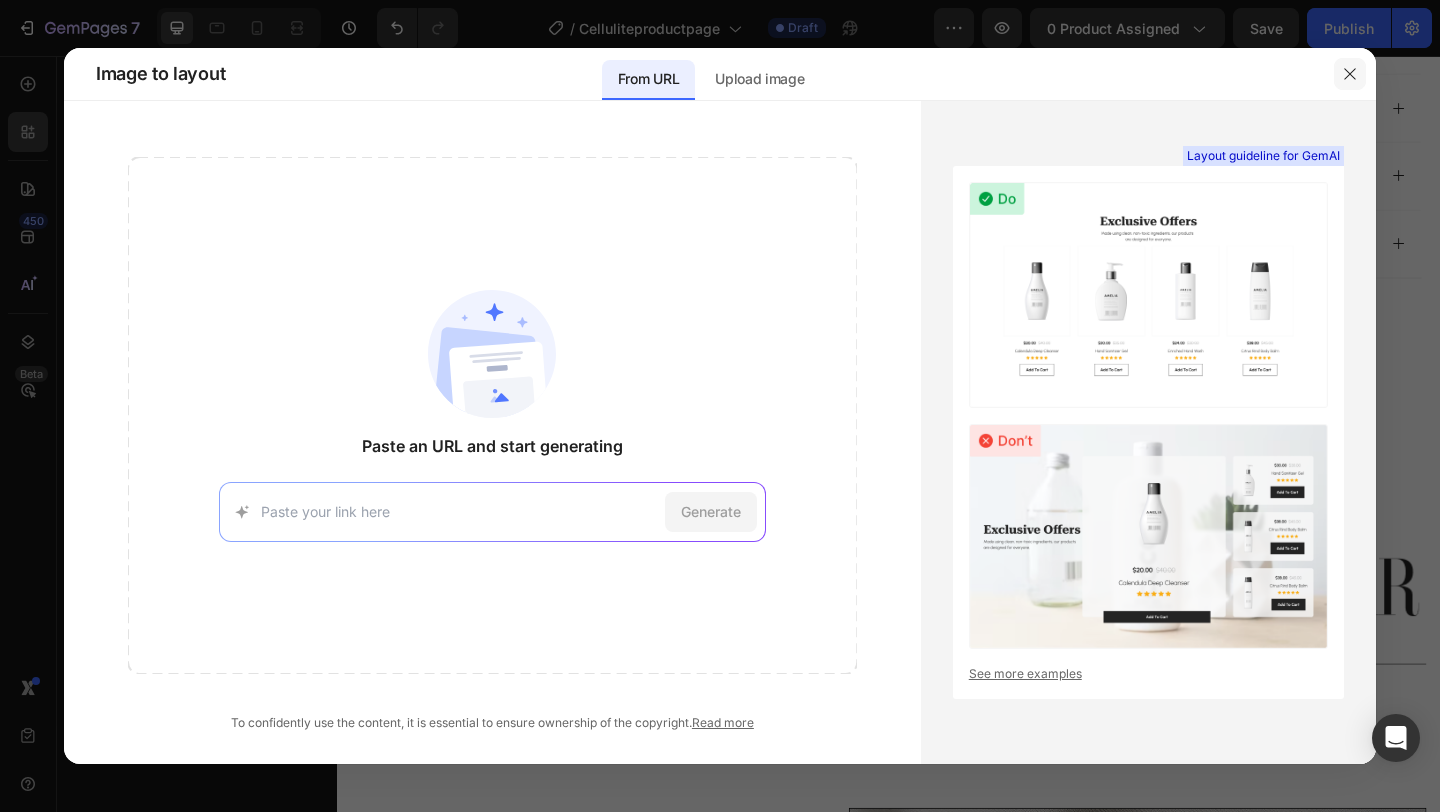 click 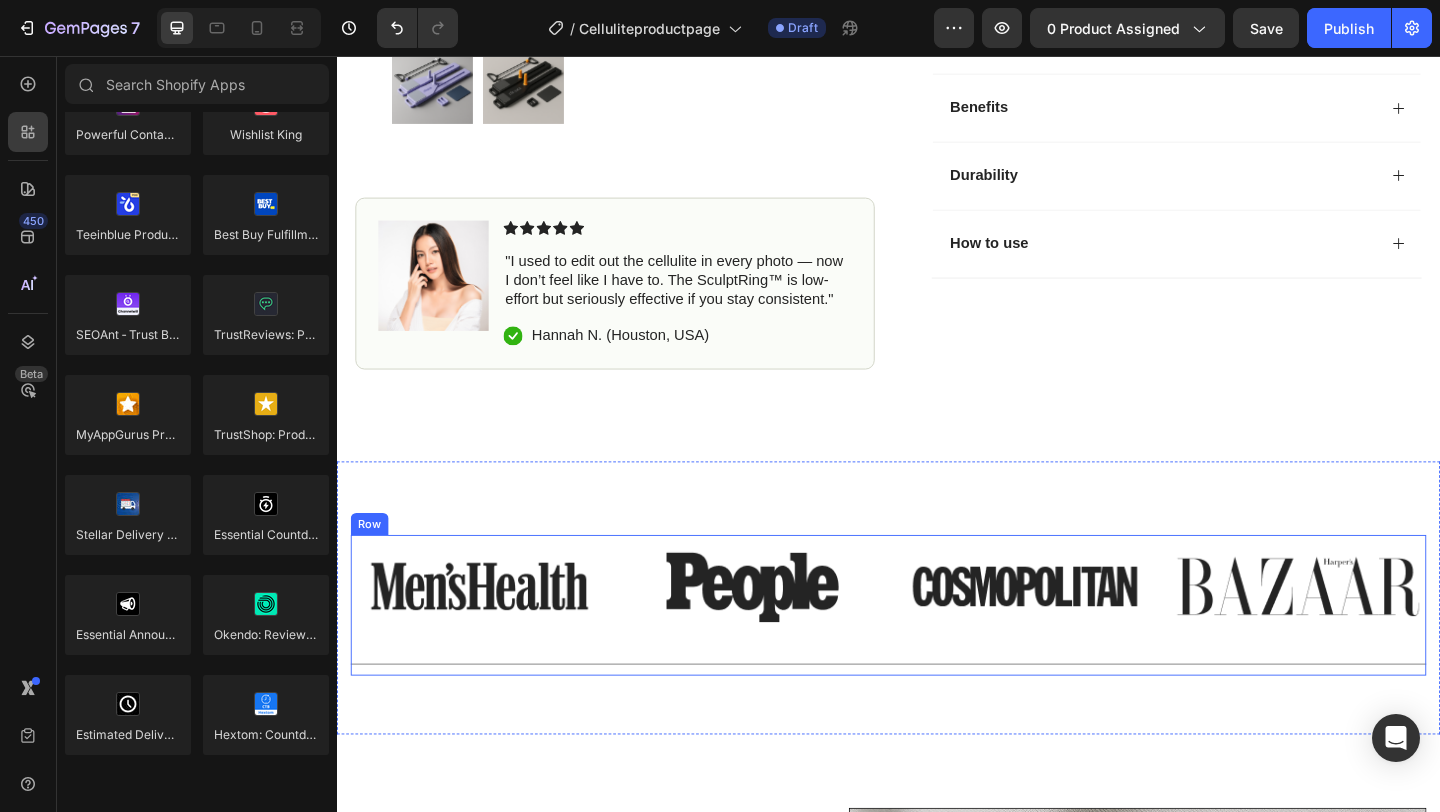 click on "Image Image Image Image Row                Title Line" at bounding box center [937, 653] 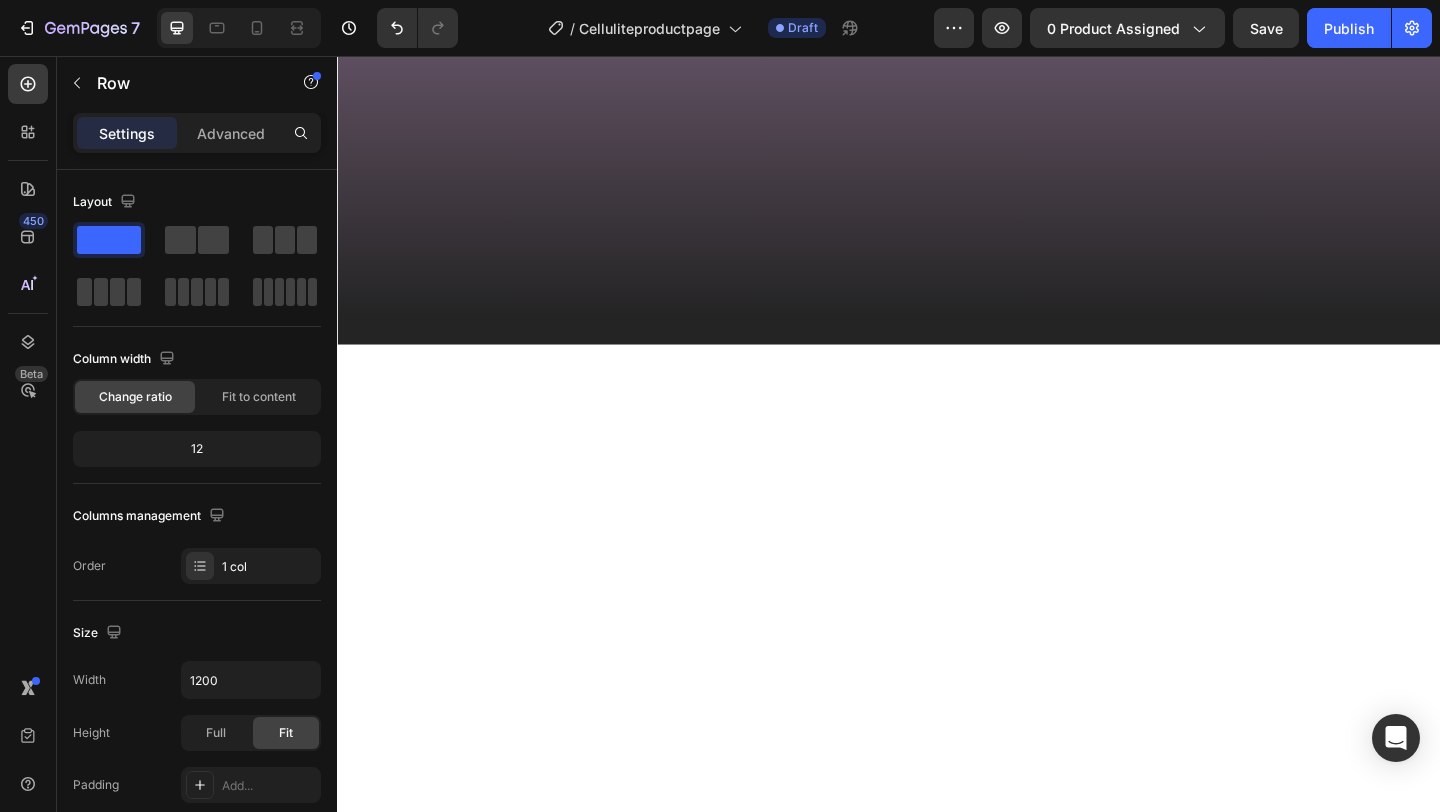 scroll, scrollTop: 6320, scrollLeft: 0, axis: vertical 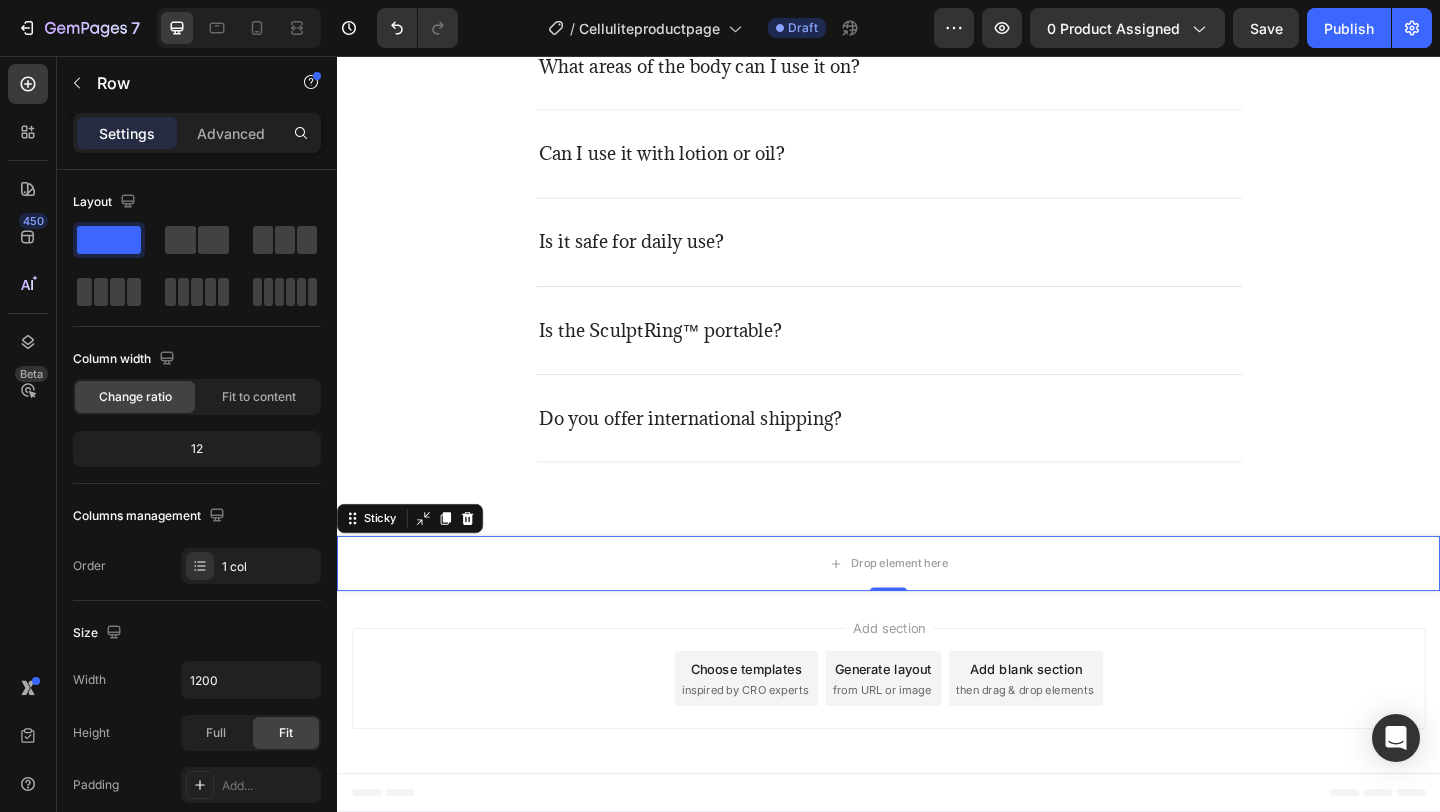 click on "Drop element here" at bounding box center (937, 608) 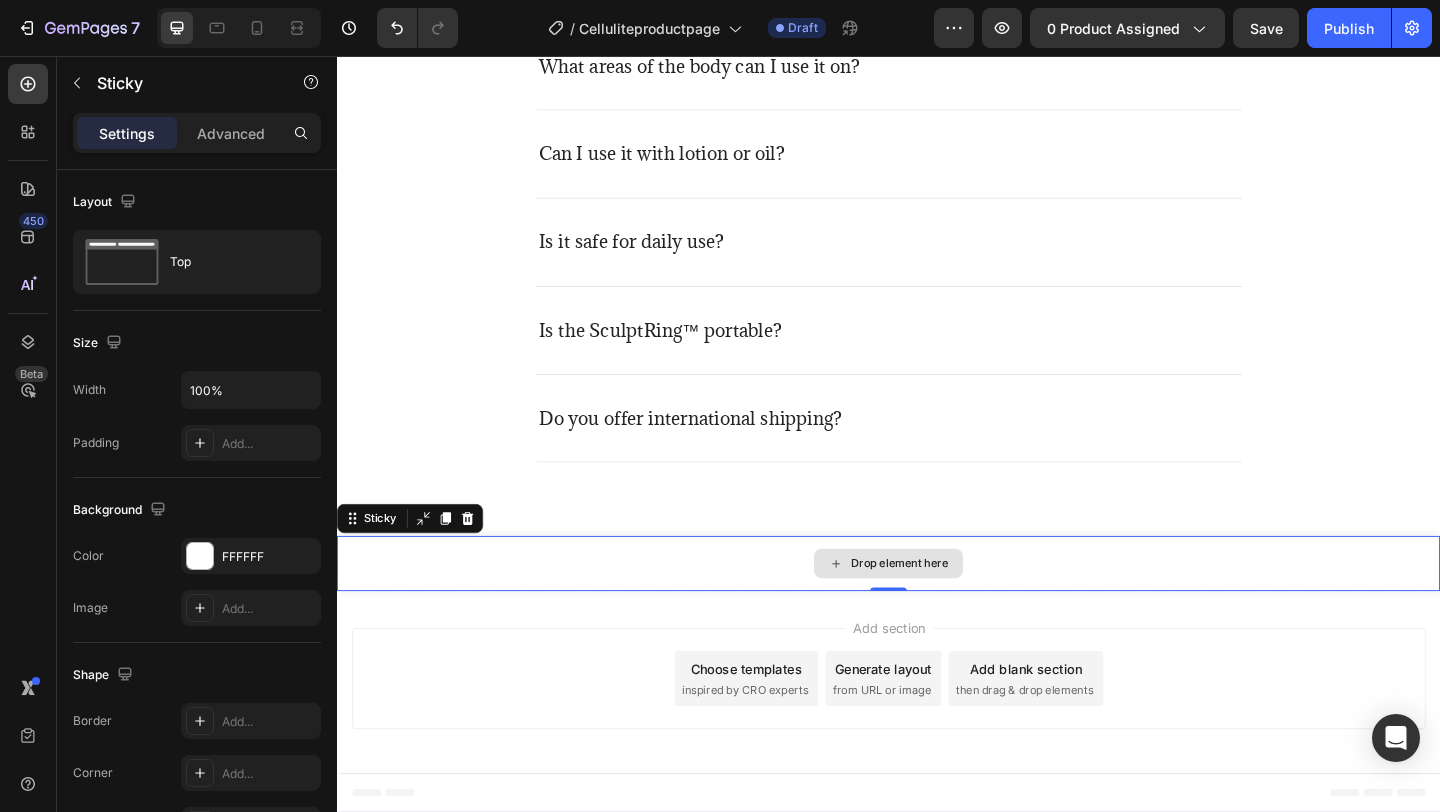 click on "Drop element here" at bounding box center (937, 608) 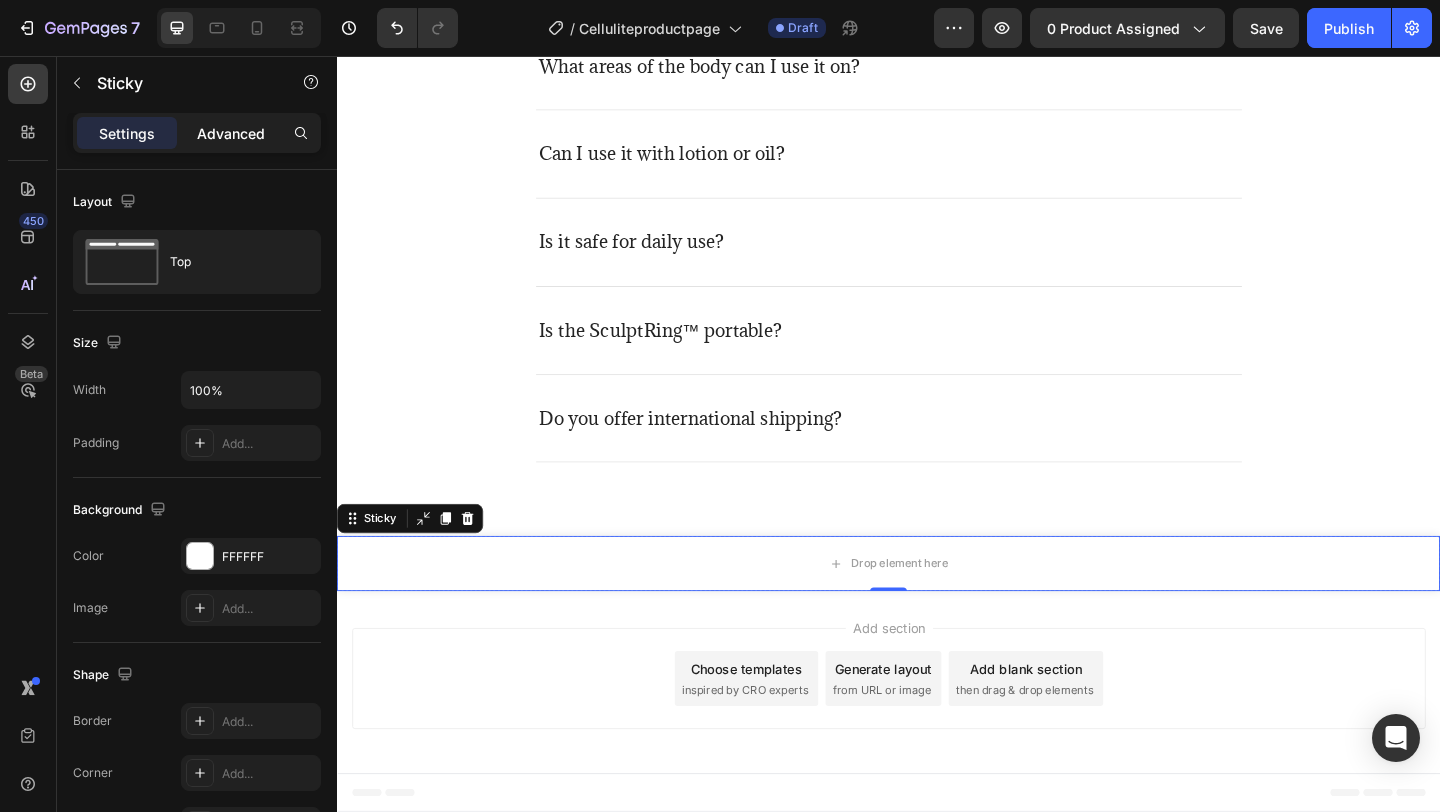 click on "Advanced" 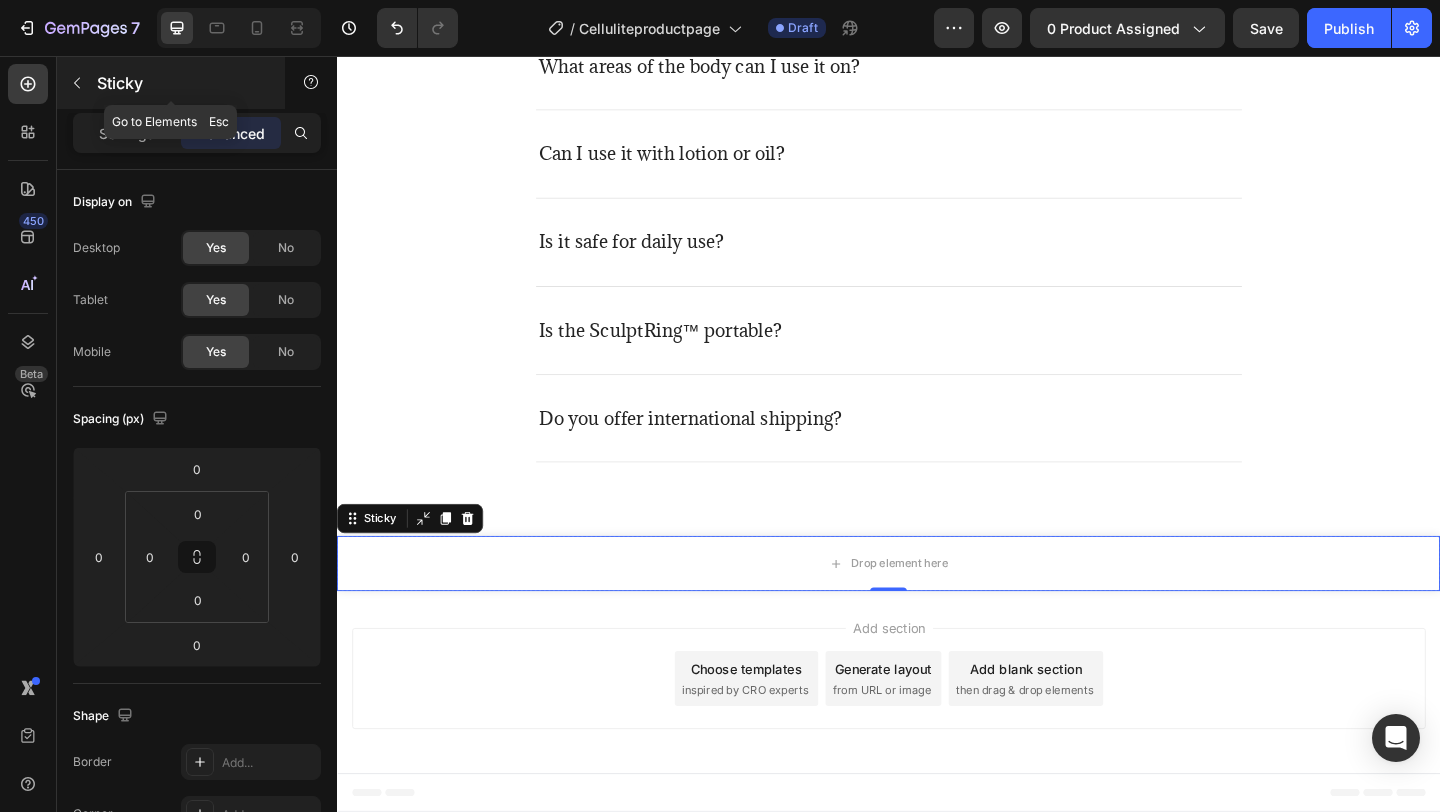 click on "Sticky" at bounding box center [182, 83] 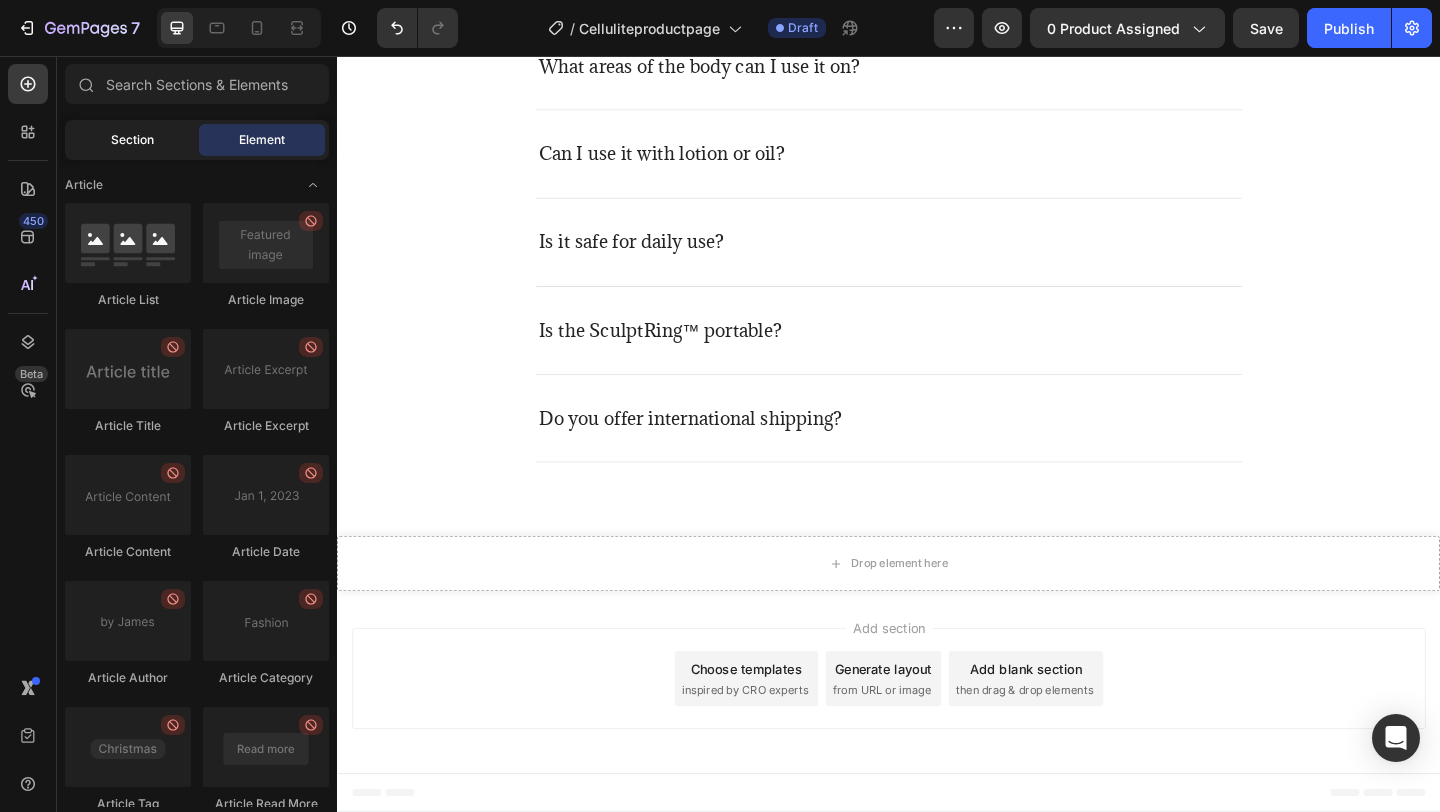 click on "Section" at bounding box center [132, 140] 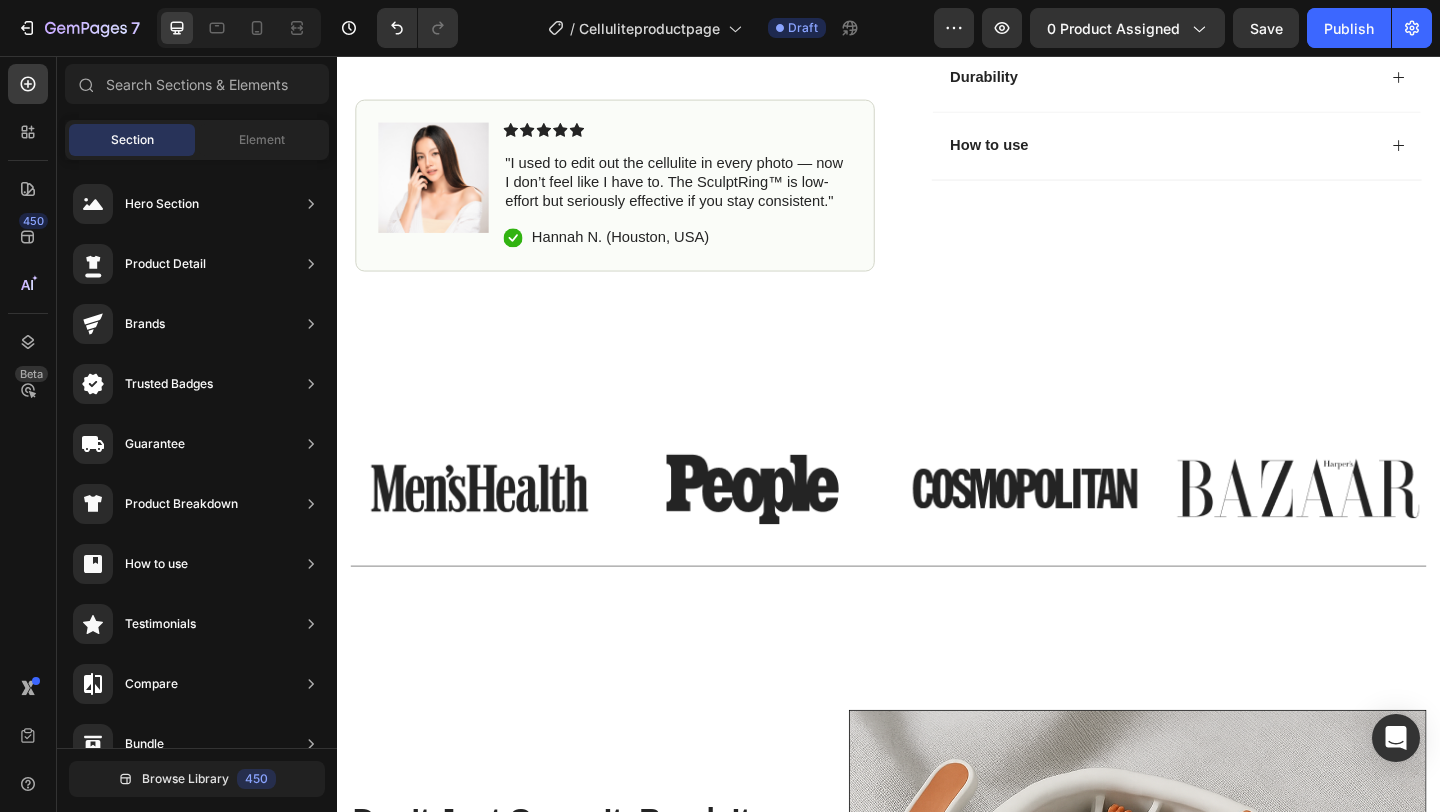 scroll, scrollTop: 845, scrollLeft: 0, axis: vertical 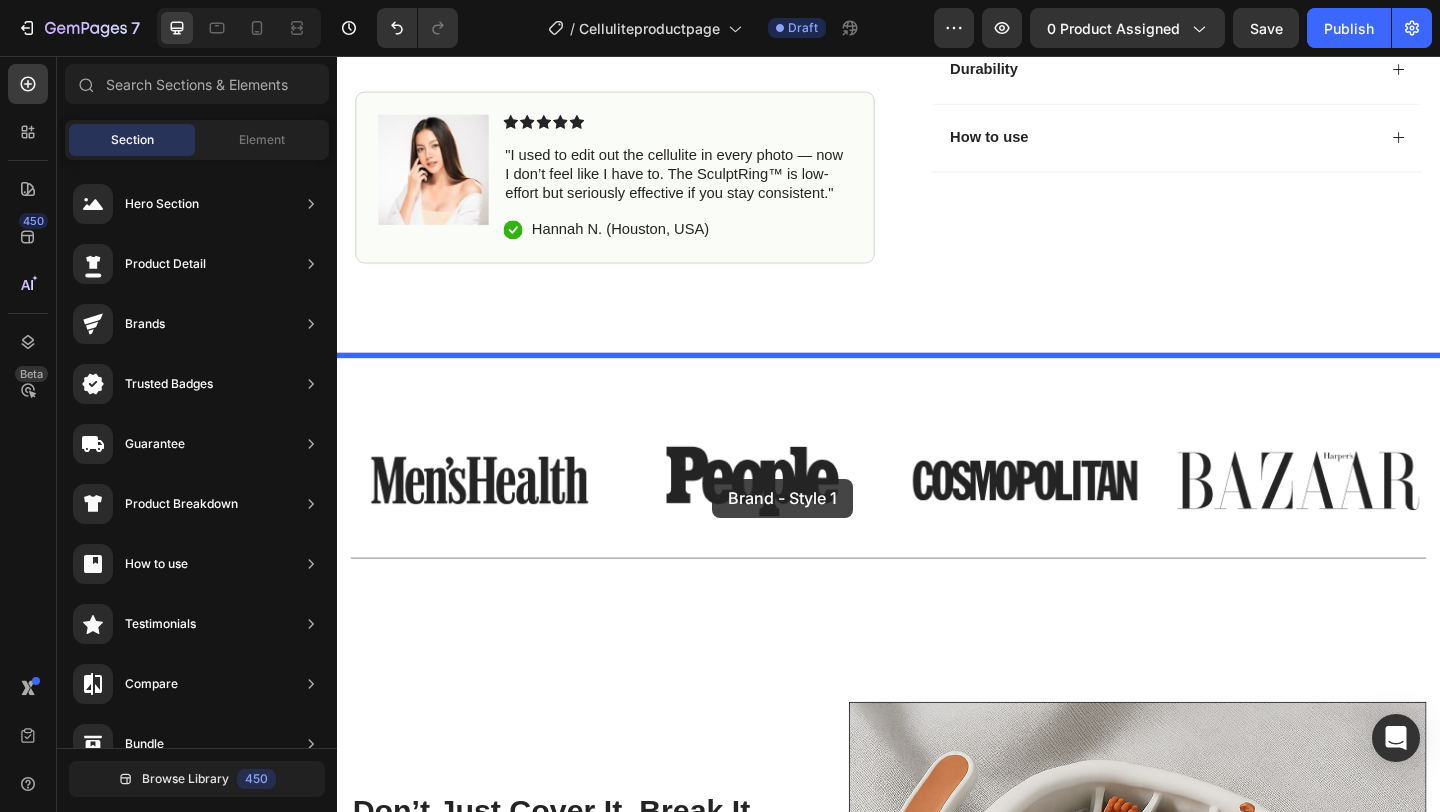 drag, startPoint x: 797, startPoint y: 390, endPoint x: 745, endPoint y: 516, distance: 136.30847 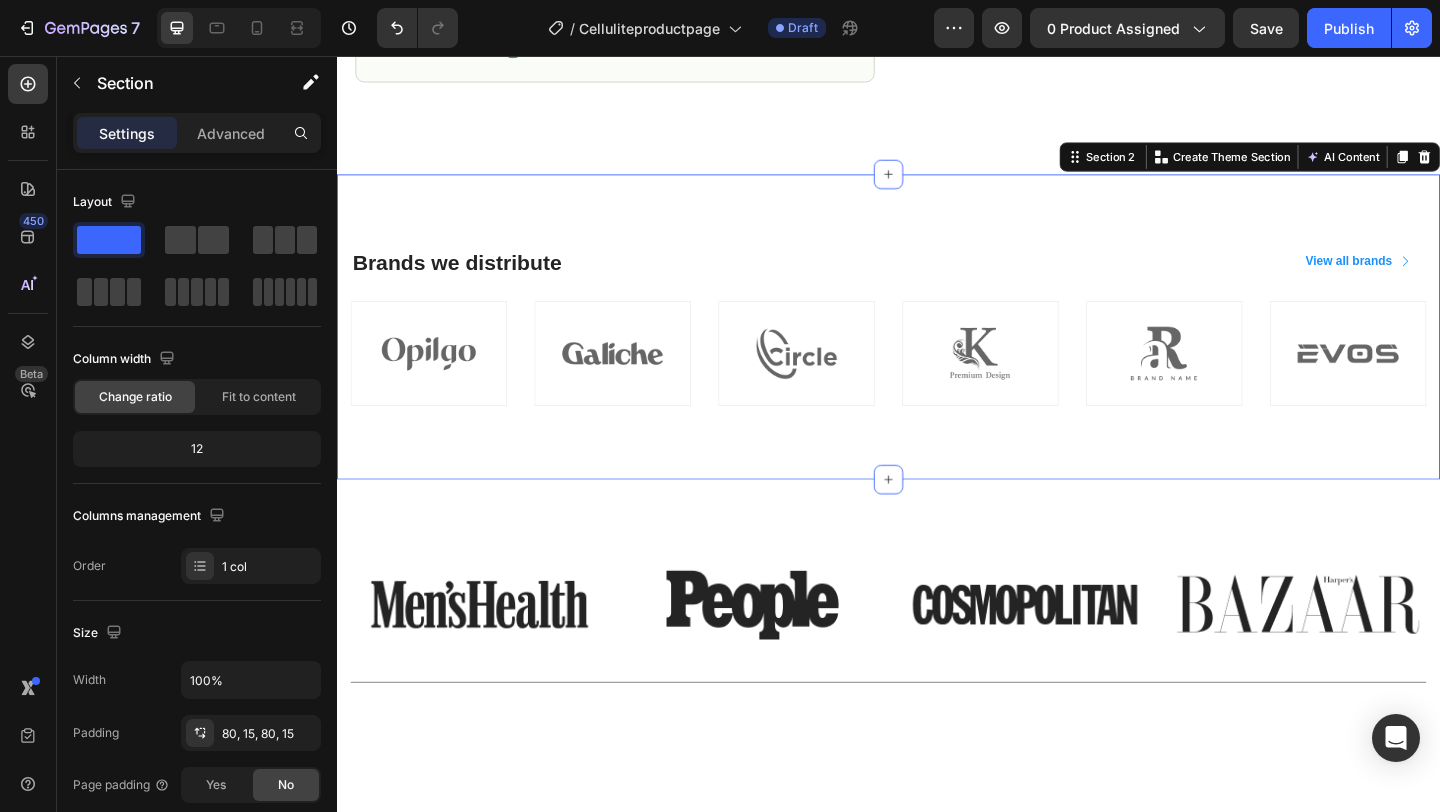 scroll, scrollTop: 1042, scrollLeft: 0, axis: vertical 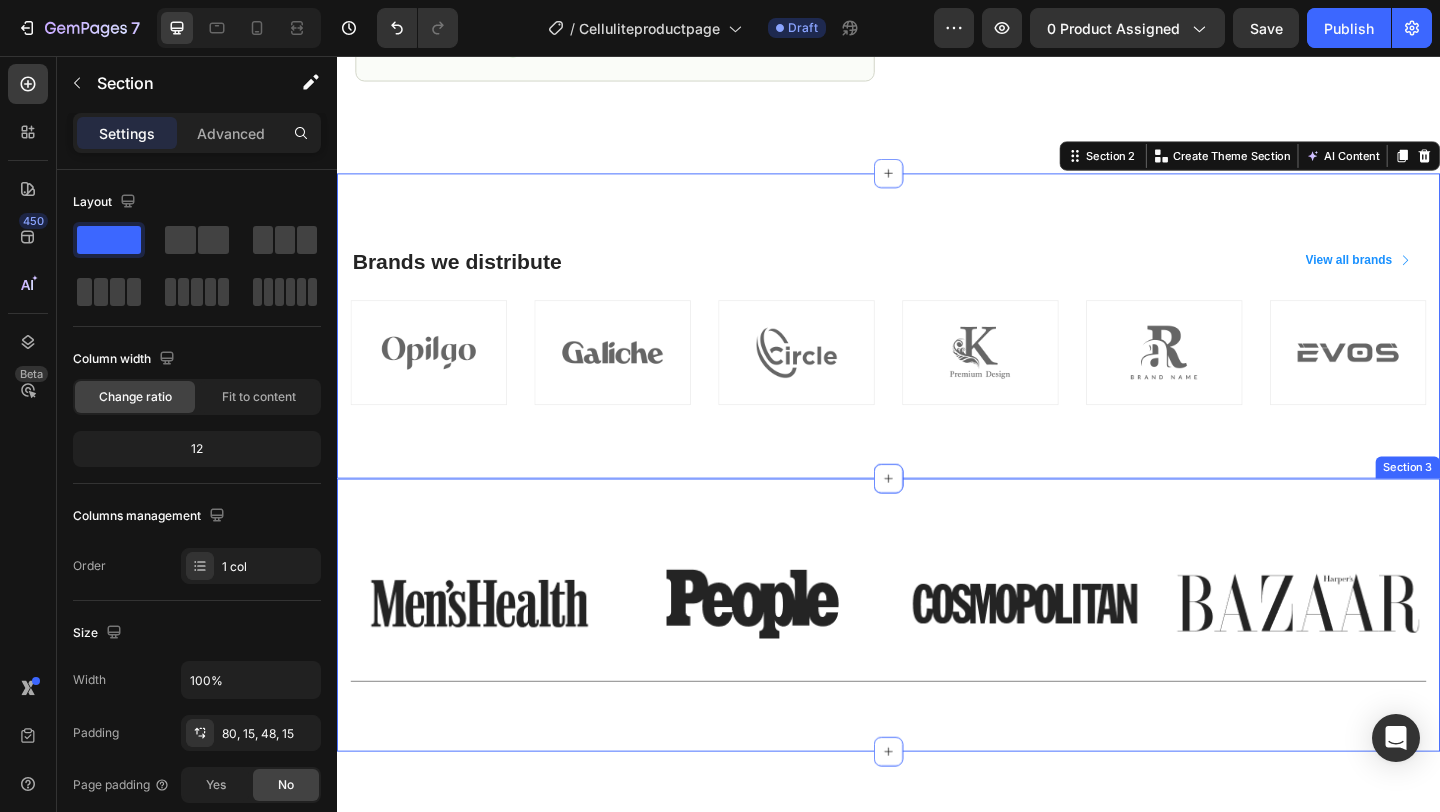 click on "Image Image Image Image Row                Title Line Row Section 3" at bounding box center (937, 664) 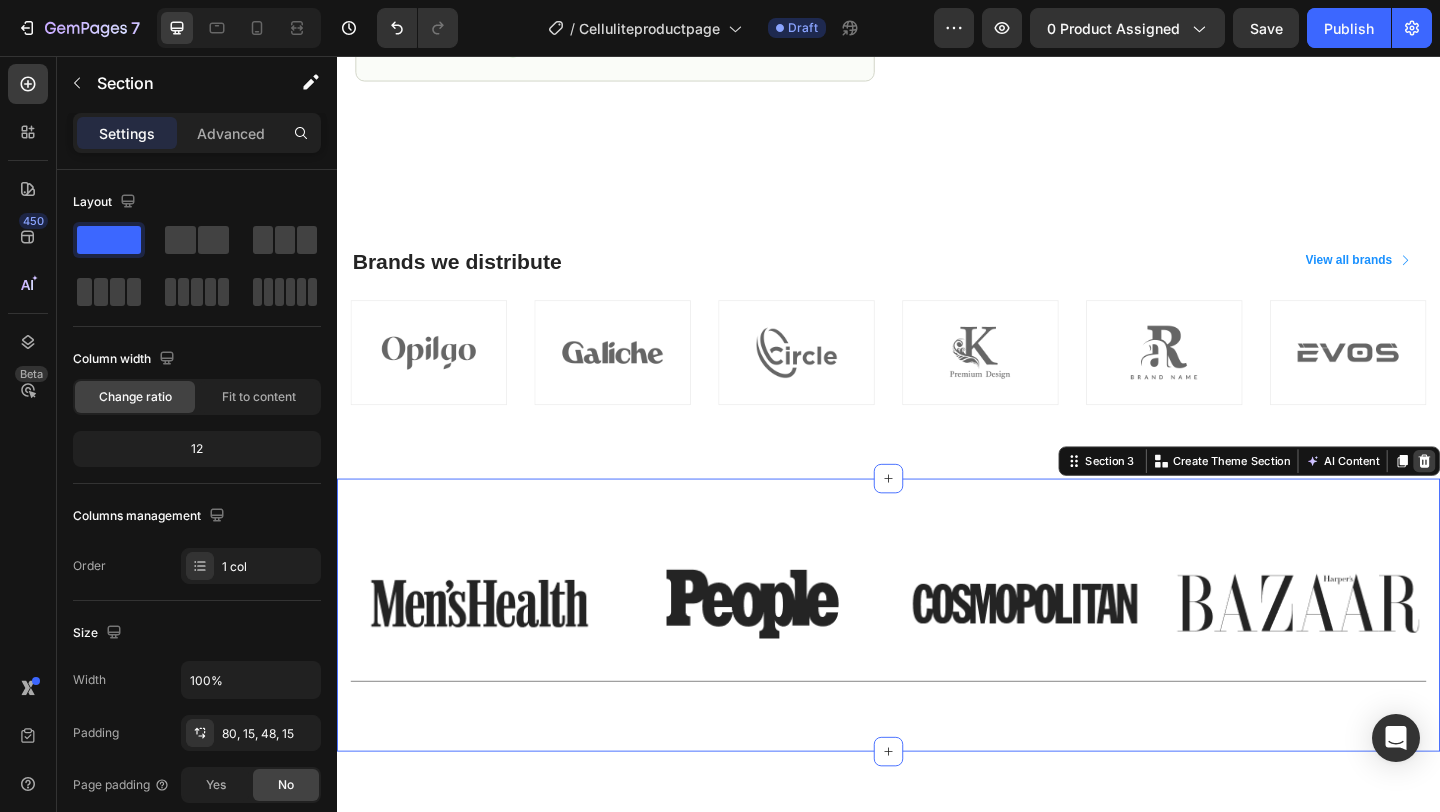 click 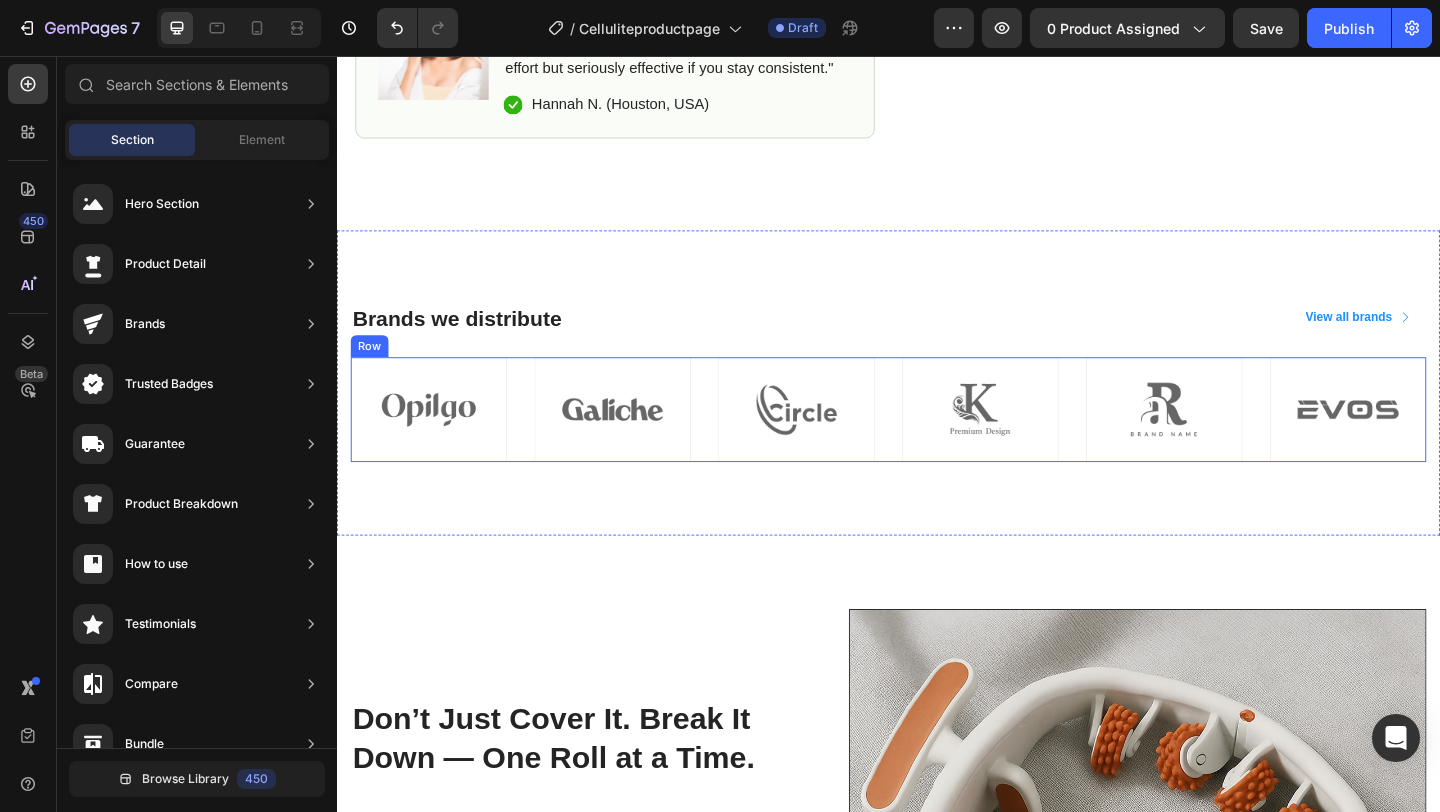 scroll, scrollTop: 980, scrollLeft: 0, axis: vertical 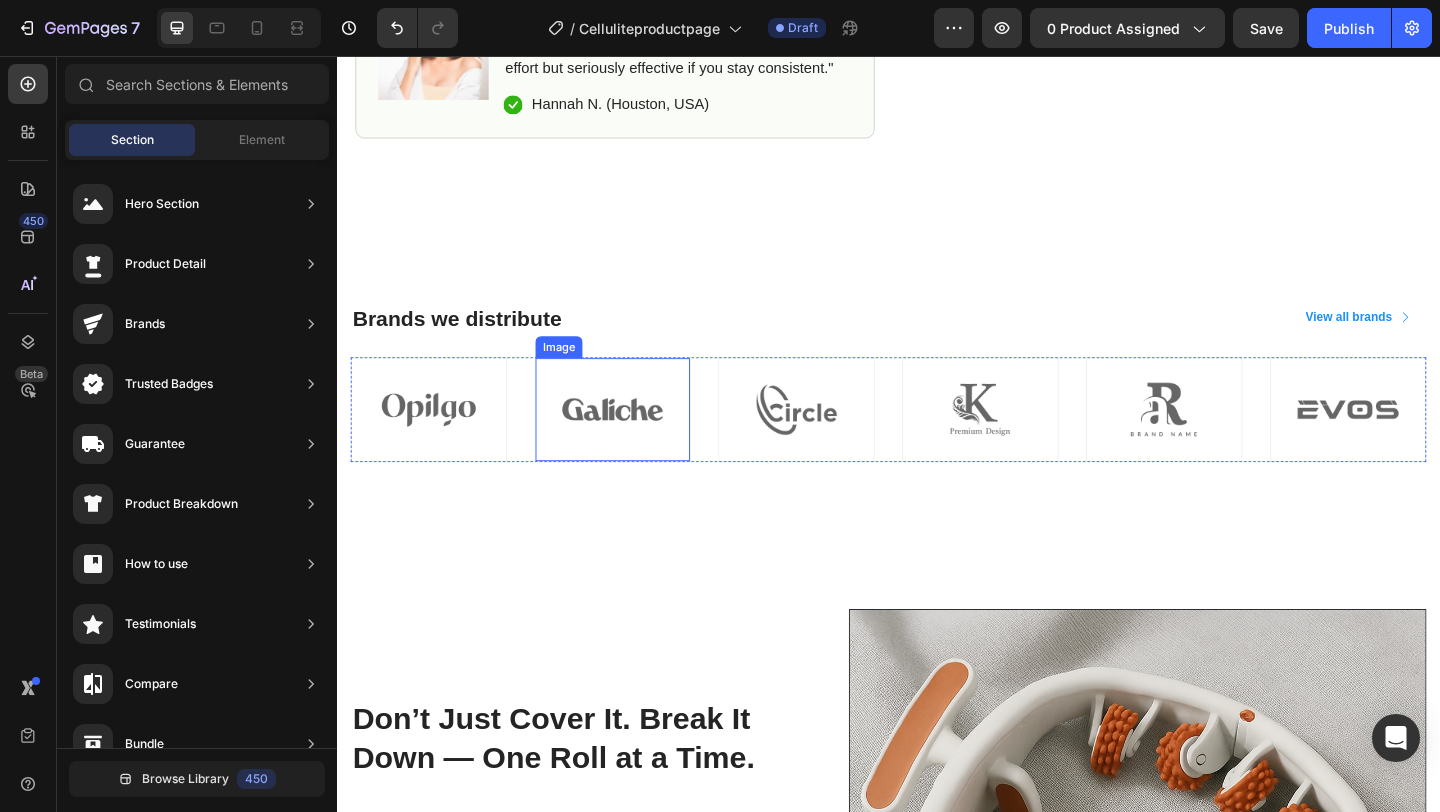 click at bounding box center (637, 441) 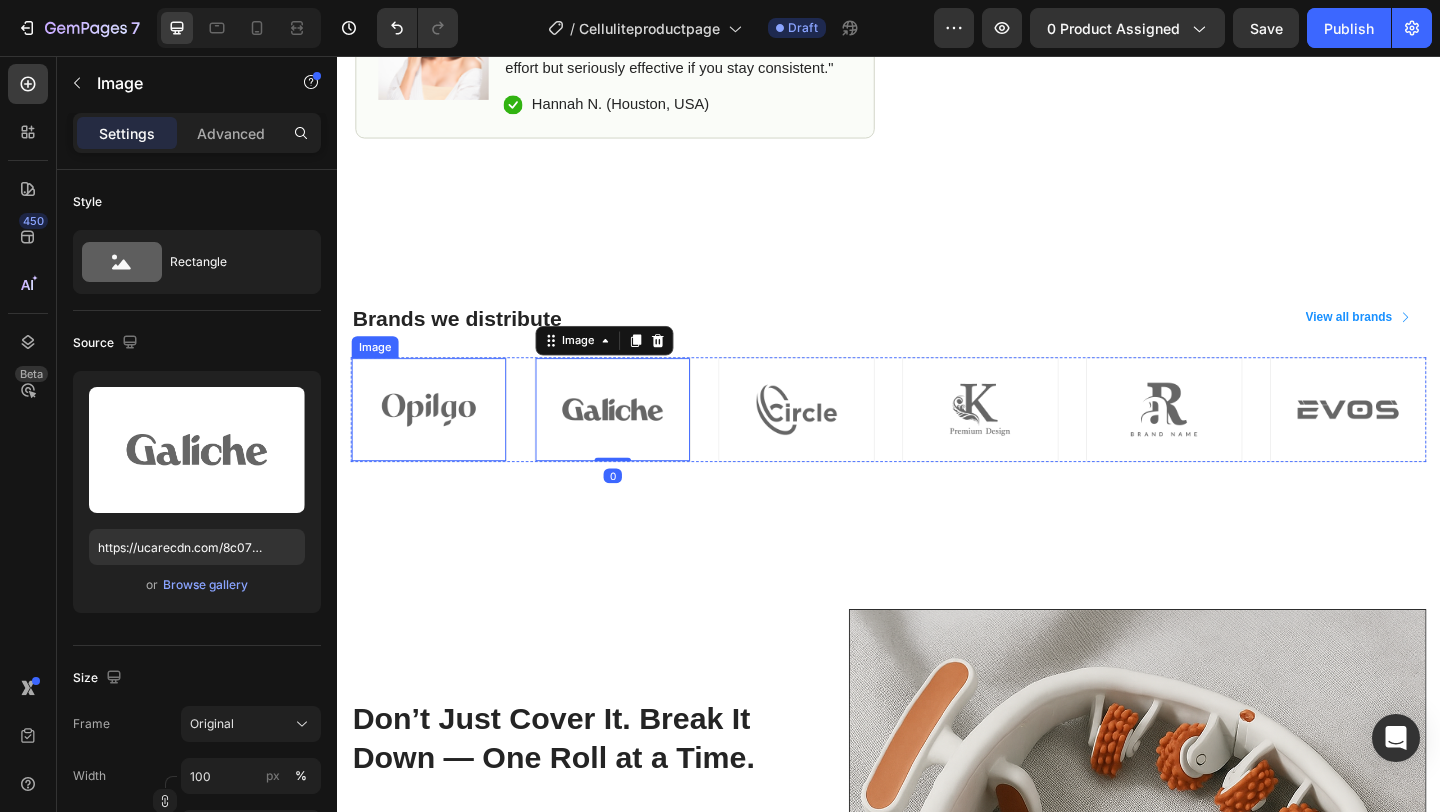 click at bounding box center [437, 441] 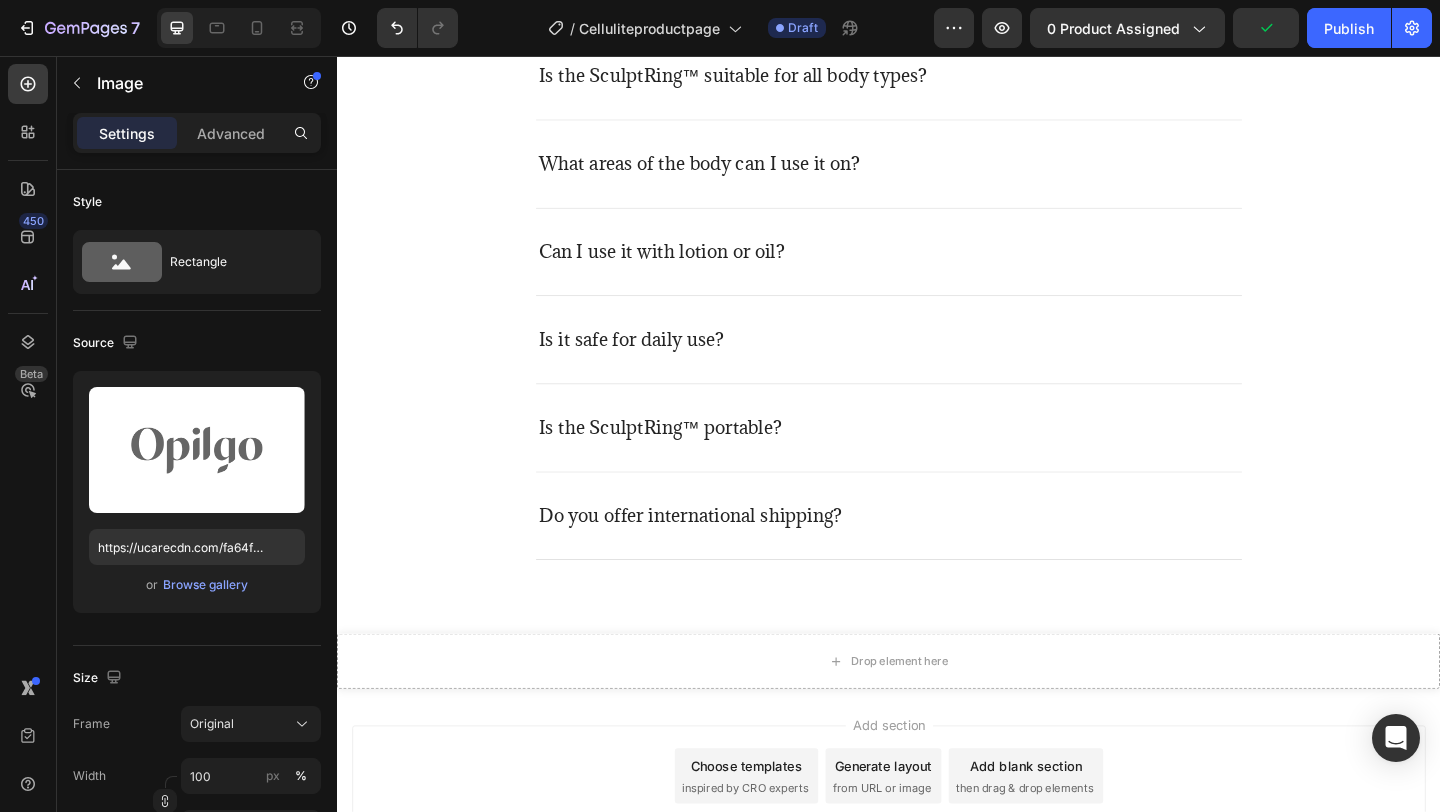 scroll, scrollTop: 6399, scrollLeft: 0, axis: vertical 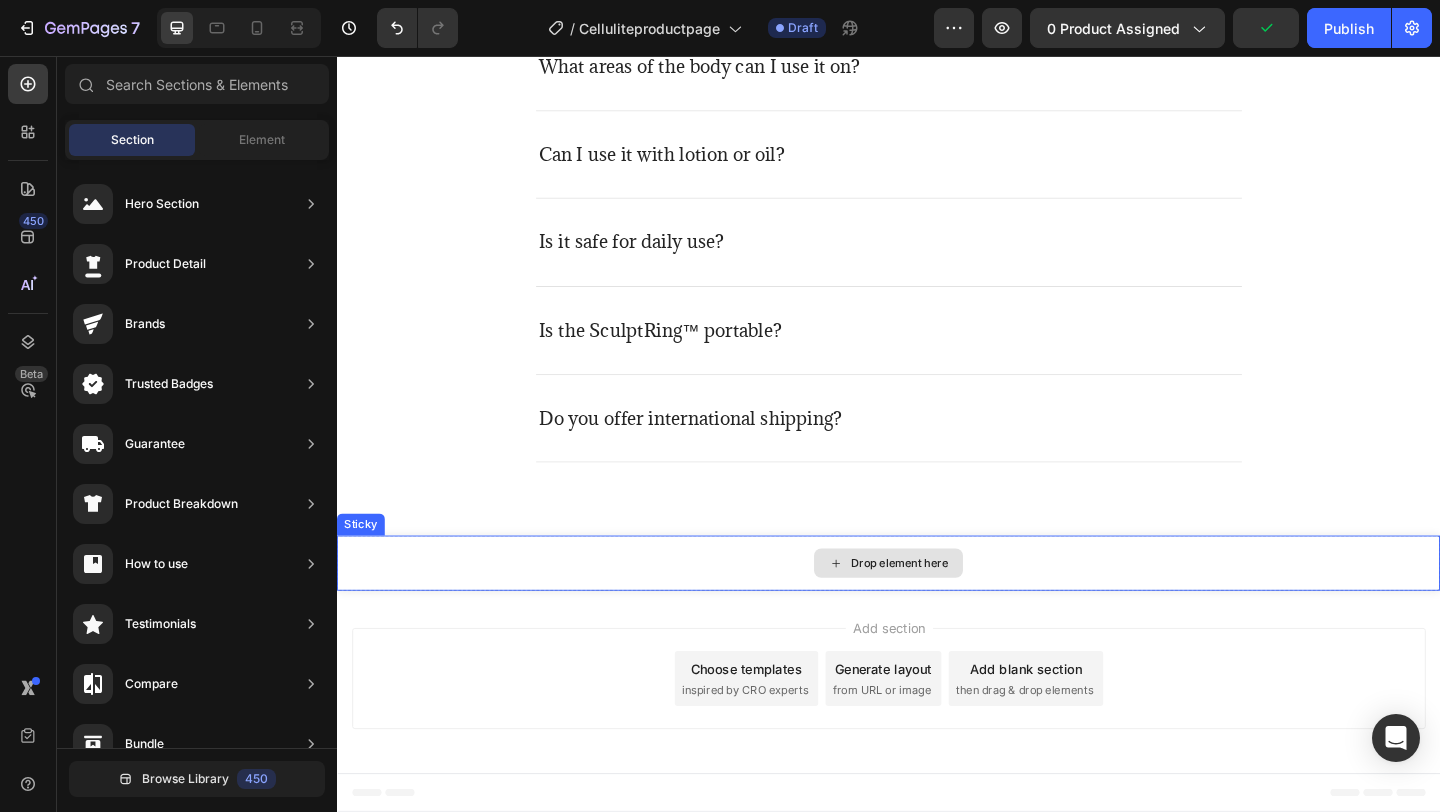 click on "Drop element here" at bounding box center [949, 608] 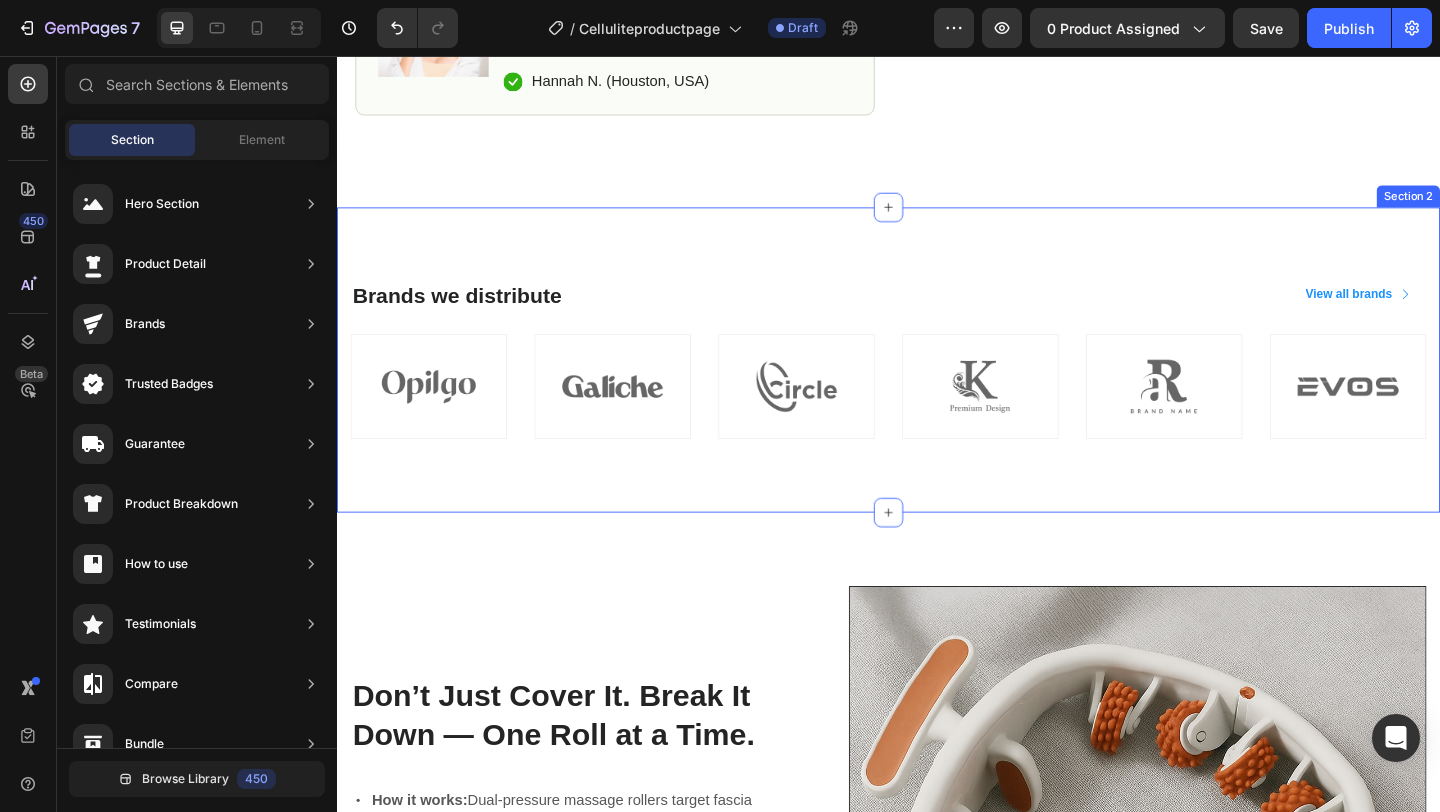 scroll, scrollTop: 1004, scrollLeft: 0, axis: vertical 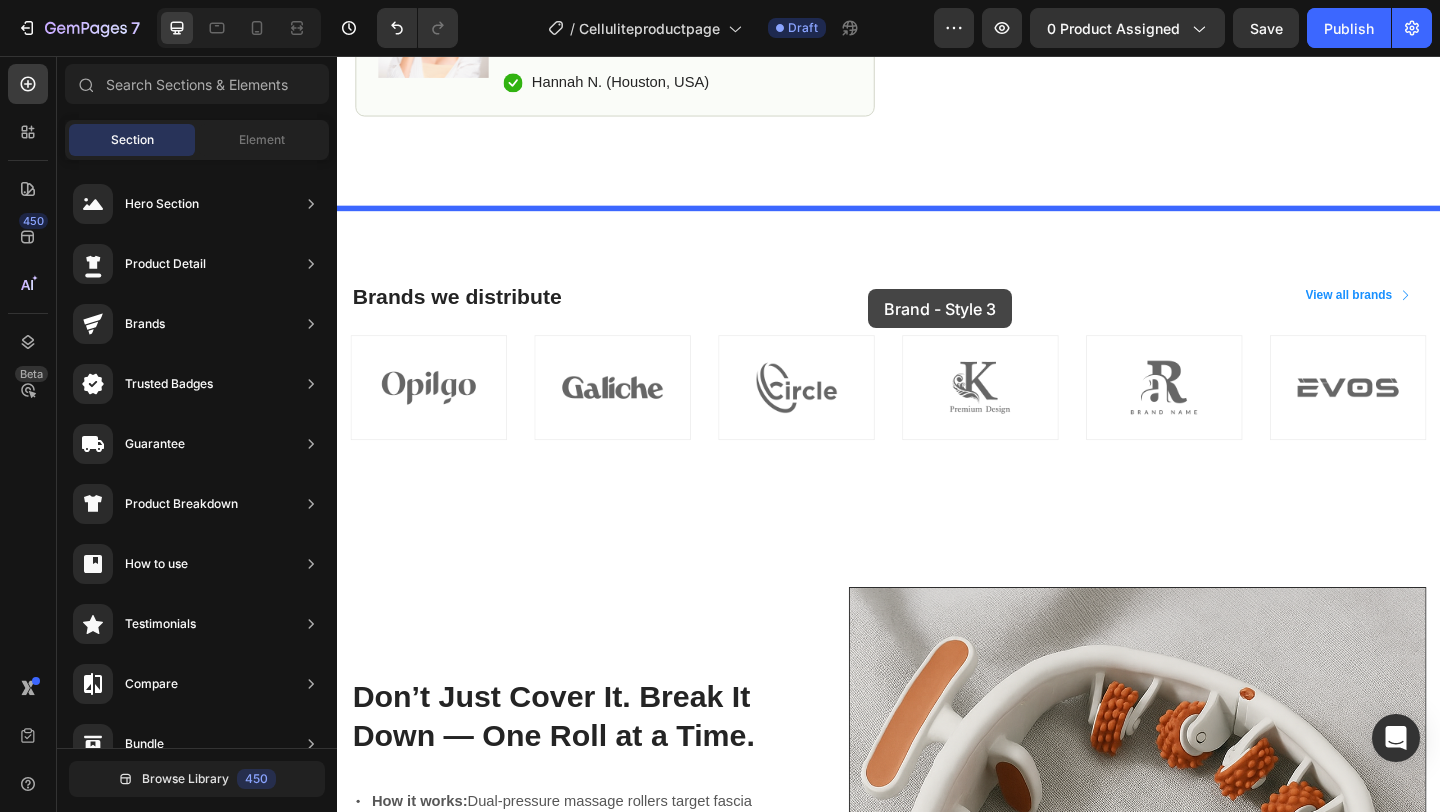drag, startPoint x: 852, startPoint y: 604, endPoint x: 914, endPoint y: 310, distance: 300.4663 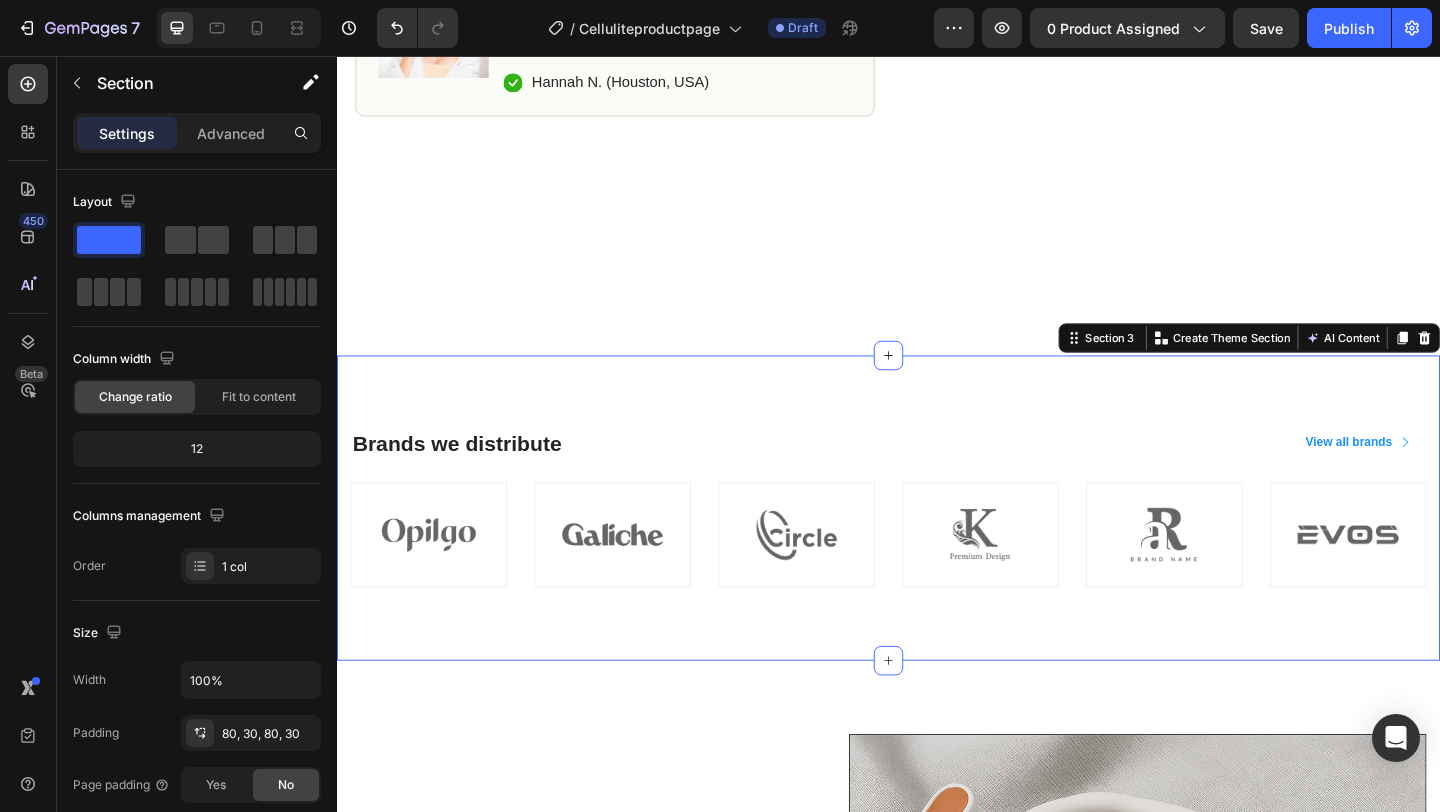 click on "Brands we distribute Heading
View all brands Button Row Image Image Image Image Image Image Row Section 3   You can create reusable sections Create Theme Section AI Content Write with GemAI What would you like to describe here? Tone and Voice Persuasive Product Show more Generate" at bounding box center [937, 548] 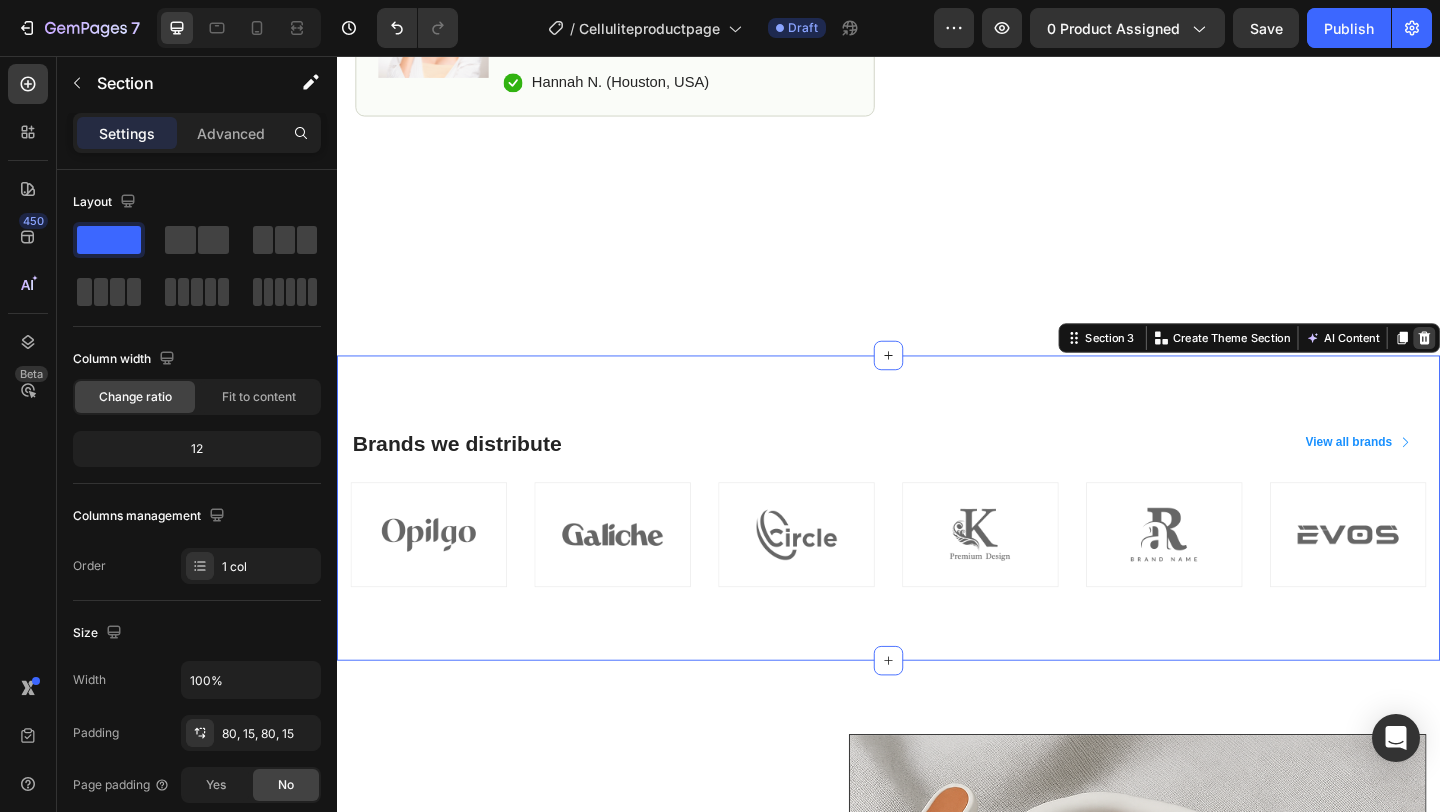 click 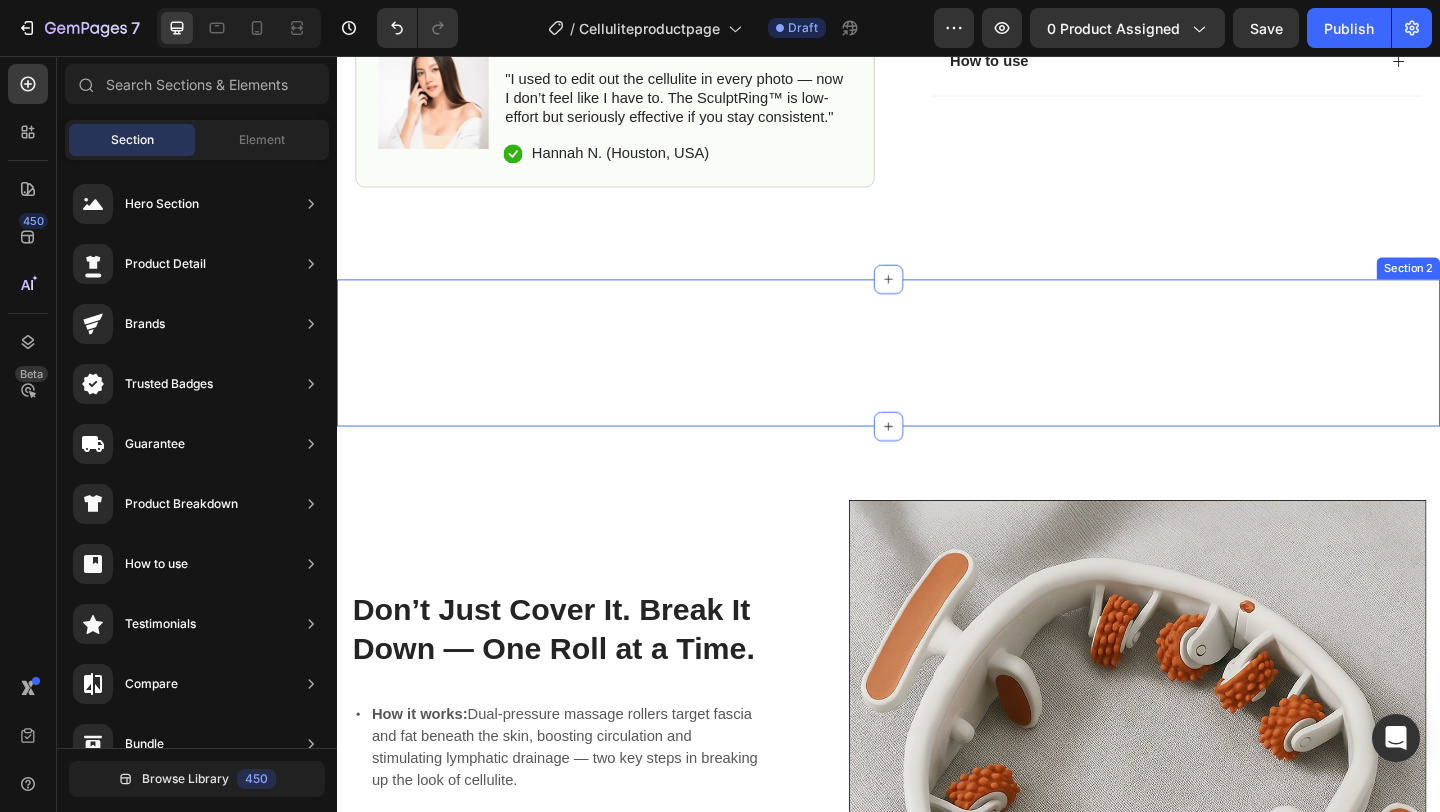 scroll, scrollTop: 926, scrollLeft: 0, axis: vertical 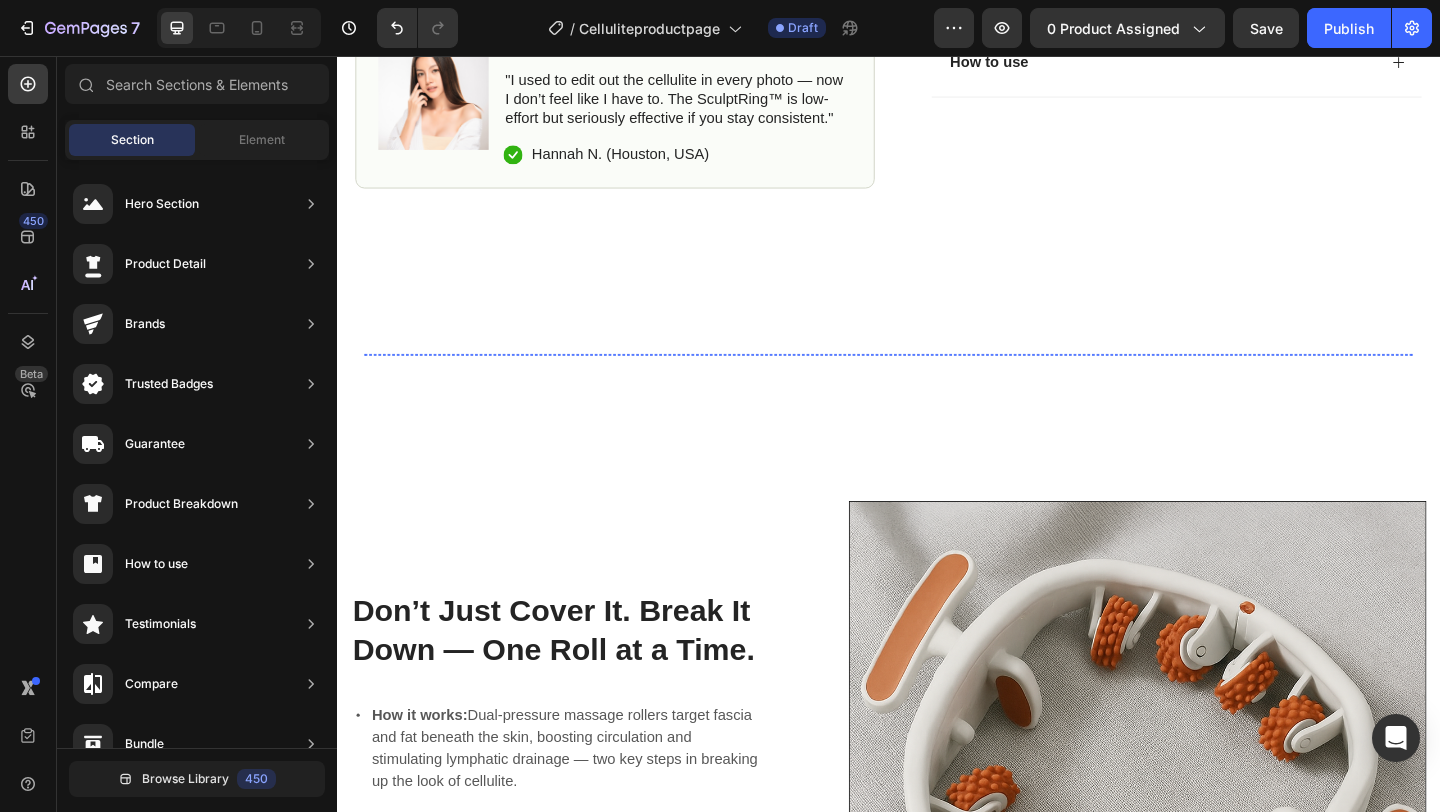click at bounding box center (1034, 380) 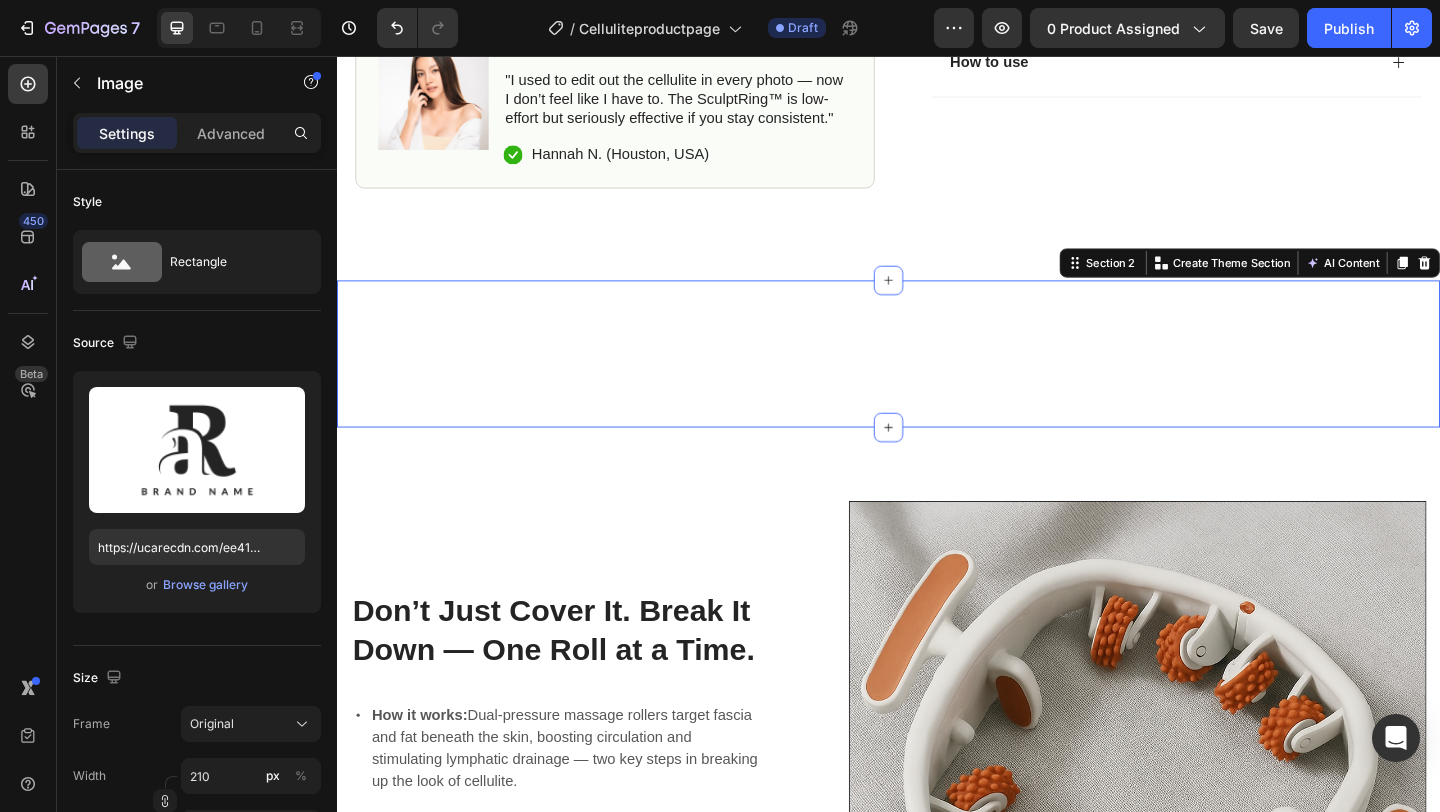 click on "Image Image Image Image Image Image Image Image Image Image Image Image Carousel Row Section 2   You can create reusable sections Create Theme Section AI Content Write with GemAI What would you like to describe here? Tone and Voice Persuasive Product Show more Generate" at bounding box center [937, 380] 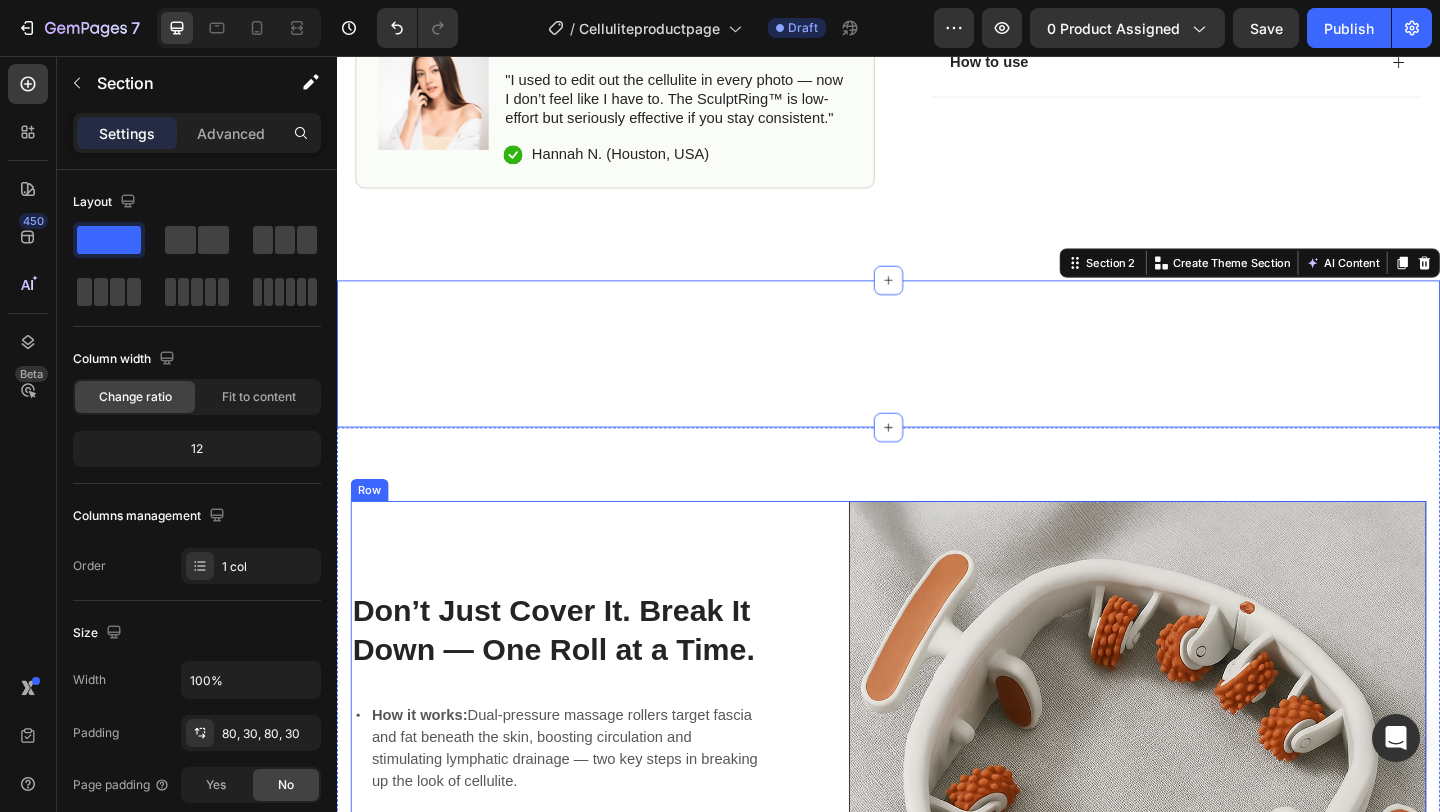 click on "Don’t Just Cover It. Break It Down — One Roll at a Time. Heading
How it works:  Dual-pressure massage rollers target fascia and fat beneath the skin, boosting circulation and stimulating lymphatic drainage — two key steps in breaking up the look of cellulite.
Visible results:  With daily use, most users notice firmer, smoother skin texture within 2–4 weeks — especially around the thighs, hips, and butt.
Built for real bodies:  Whether you’re bloated, postpartum, or just tired of filters hiding what you can’t fix — the SculptRing™ meets you where you are, no pressure to be perfect. Item List" at bounding box center [576, 854] 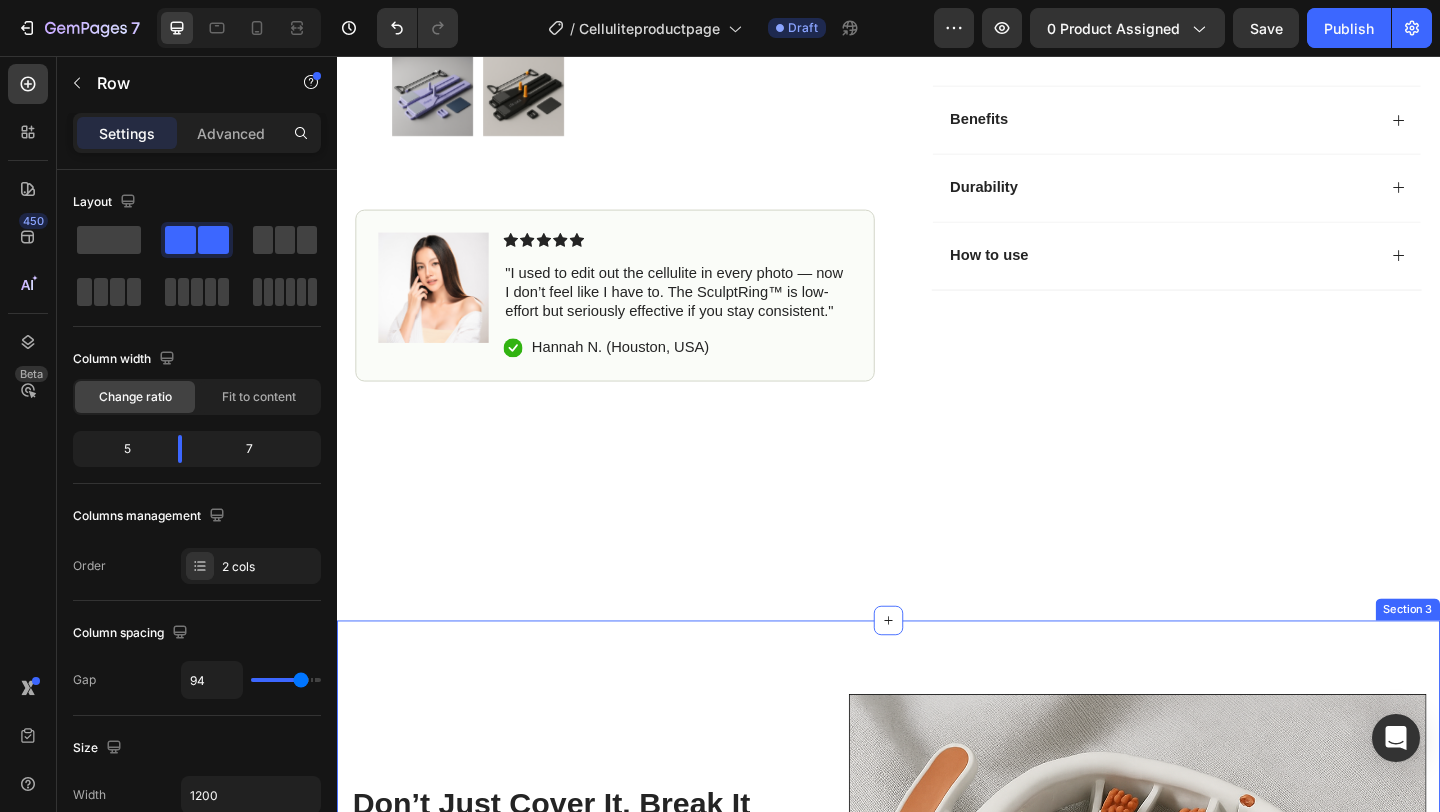 scroll, scrollTop: 715, scrollLeft: 0, axis: vertical 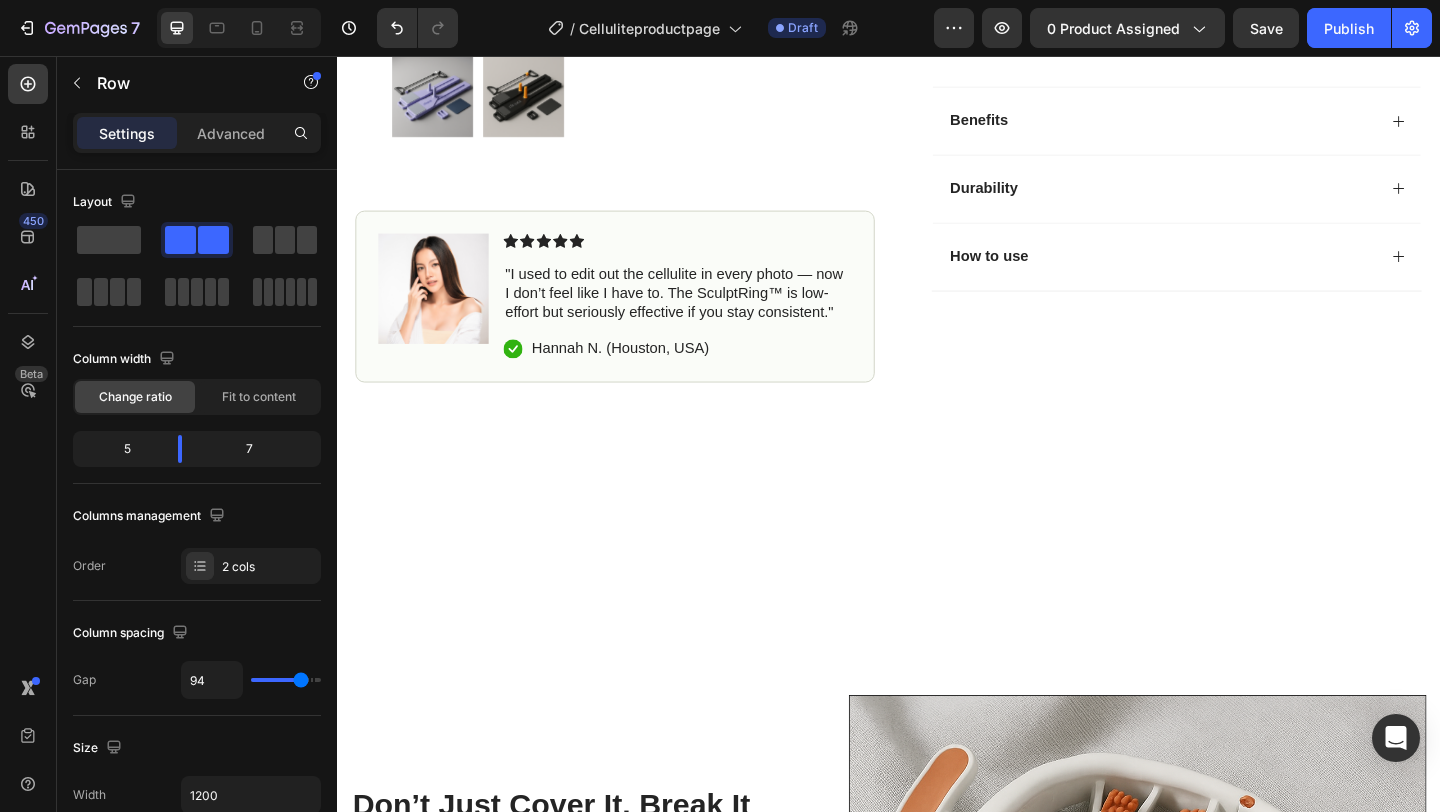 click at bounding box center (646, 591) 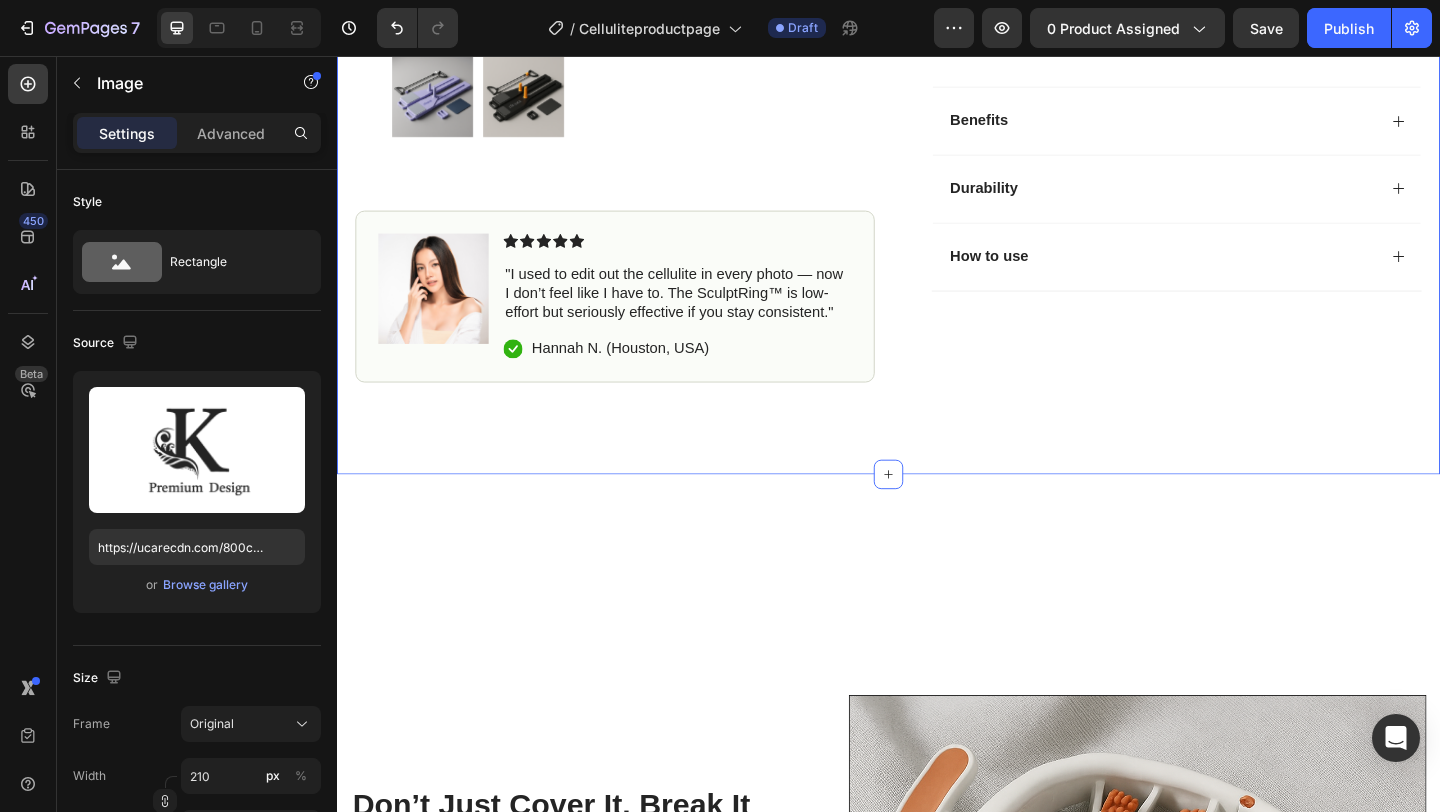 click on "Icon Free Shipping on orders $70+ Text Block Row
Icon 56,000+ Happy Customers Text Block Row Carousel Row
Product Images Image Icon Icon Icon Icon Icon Icon List "I used to edit out the cellulite in every photo — now I don’t feel like I have to. The SculptRing™ is low-effort but seriously effective if you stay consistent." Text Block
Icon [FIRST] [LAST] ([CITY], [COUNTRY]) Text Block Row Row Row Icon Icon Icon Icon Icon Icon List 4.8 based on 56,400 Customers Text Block Row Niraxa CoreGlide™ Product Title
Visible results in just weeks — when you stay consistent, your skin responds.
Thousands of women are already seeing smoother, firmer skin — join them.
Don’t wait for confidence — roll it in, one session at a time. Item List
Icon Sold out Twice | Limited Stock Available Text Block Row
Shopify App Shopify App Add to cart Add to Cart
Icon Text Block" at bounding box center (937, -54) 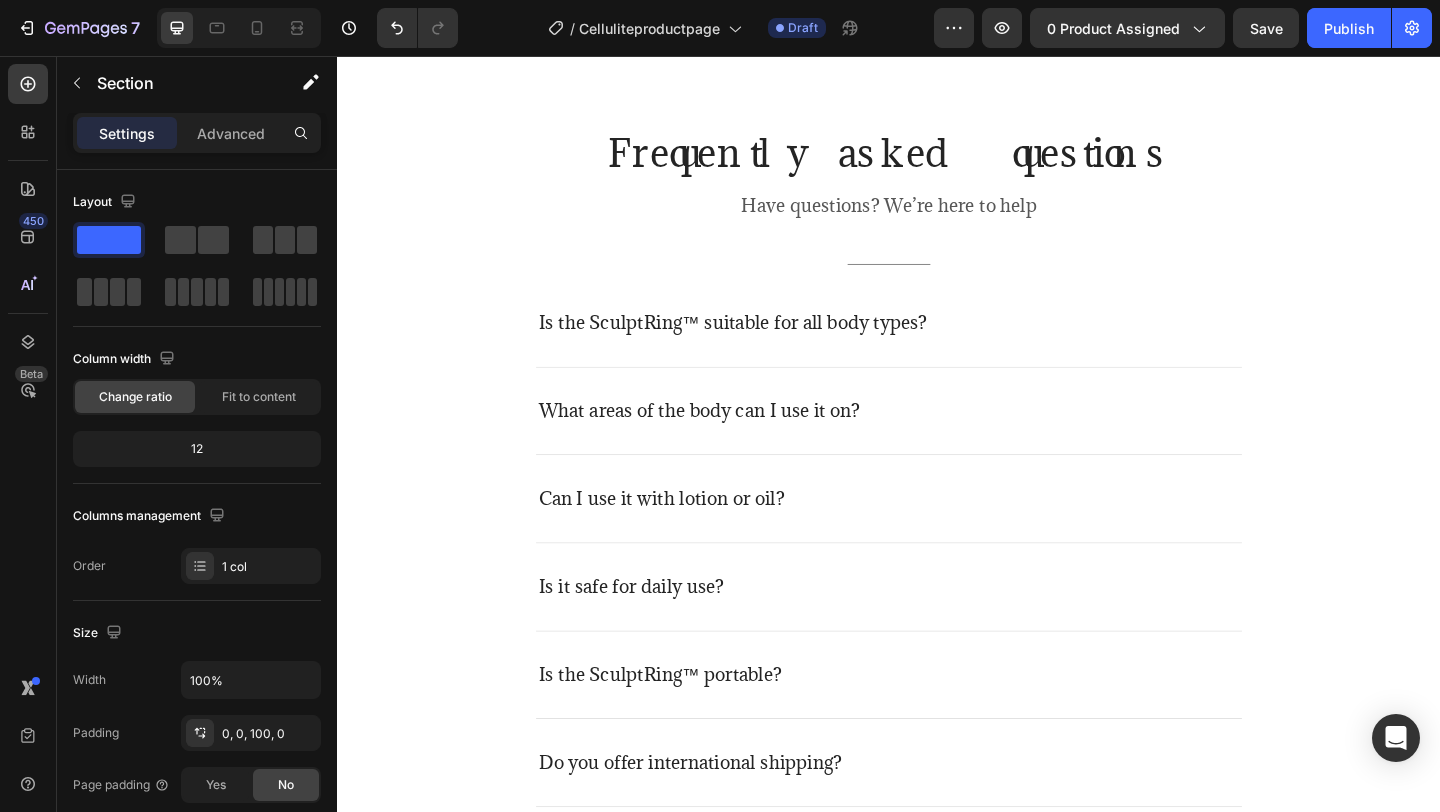 scroll, scrollTop: 6330, scrollLeft: 0, axis: vertical 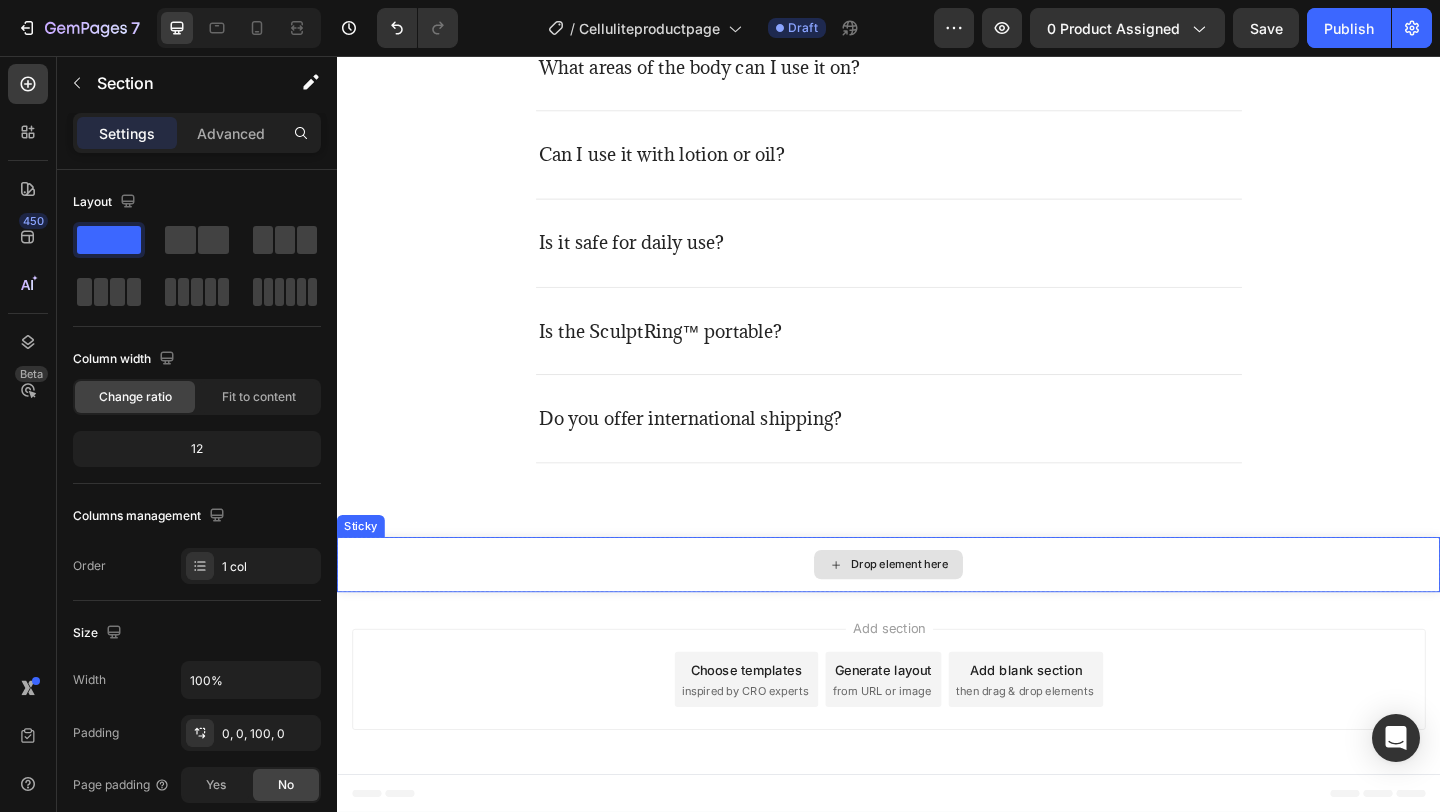 click on "Drop element here" at bounding box center [937, 609] 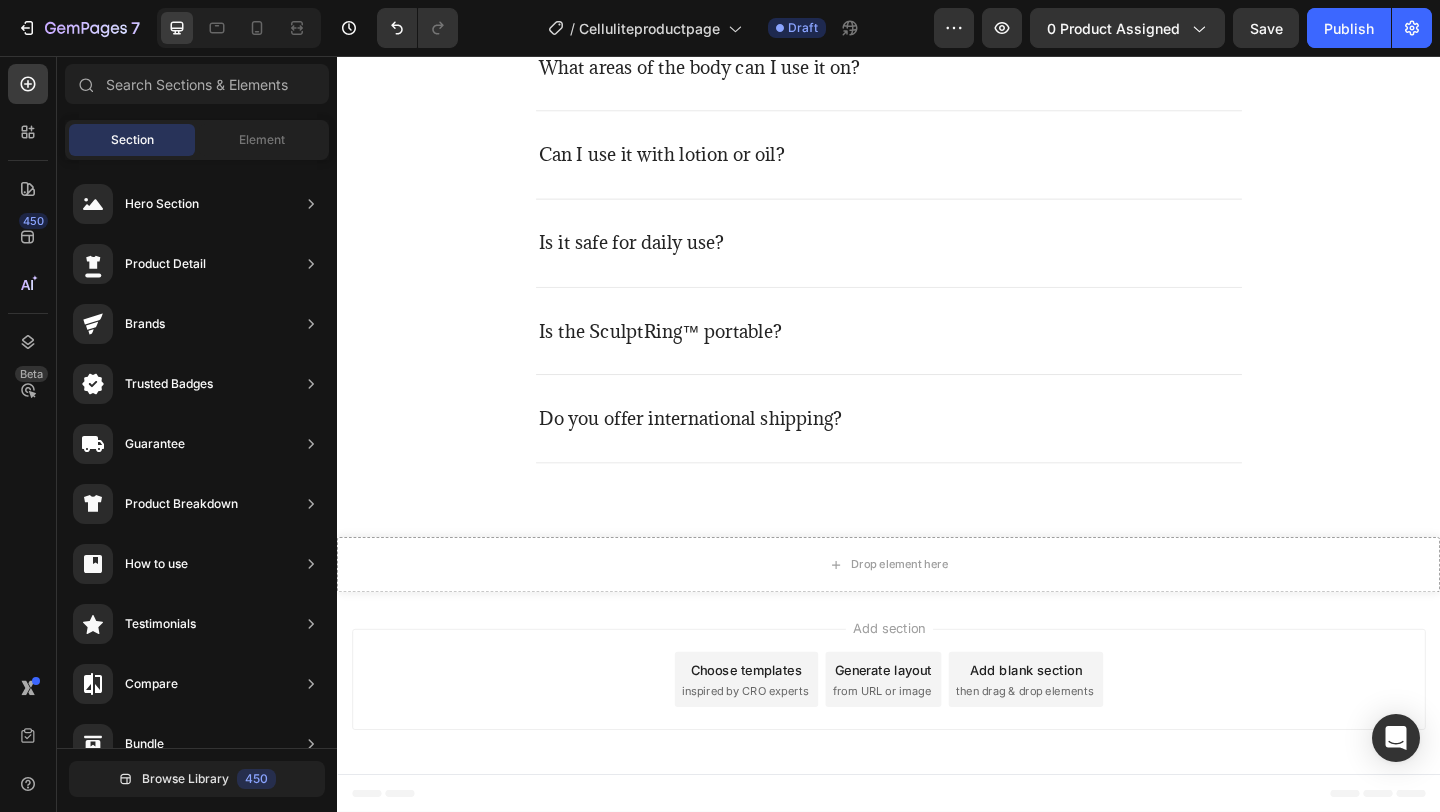 scroll, scrollTop: 91, scrollLeft: 0, axis: vertical 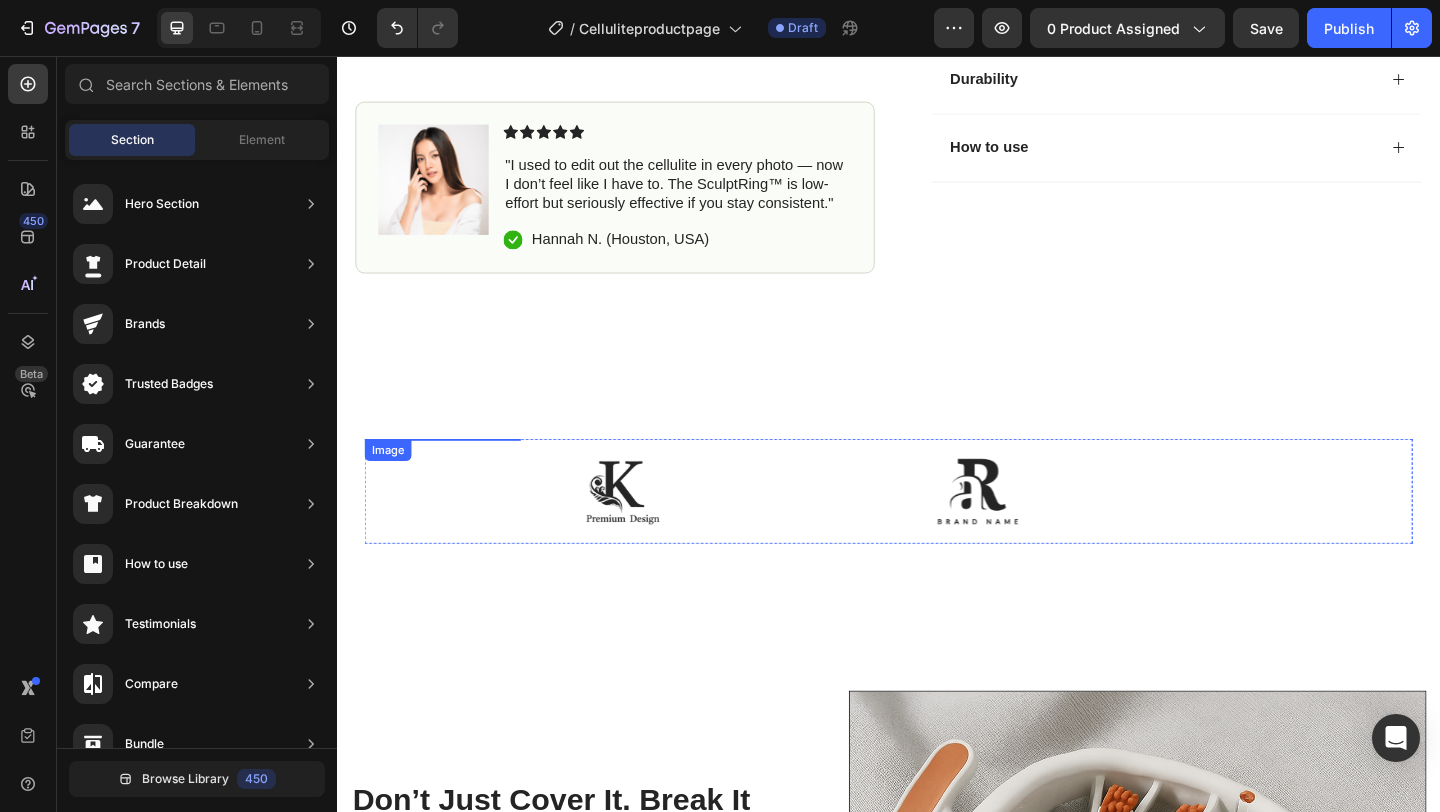 click at bounding box center (452, 472) 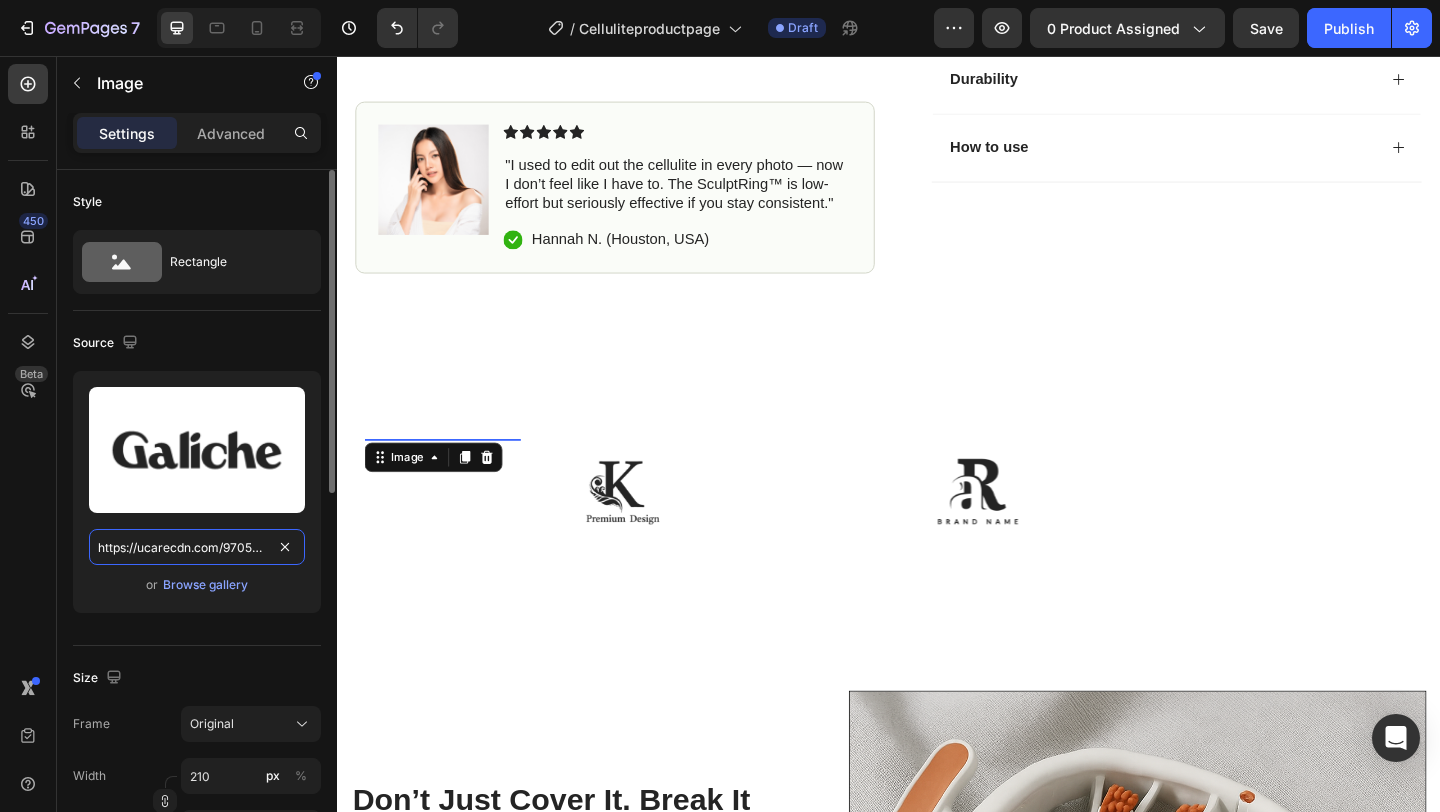 click on "https://ucarecdn.com/9705af4b-e664-48da-9692-cacc6f593a1a/-/format/auto/" at bounding box center (197, 547) 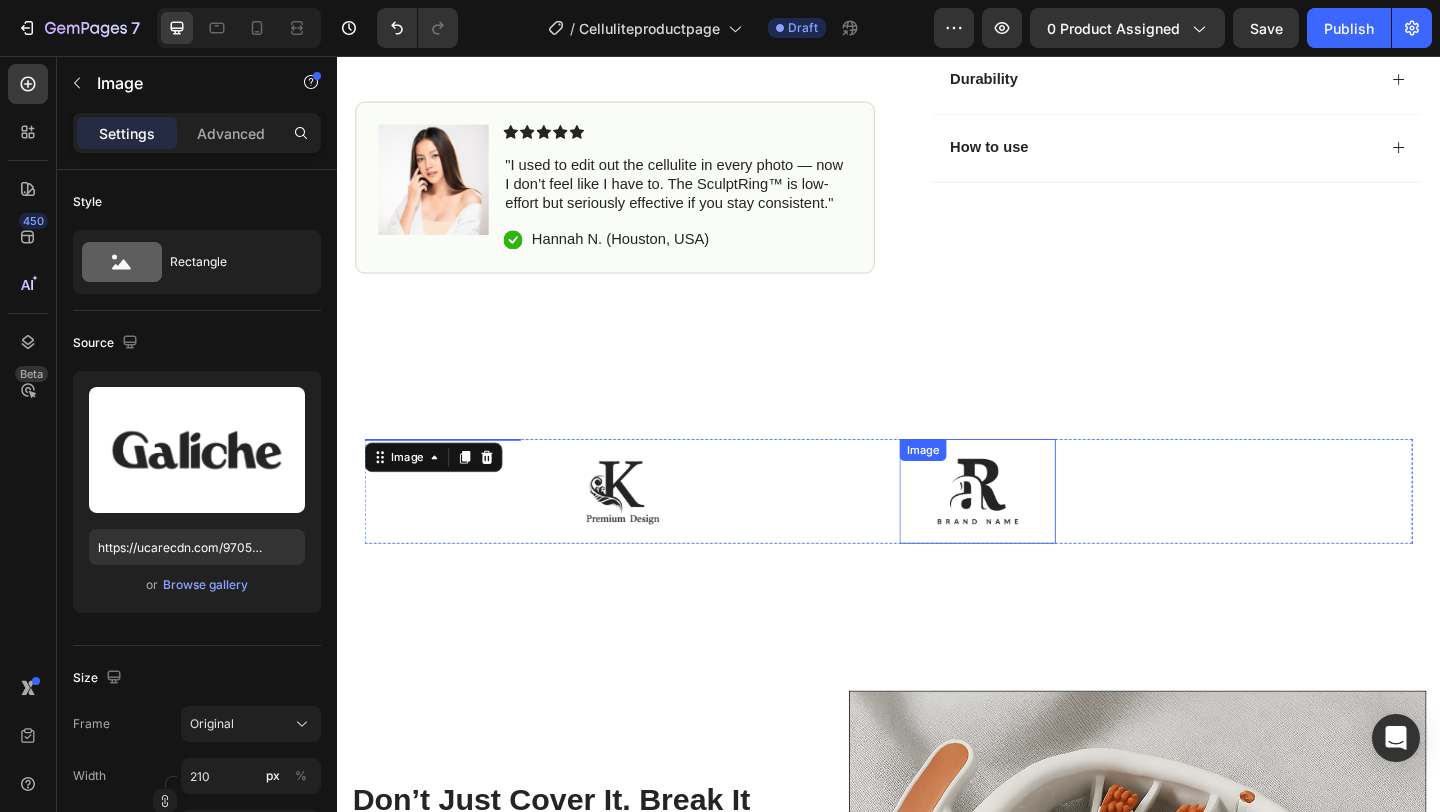 click on "Icon Free Shipping on orders $70+ Text Block Row
Icon 56,000+ Happy Customers Text Block Row Carousel Row
Product Images Image Icon Icon Icon Icon Icon Icon List "I used to edit out the cellulite in every photo — now I don’t feel like I have to. The SculptRing™ is low-effort but seriously effective if you stay consistent." Text Block
Icon [FIRST] [LAST] ([CITY], [COUNTRY]) Text Block Row Row Row Icon Icon Icon Icon Icon Icon List 4.8 based on 56,400 Customers Text Block Row Niraxa CoreGlide™ Product Title
Visible results in just weeks — when you stay consistent, your skin responds.
Thousands of women are already seeing smoother, firmer skin — join them.
Don’t wait for confidence — roll it in, one session at a time. Item List
Icon Sold out Twice | Limited Stock Available Text Block Row
Shopify App Shopify App Add to cart Add to Cart
Icon Text Block" at bounding box center (937, -173) 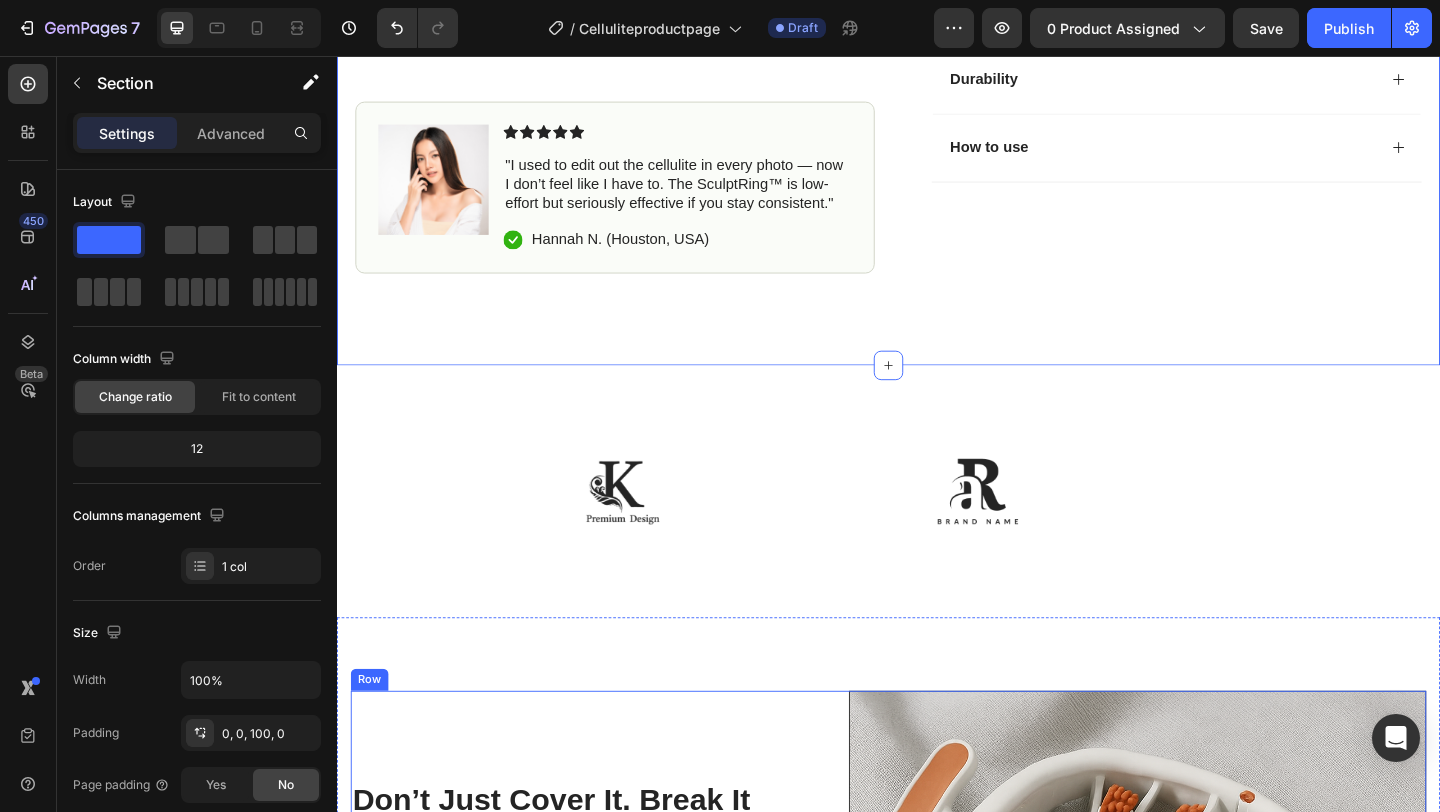 click on "Don’t Just Cover It. Break It Down — One Roll at a Time. Heading
How it works:  Dual-pressure massage rollers target fascia and fat beneath the skin, boosting circulation and stimulating lymphatic drainage — two key steps in breaking up the look of cellulite.
Visible results:  With daily use, most users notice firmer, smoother skin texture within 2–4 weeks — especially around the thighs, hips, and butt.
Built for real bodies:  Whether you’re bloated, postpartum, or just tired of filters hiding what you can’t fix — the SculptRing™ meets you where you are, no pressure to be perfect. Item List" at bounding box center (576, 1060) 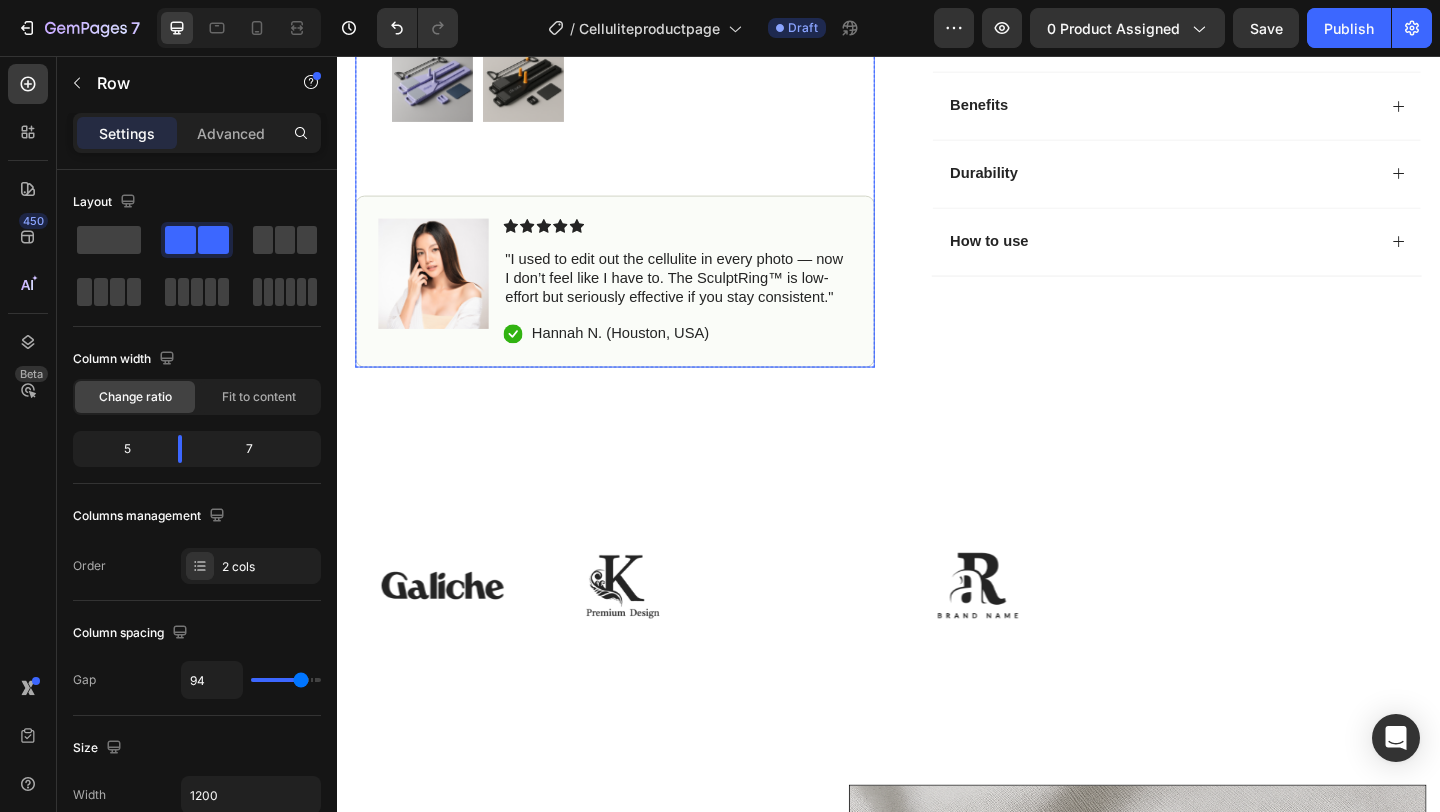 scroll, scrollTop: 730, scrollLeft: 0, axis: vertical 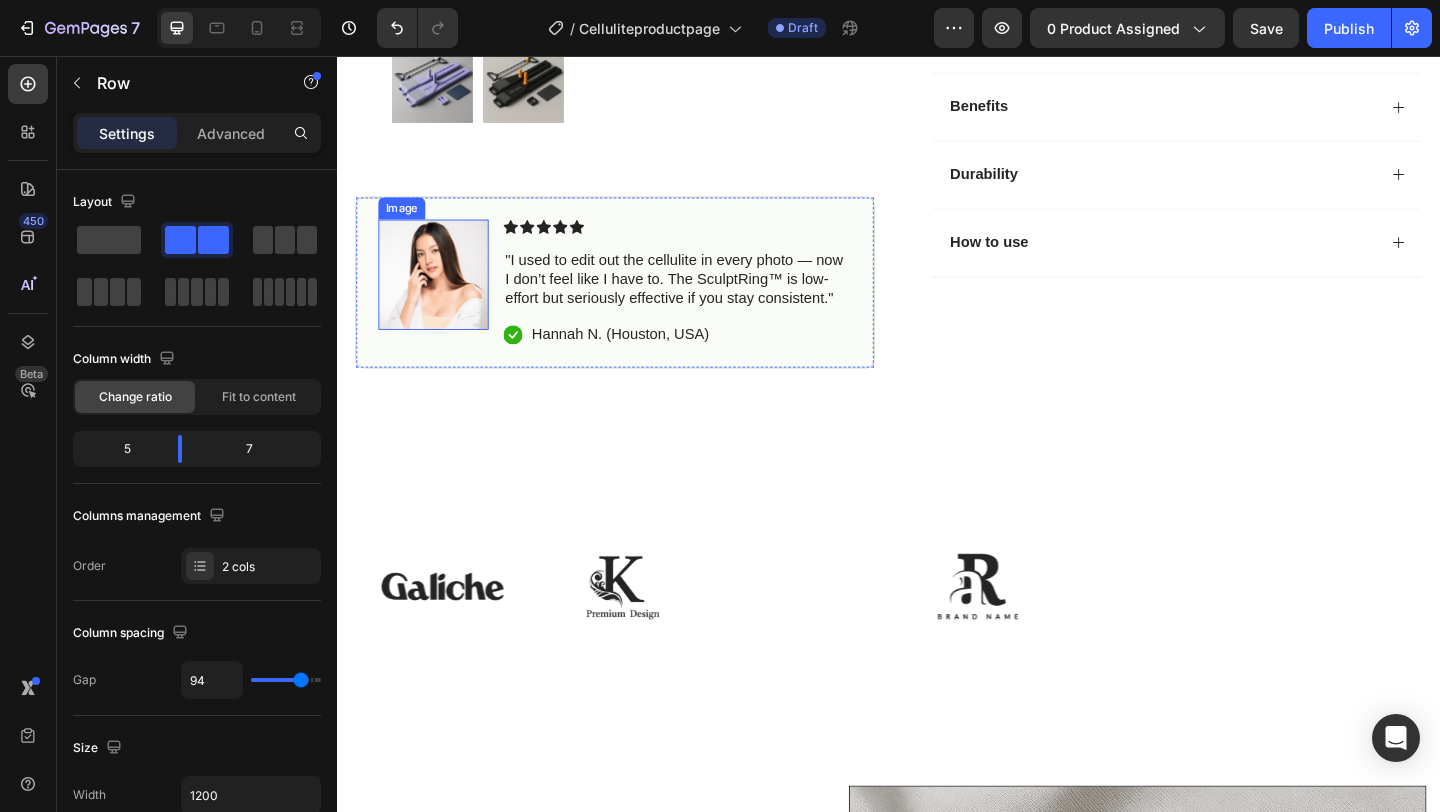 click at bounding box center [442, 294] 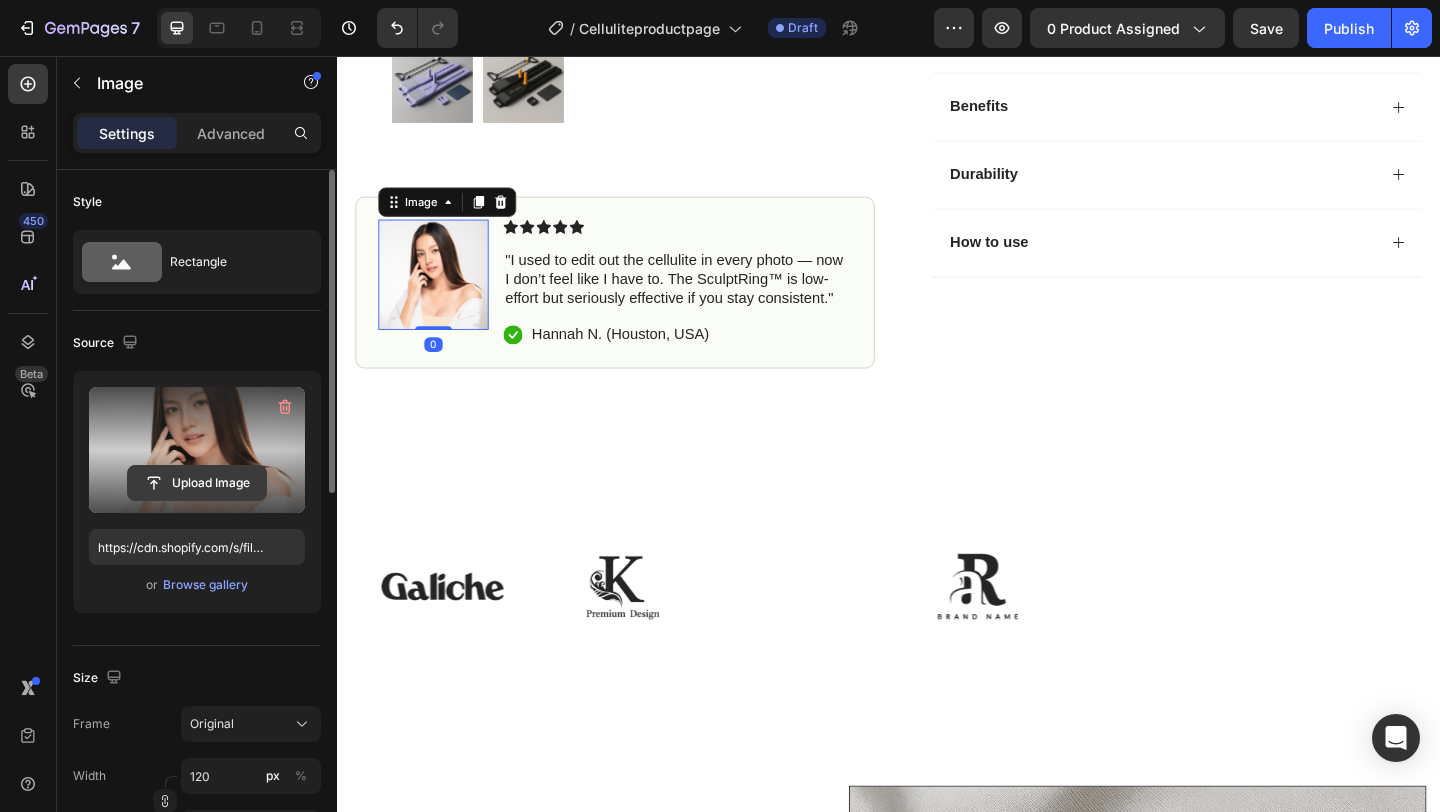 click 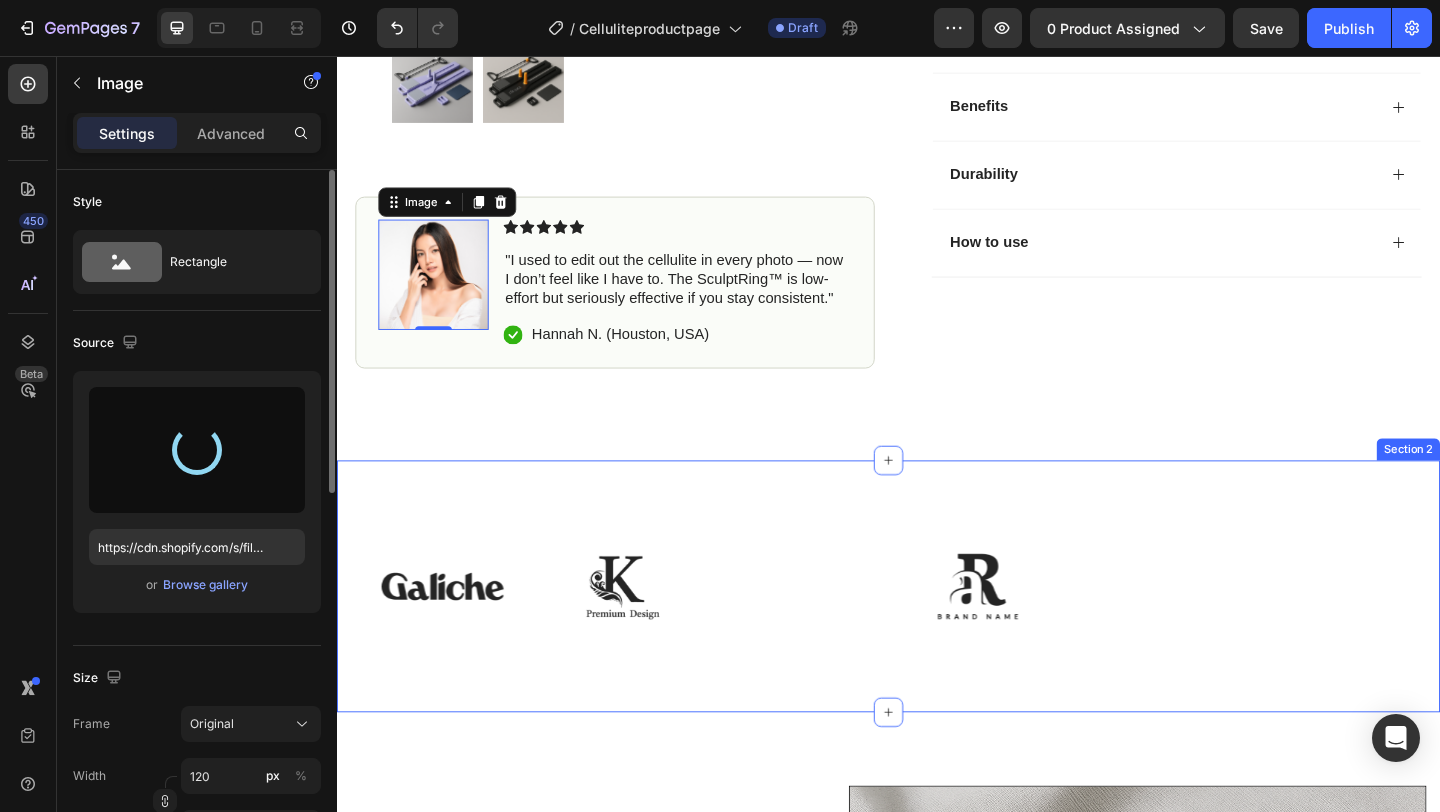 type on "https://cdn.shopify.com/s/files/1/0695/2334/1626/files/gempages_576356869325456323-5a8318ca-3531-454a-a170-2f3c4b9baebb.png" 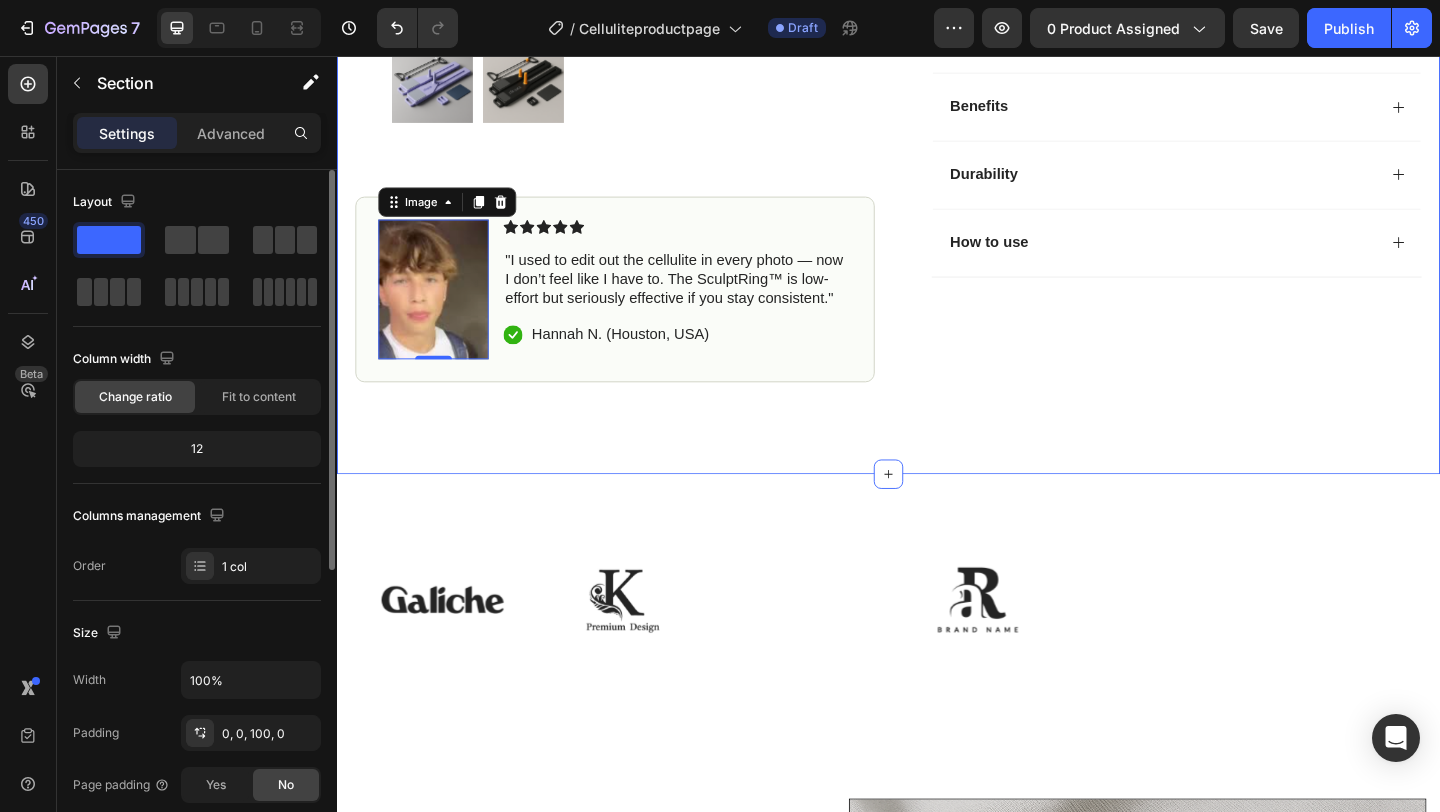 click on "Icon Free Shipping on orders $70+ Text Block Row
Icon 56,000+ Happy Customers Text Block Row Carousel Row
Product Images Image   0 Icon Icon Icon Icon Icon Icon List "I used to edit out the cellulite in every photo — now I don’t feel like I have to. The SculptRing™ is low-effort but seriously effective if you stay consistent." Text Block
Icon Hannah N. ([CITY], [COUNTRY]) Text Block Row Row Row Icon Icon Icon Icon Icon Icon List 4.8 based on 56,400 Customers Text Block Row Niraxa CoreGlide™ Product Title
Visible results in just weeks — when you stay consistent, your skin responds.
Thousands of women are already seeing smoother, firmer skin — join them.
Don’t wait for confidence — roll it in, one session at a time. Item List
Icon Sold out Twice | Limited Stock Available Text Block Row
Shopify App Shopify App Add to cart Add to Cart
Icon Text Block" at bounding box center (937, -61) 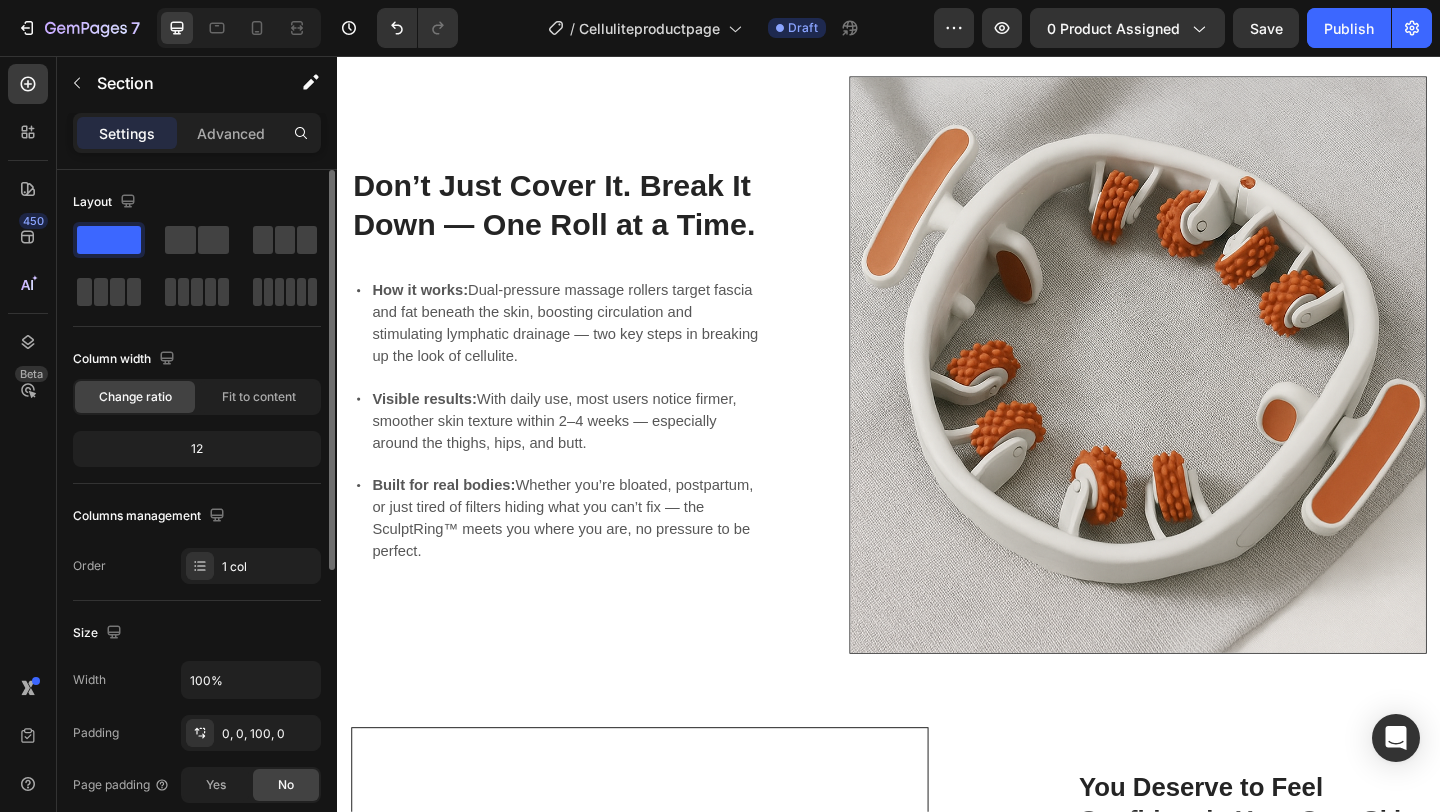 scroll, scrollTop: 1503, scrollLeft: 0, axis: vertical 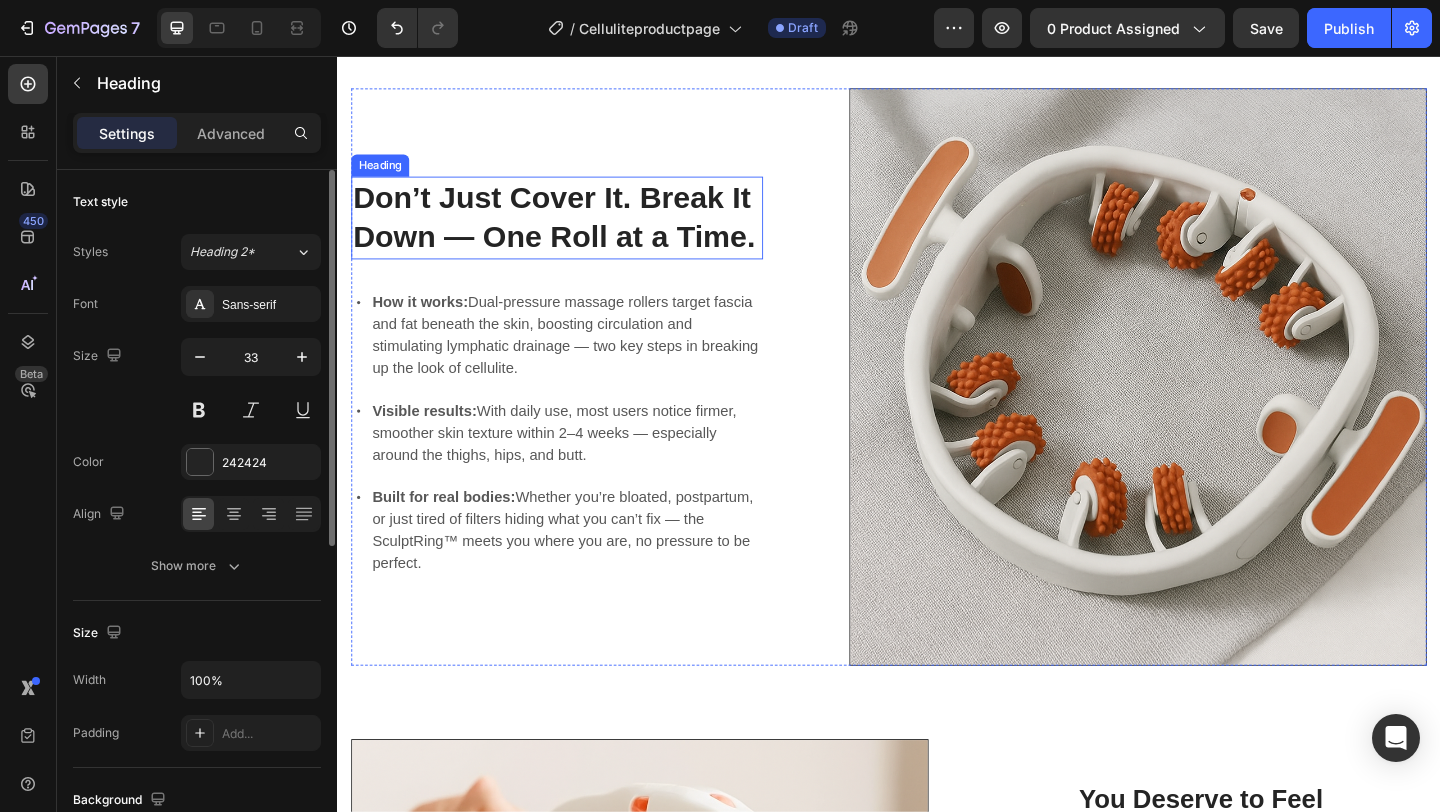click on "Don’t Just Cover It. Break It Down — One Roll at a Time." at bounding box center [576, 232] 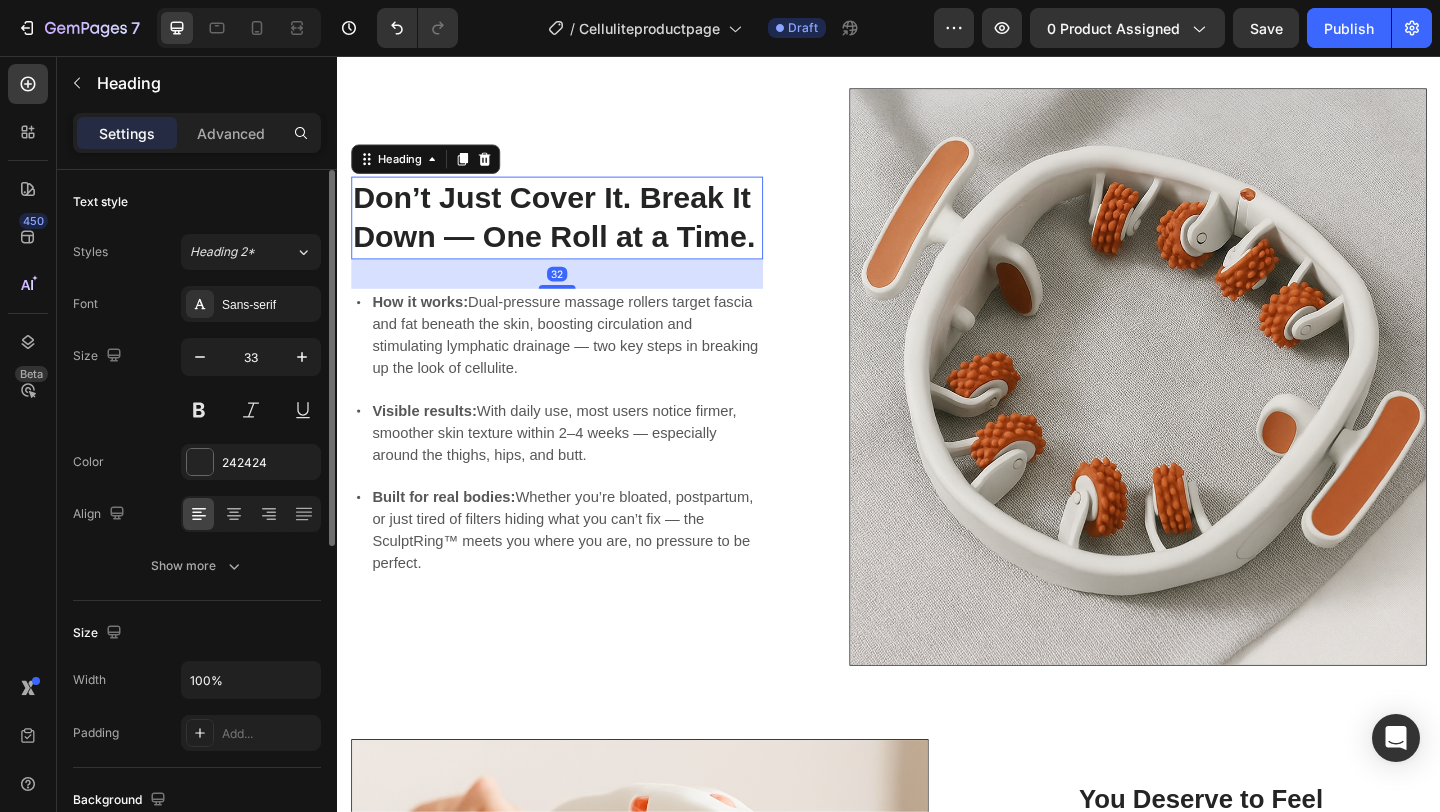 click on "Don’t Just Cover It. Break It Down — One Roll at a Time." at bounding box center (576, 232) 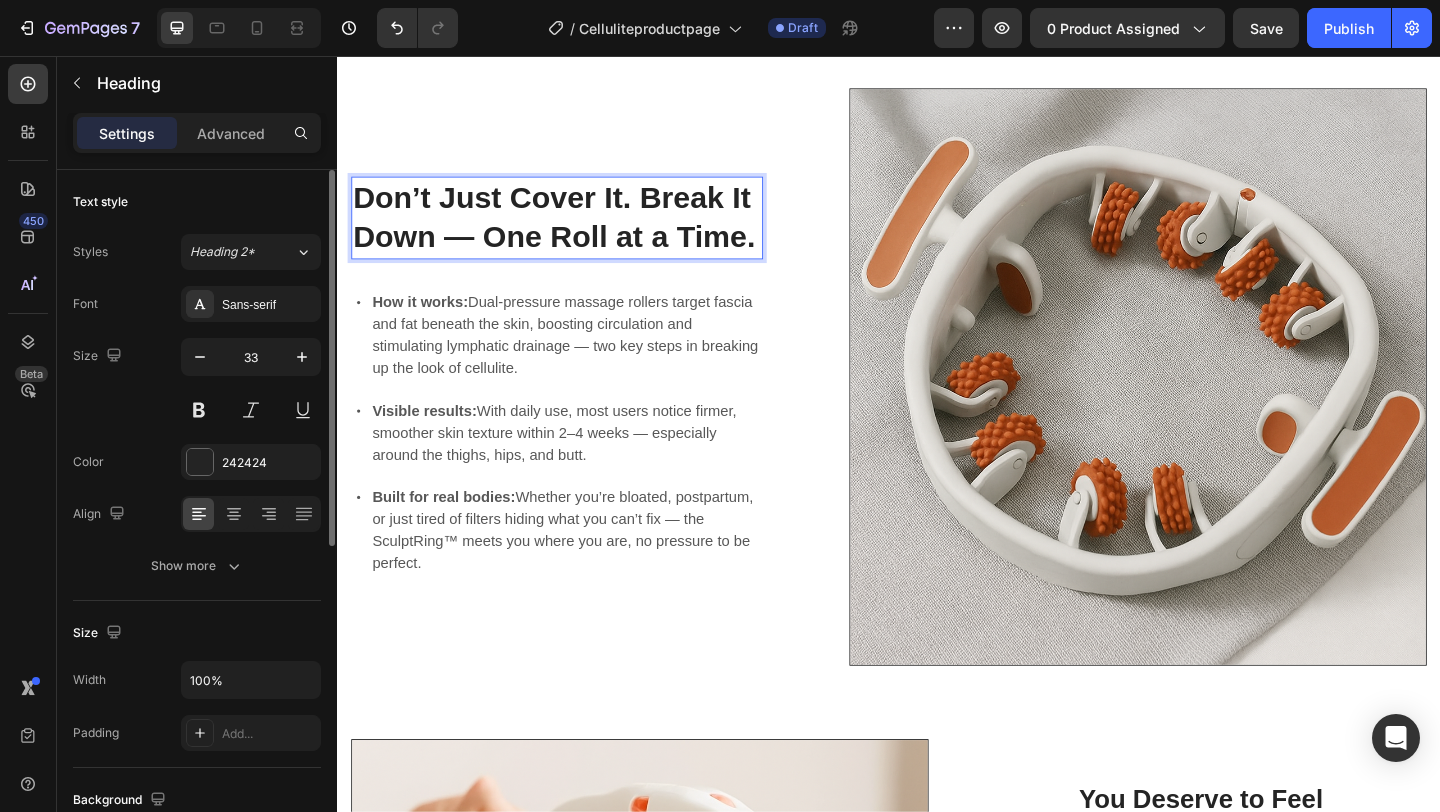 click on "Don’t Just Cover It. Break It Down — One Roll at a Time." at bounding box center (576, 232) 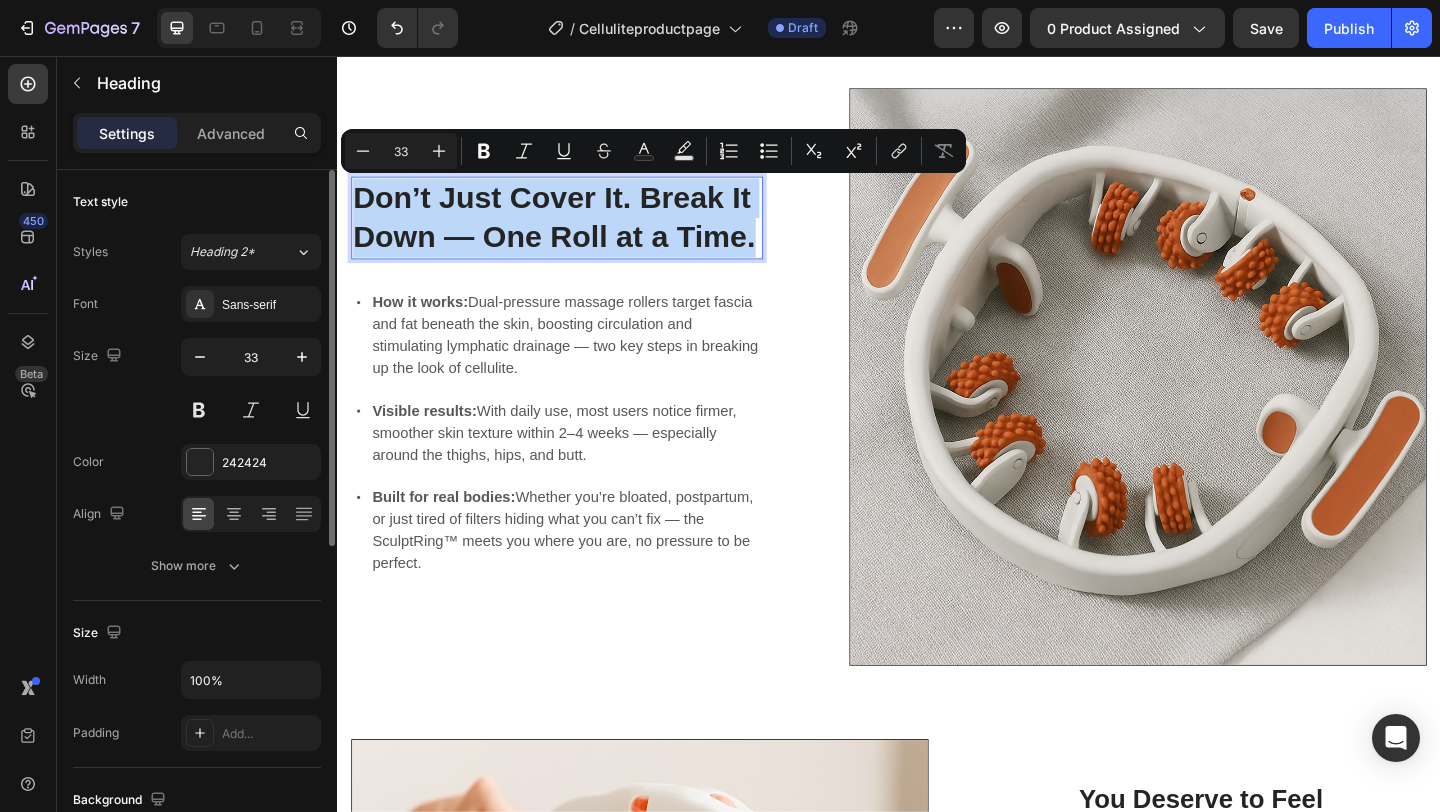 drag, startPoint x: 357, startPoint y: 197, endPoint x: 799, endPoint y: 260, distance: 446.46725 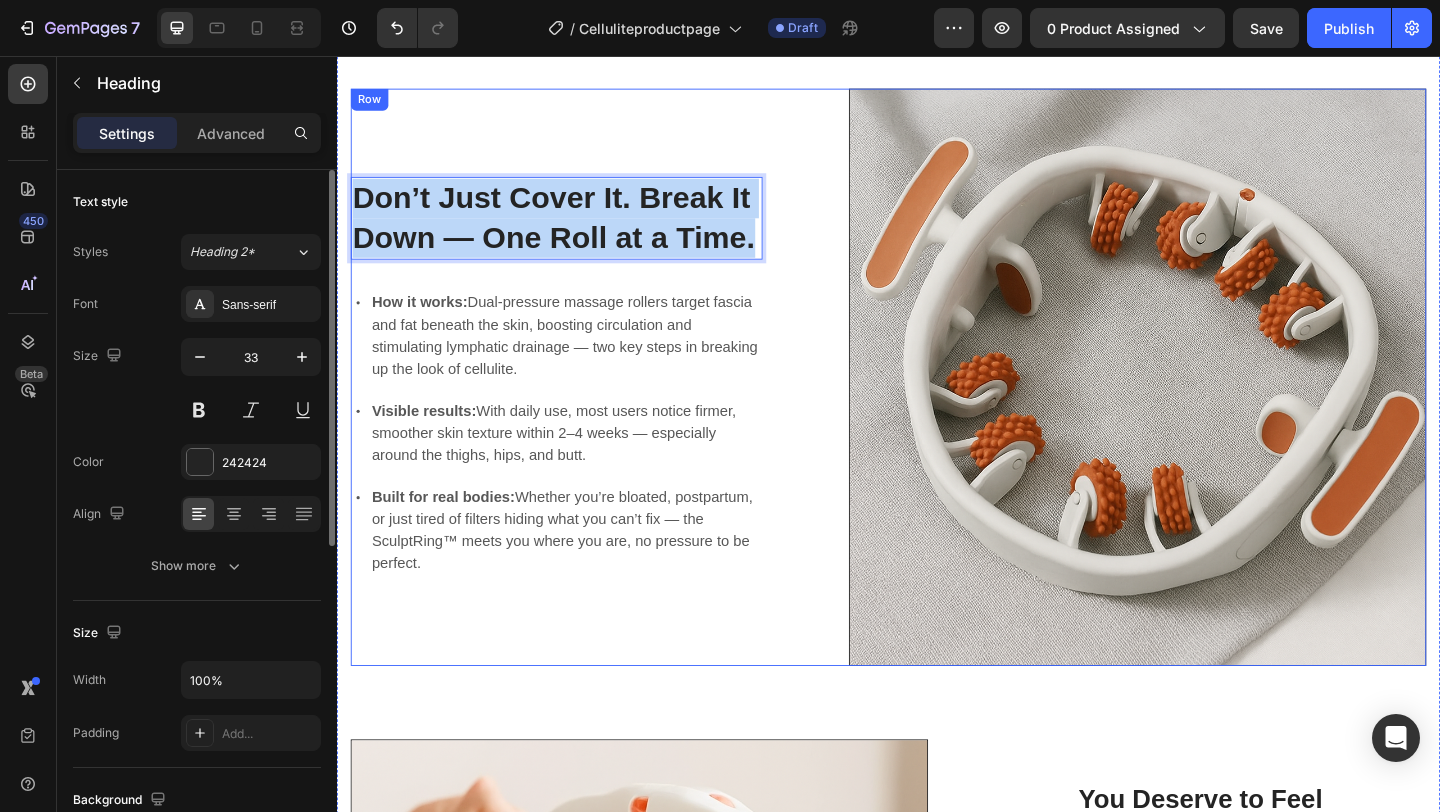 type on "16" 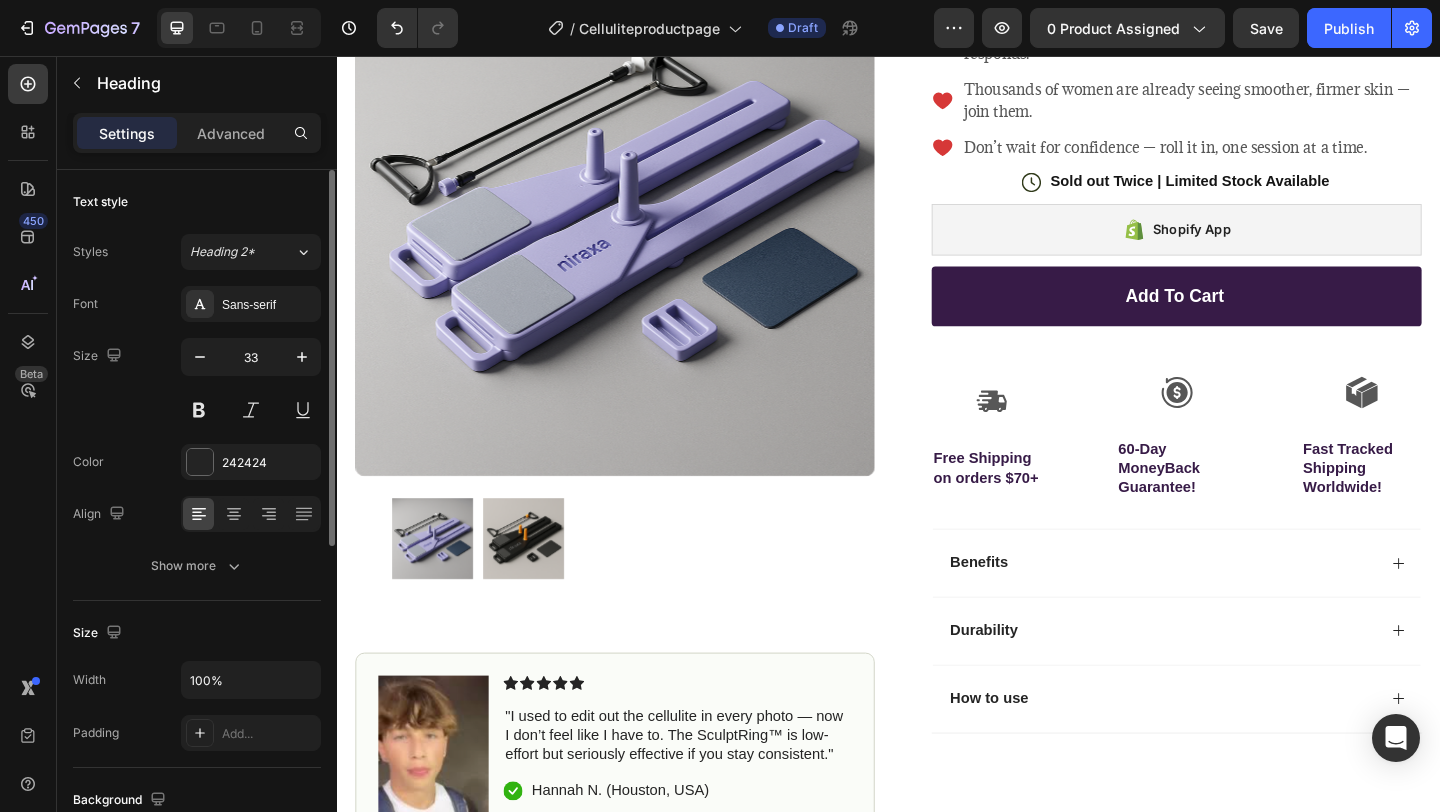 scroll, scrollTop: 366, scrollLeft: 0, axis: vertical 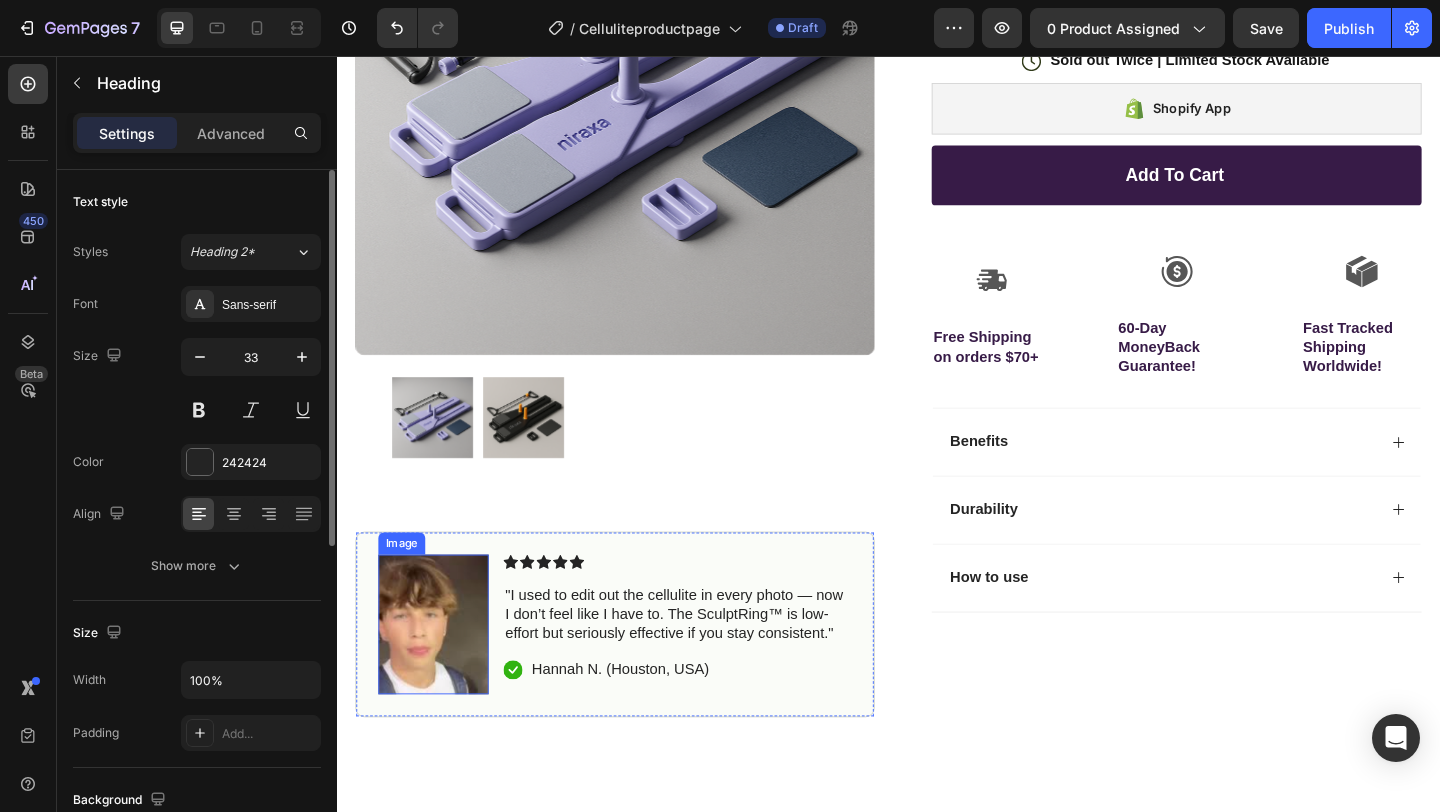 click at bounding box center (442, 673) 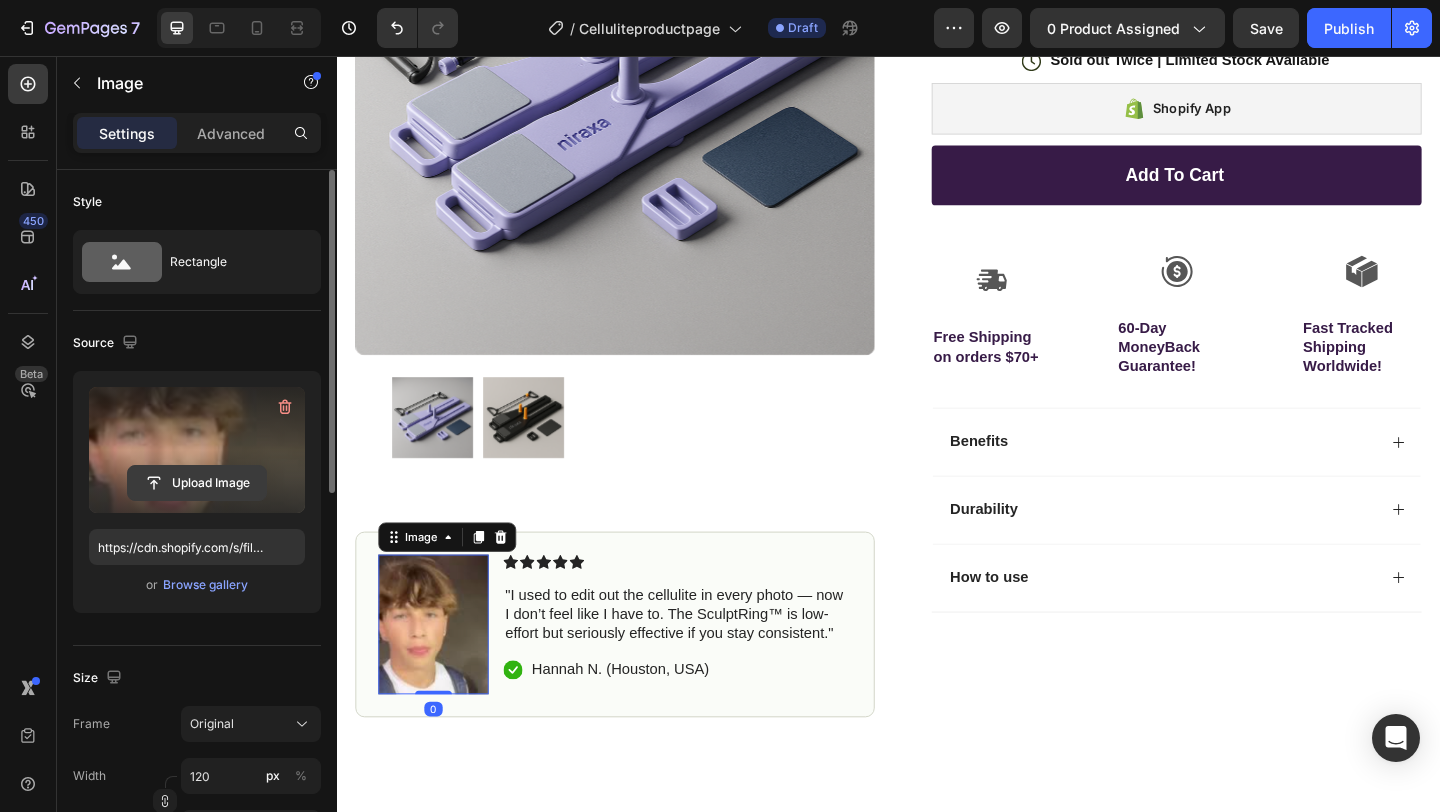 click 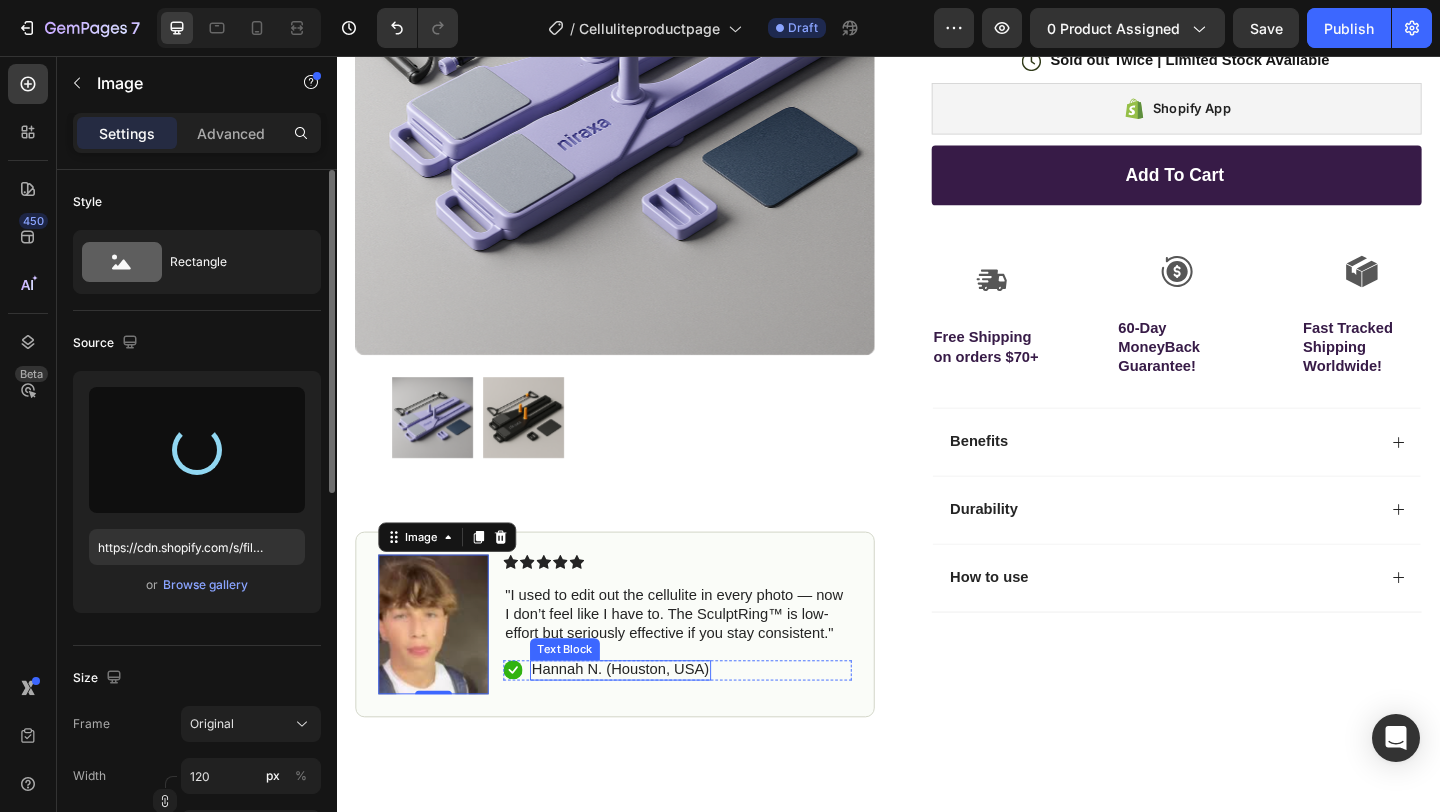 type on "https://cdn.shopify.com/s/files/1/0695/2334/1626/files/gempages_576356869325456323-68f34699-74ea-47ae-93c5-c6752859b3e2.png" 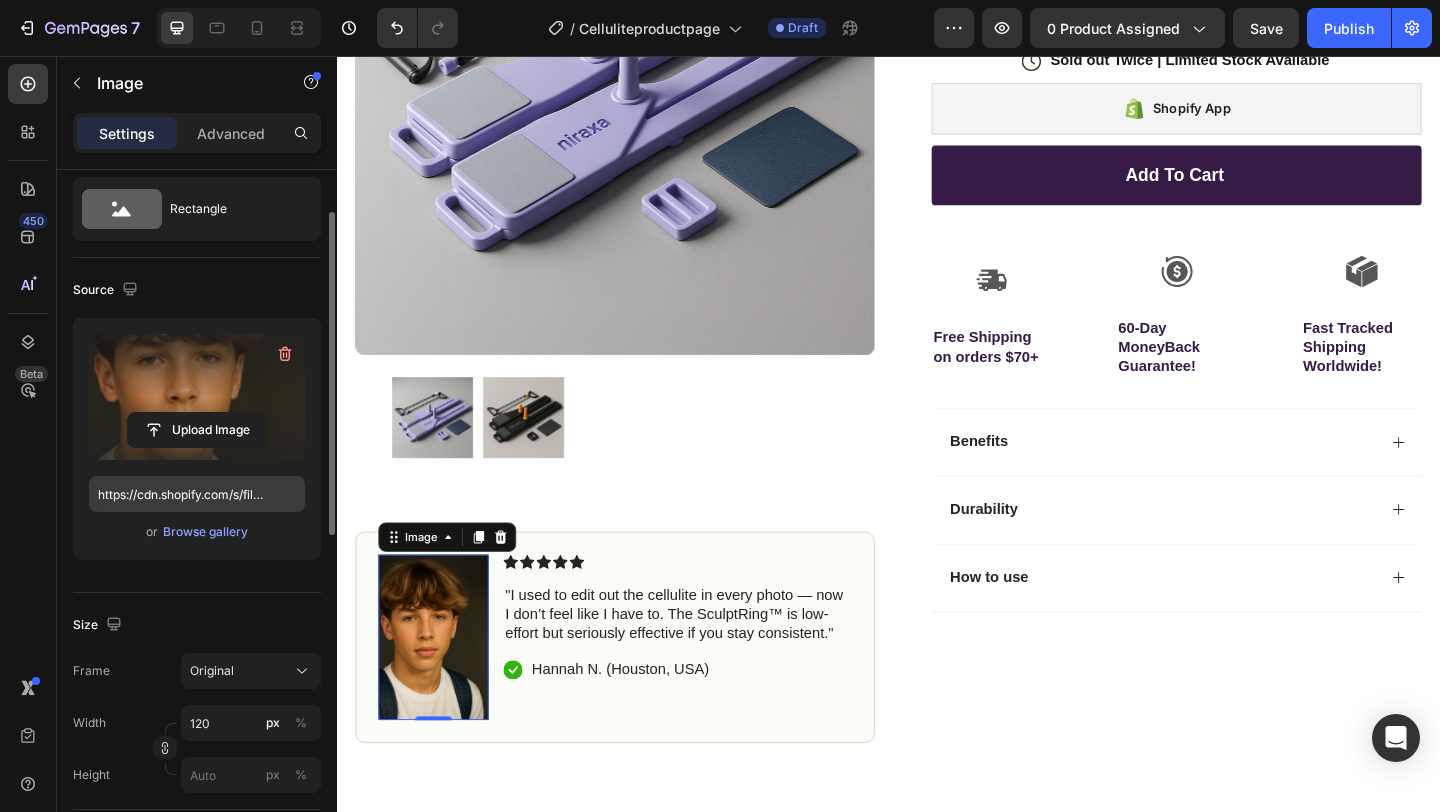 scroll, scrollTop: 66, scrollLeft: 0, axis: vertical 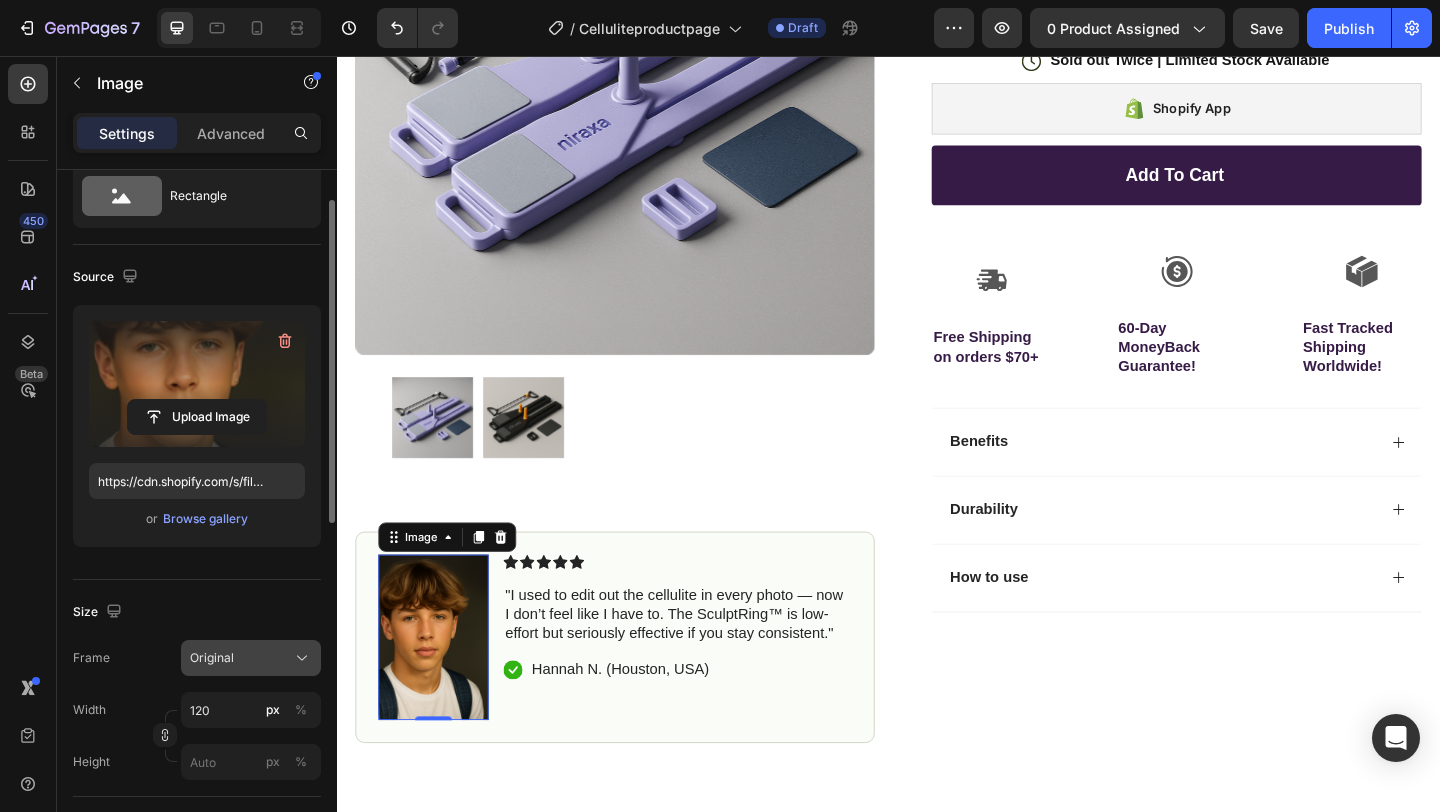 click on "Original" 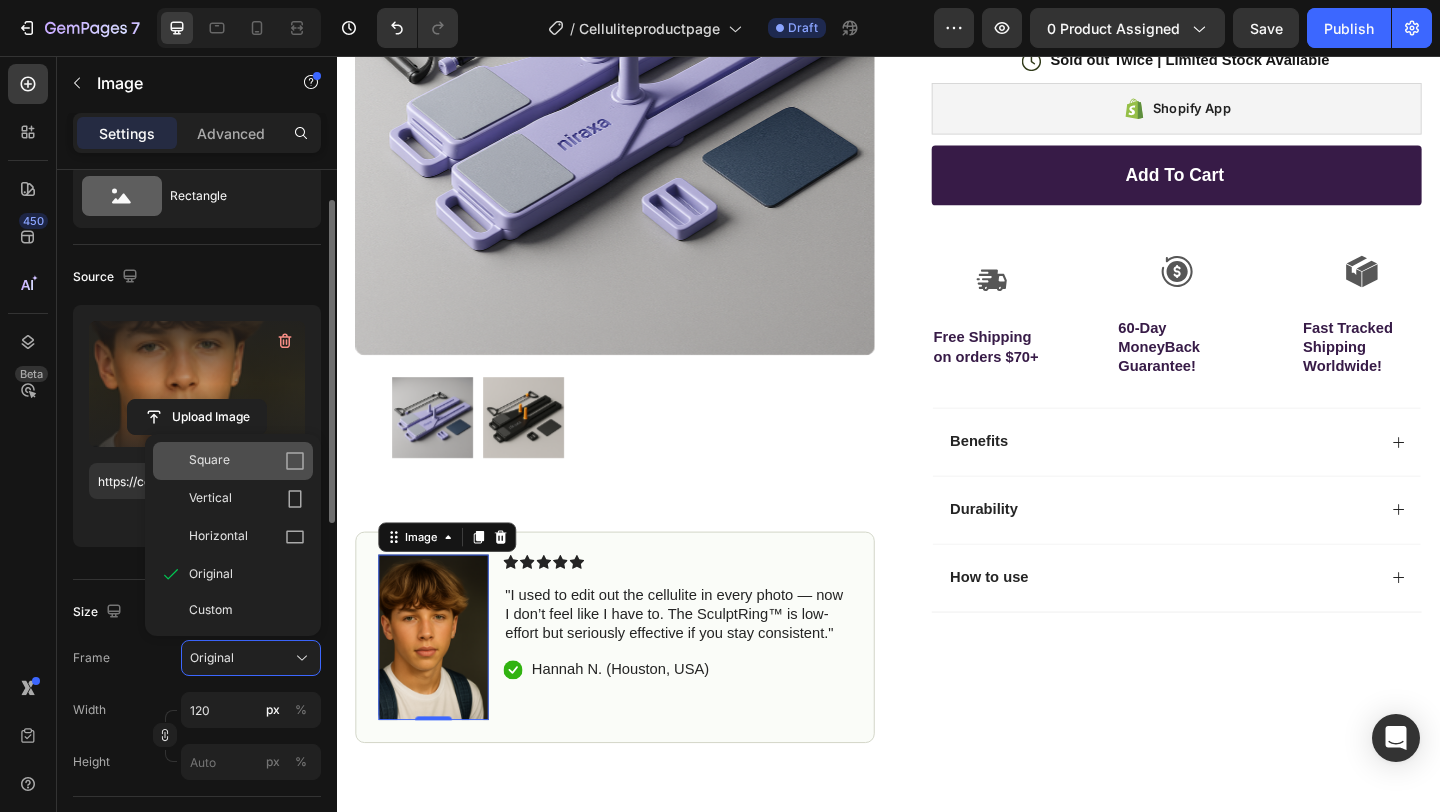 click on "Square" at bounding box center [247, 461] 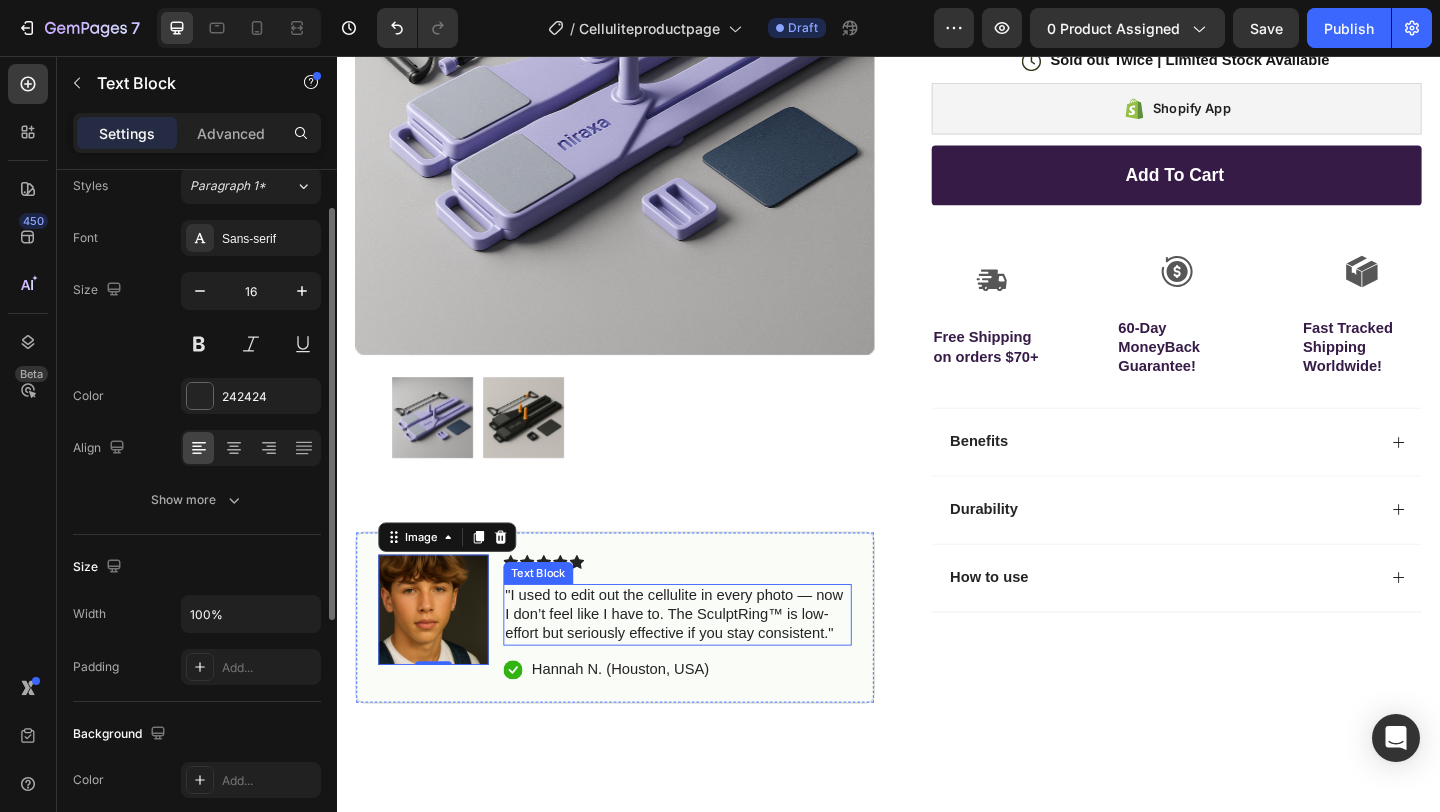 click on ""I used to edit out the cellulite in every photo — now I don’t feel like I have to. The SculptRing™ is low-effort but seriously effective if you stay consistent."" at bounding box center [707, 663] 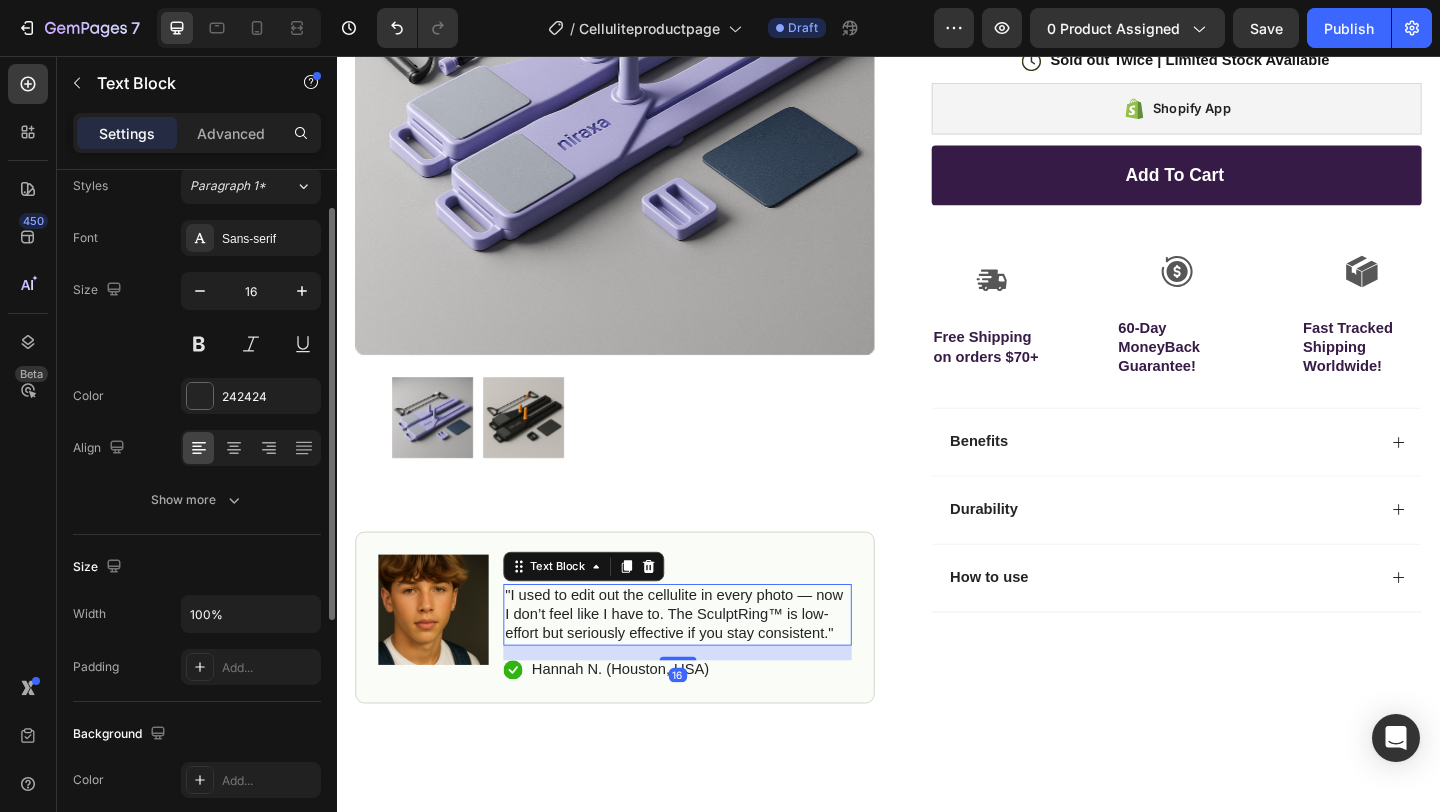 scroll, scrollTop: 0, scrollLeft: 0, axis: both 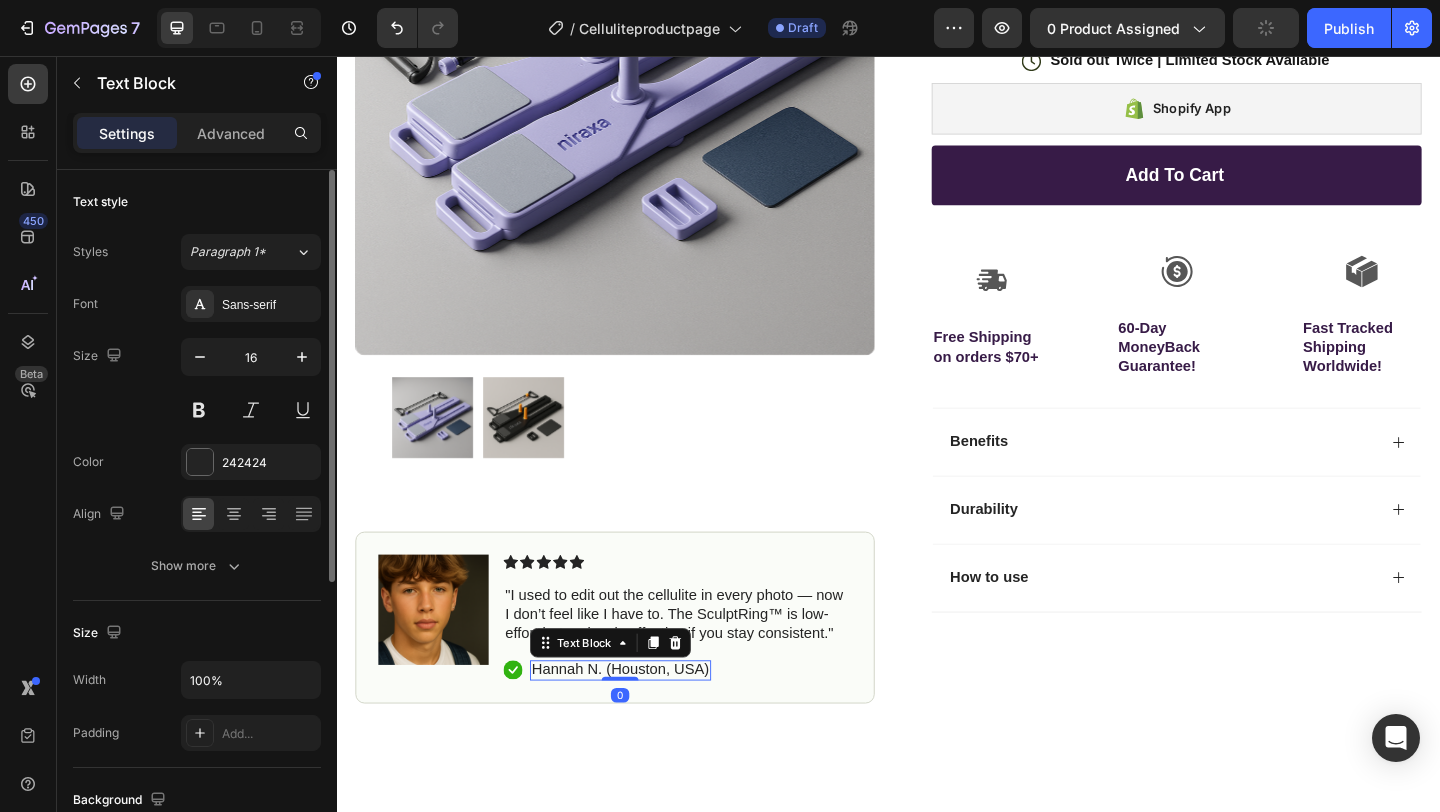 click on "Hannah N. (Houston, USA)" at bounding box center (645, 723) 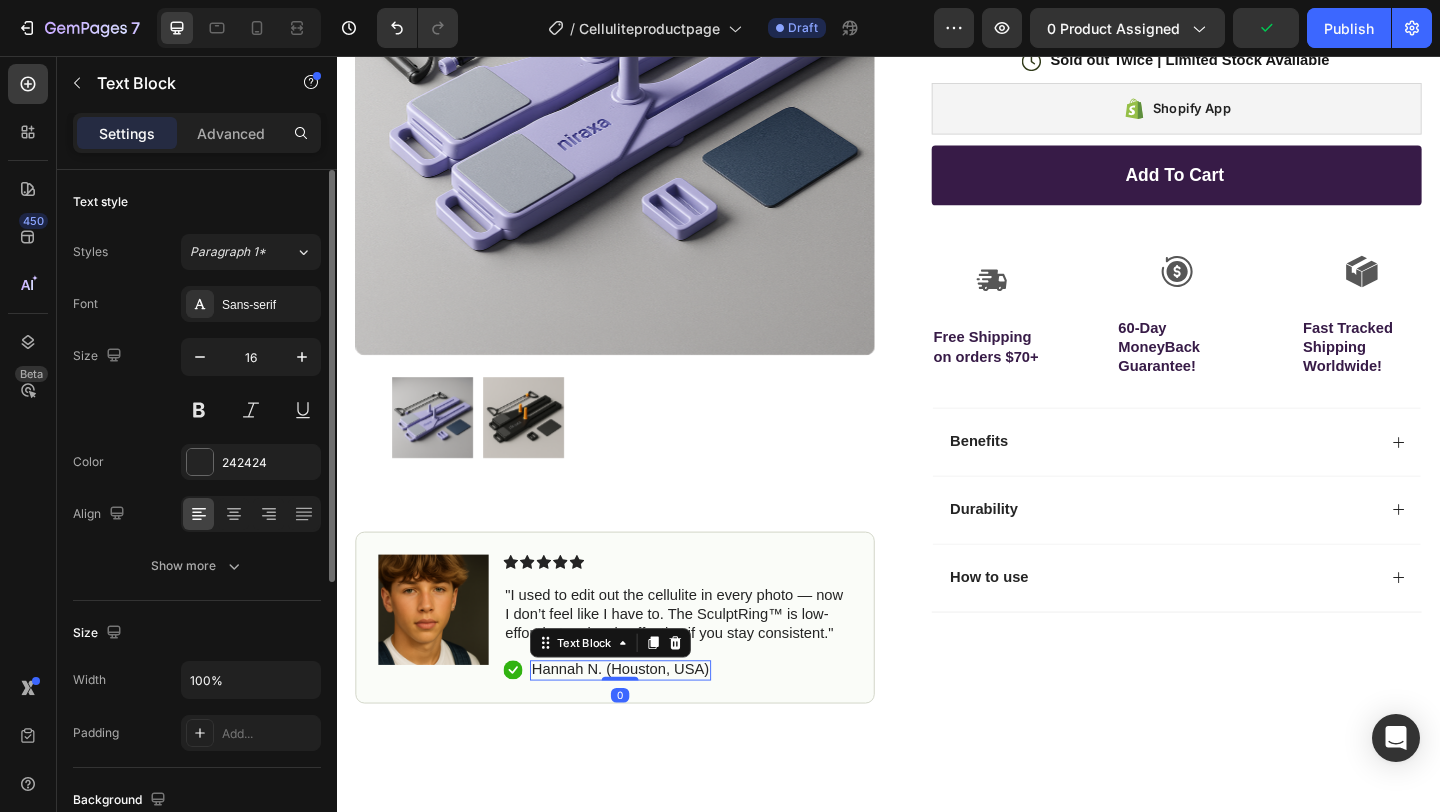 click on "Hannah N. (Houston, USA)" at bounding box center [645, 723] 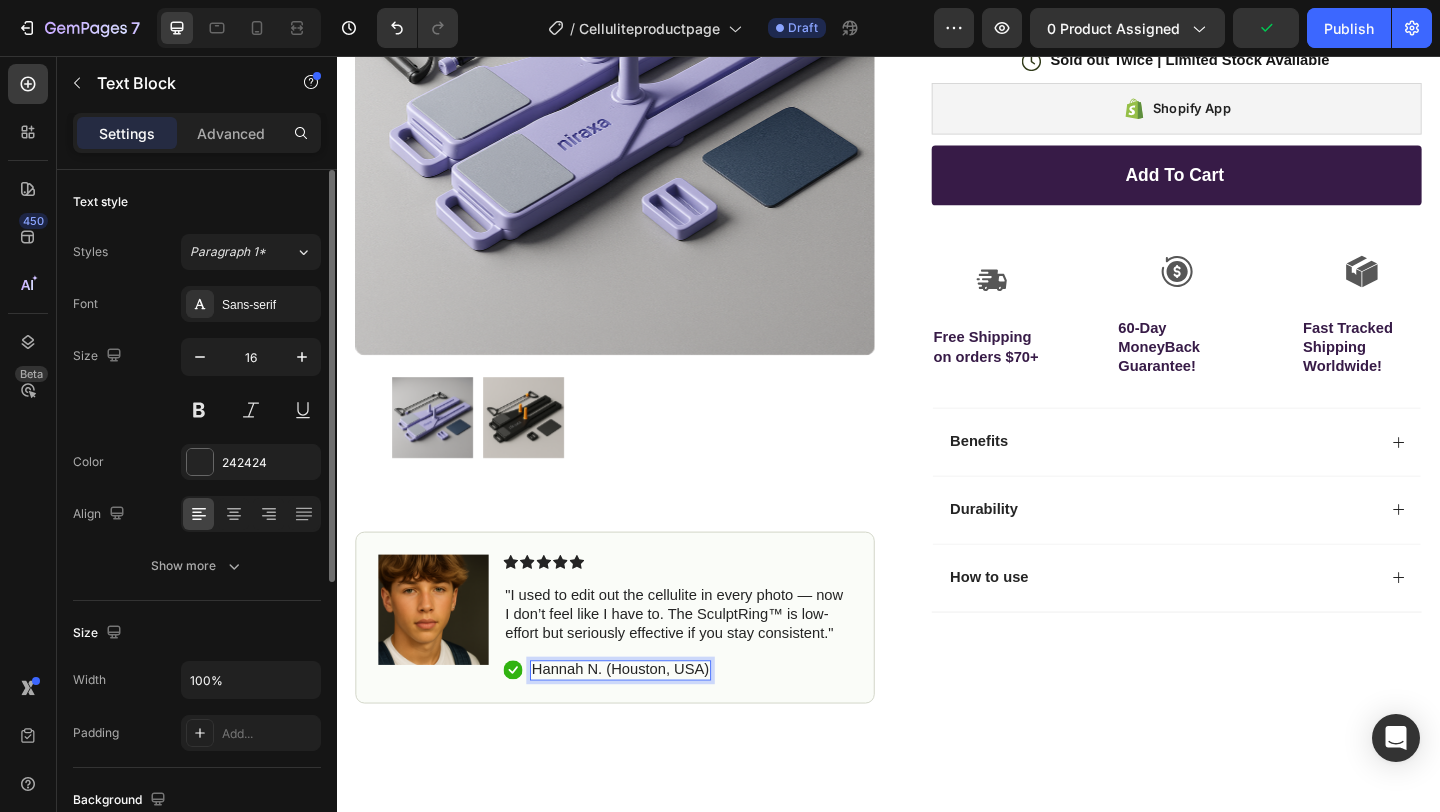 click on "Hannah N. (Houston, USA)" at bounding box center (645, 723) 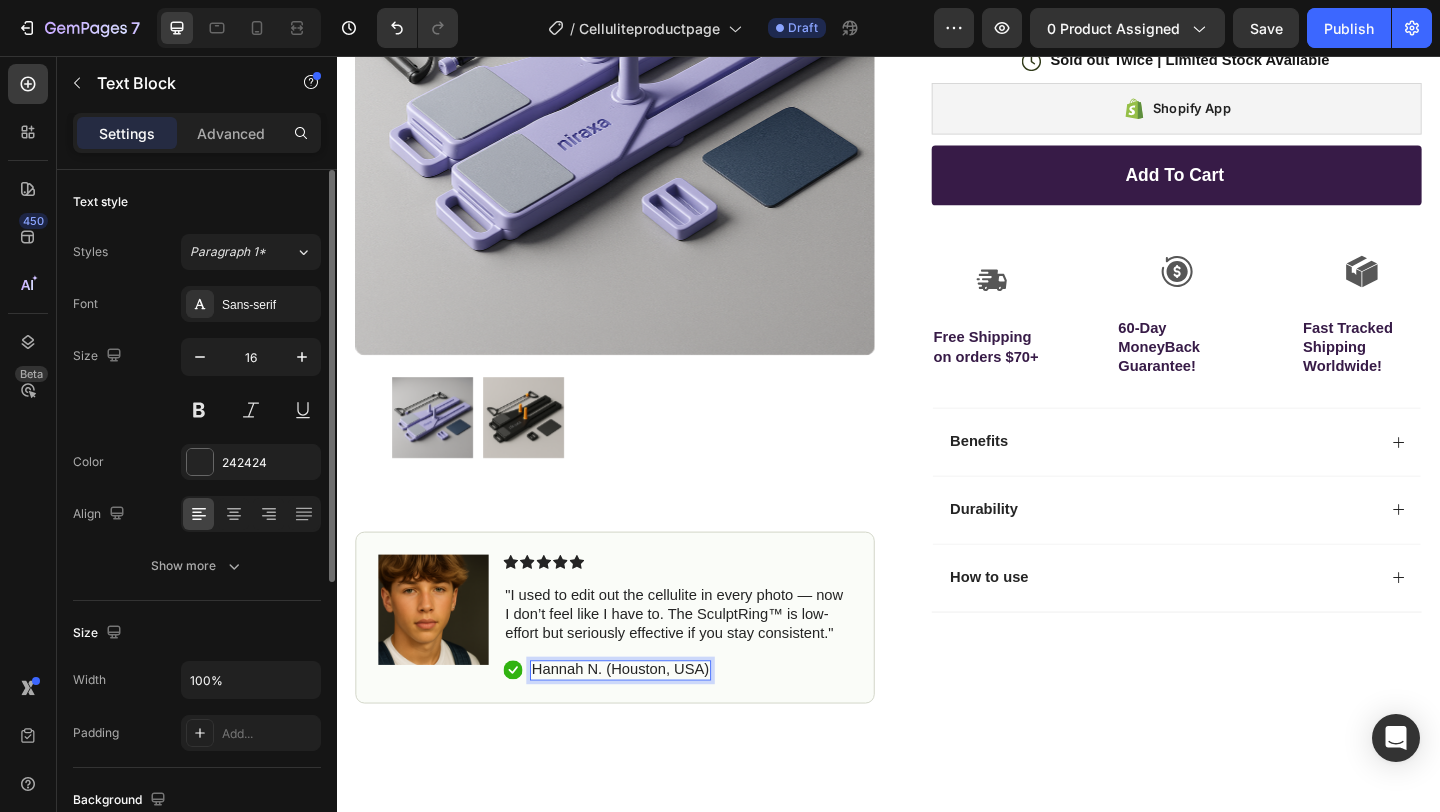 click on "Hannah N. (Houston, USA)" at bounding box center [645, 723] 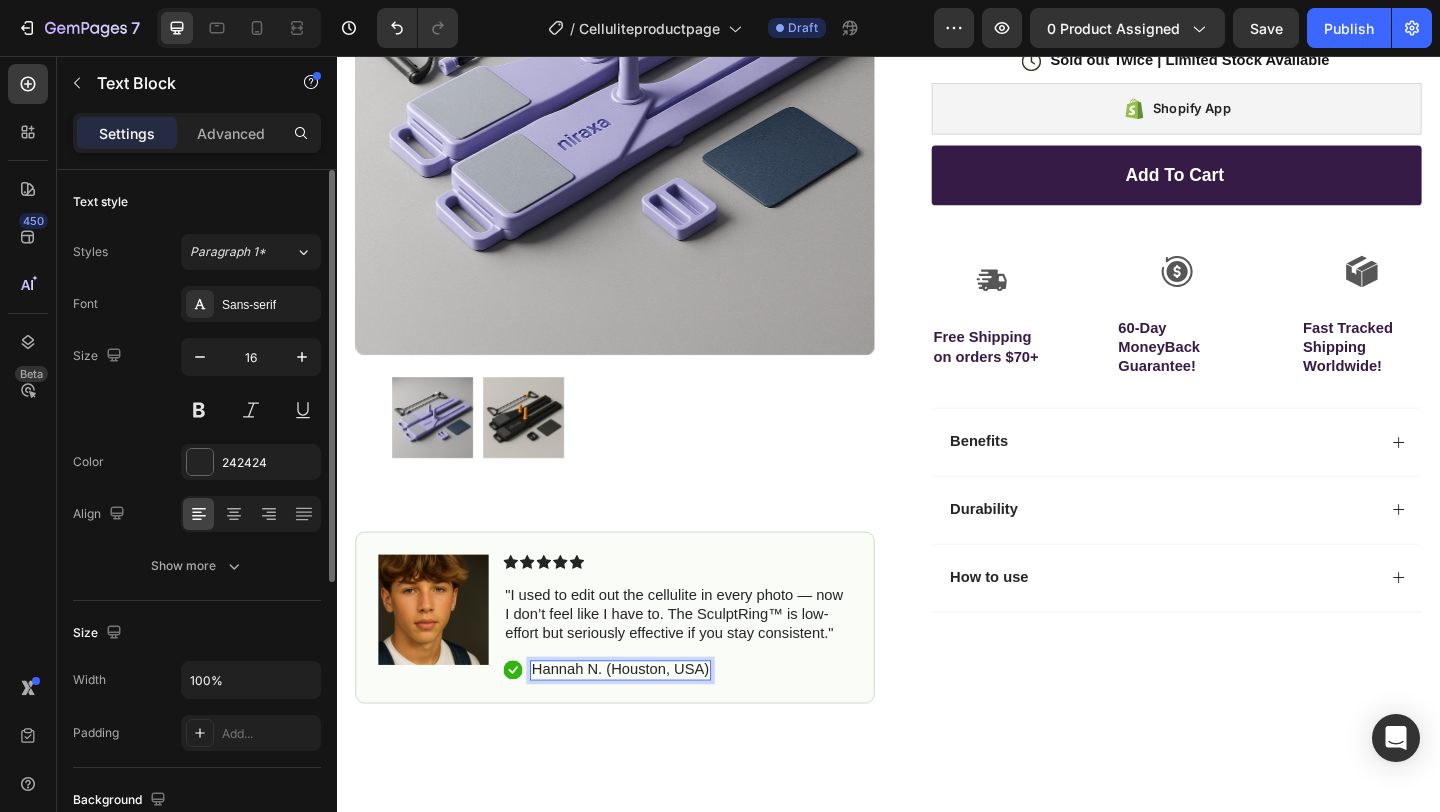 click on "Hannah N. (Houston, USA)" at bounding box center [645, 723] 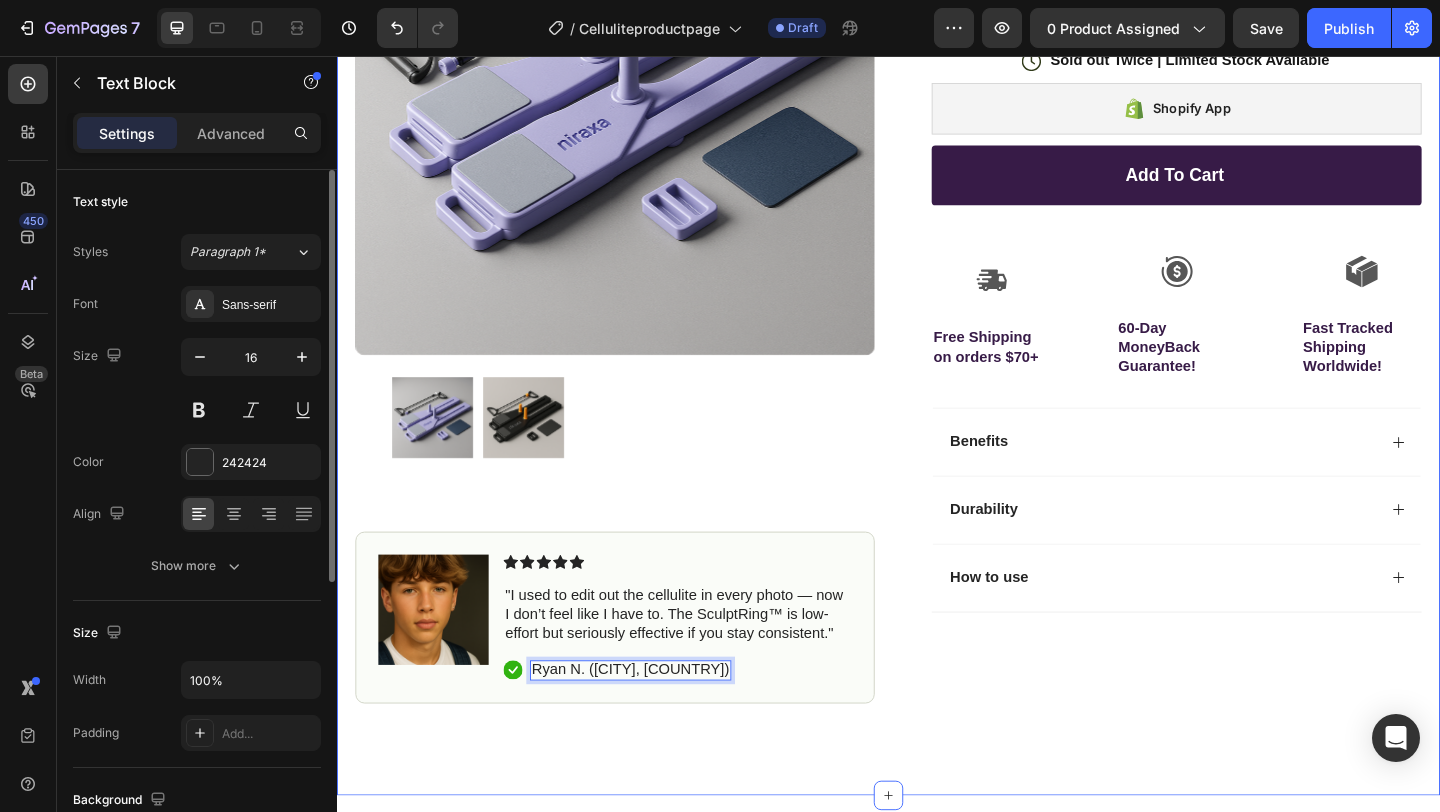 click on "Icon Free Shipping on orders $70+ Text Block Row
Icon 56,000+ Happy Customers Text Block Row Carousel Row
Product Images Image Icon Icon Icon Icon Icon Icon List "I used to edit out the cellulite in every photo — now I don’t feel like I have to. The SculptRing™ is low-effort but seriously effective if you stay consistent." Text Block
Icon Ryan N. ([CITY], [COUNTRY]) Text Block Row Row Row Icon Icon Icon Icon Icon Icon List 4.8 based on 56,400 Customers Text Block Row Niraxa CoreGlide™ Product Title
Visible results in just weeks — when you stay consistent, your skin responds.
Thousands of women are already seeing smoother, firmer skin — join them.
Don’t wait for confidence — roll it in, one session at a time. Item List
Icon Sold out Twice | Limited Stock Available Text Block Row
Shopify App Shopify App Add to cart Add to Cart
Icon Text Block" at bounding box center [937, 295] 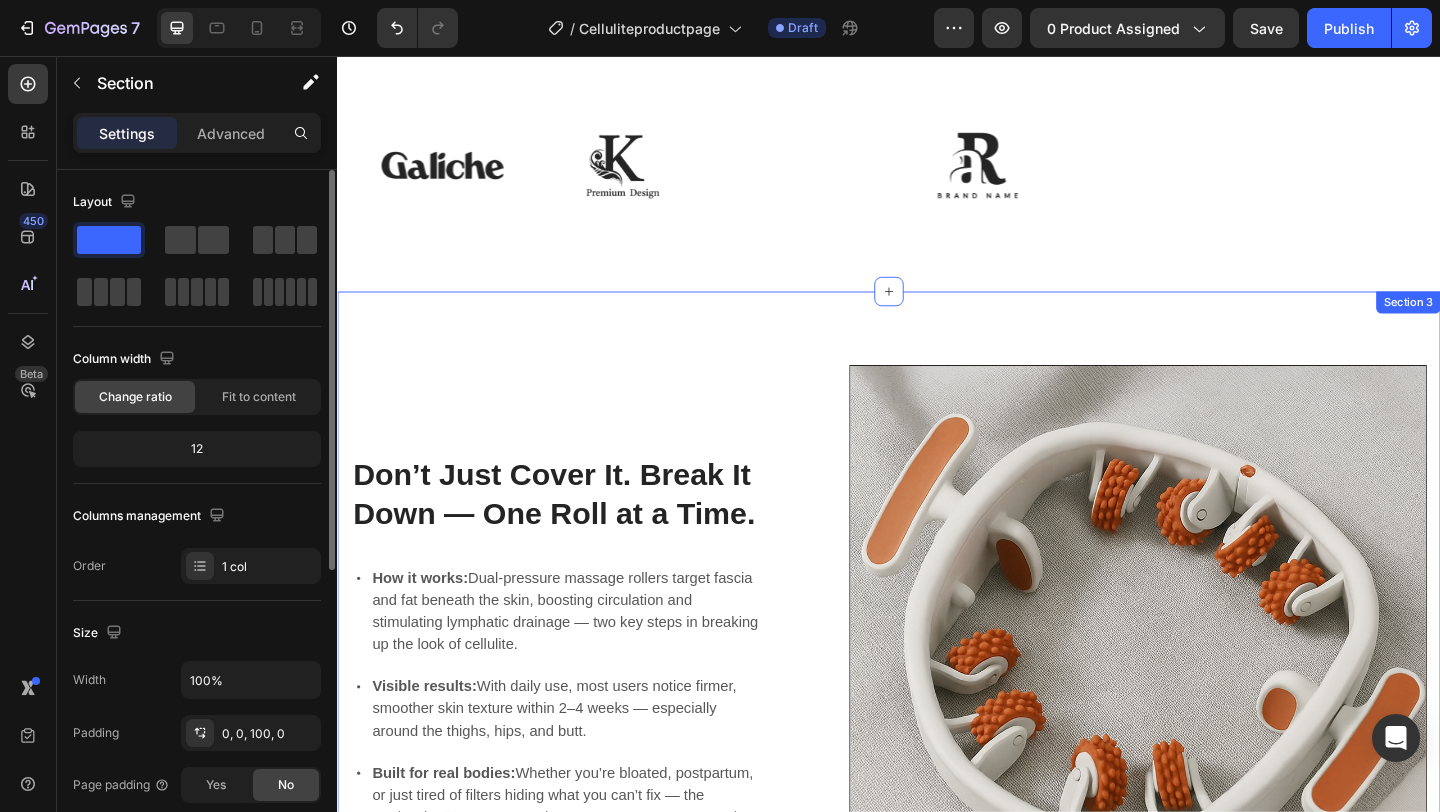 scroll, scrollTop: 1192, scrollLeft: 0, axis: vertical 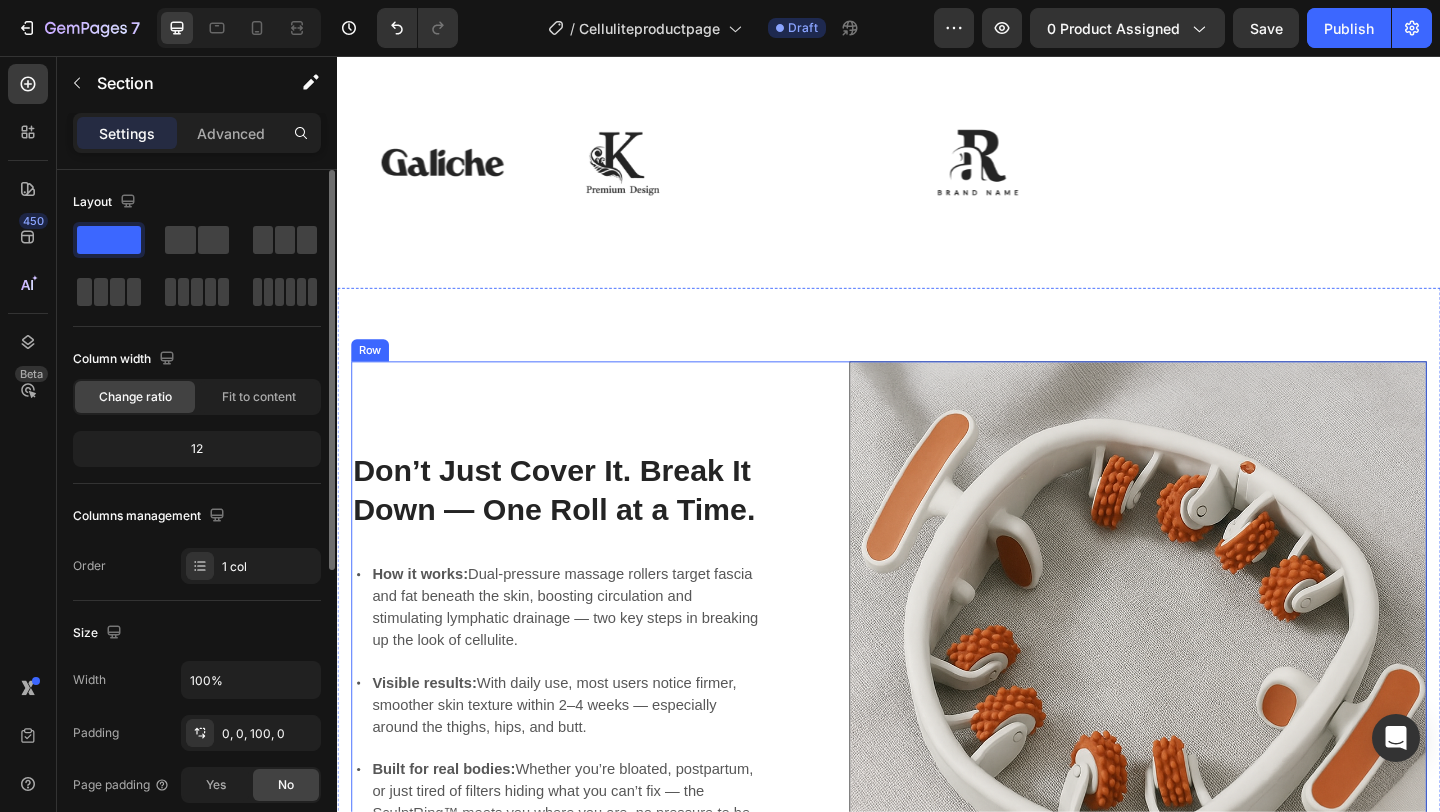 click on "Don’t Just Cover It. Break It Down — One Roll at a Time." at bounding box center [576, 529] 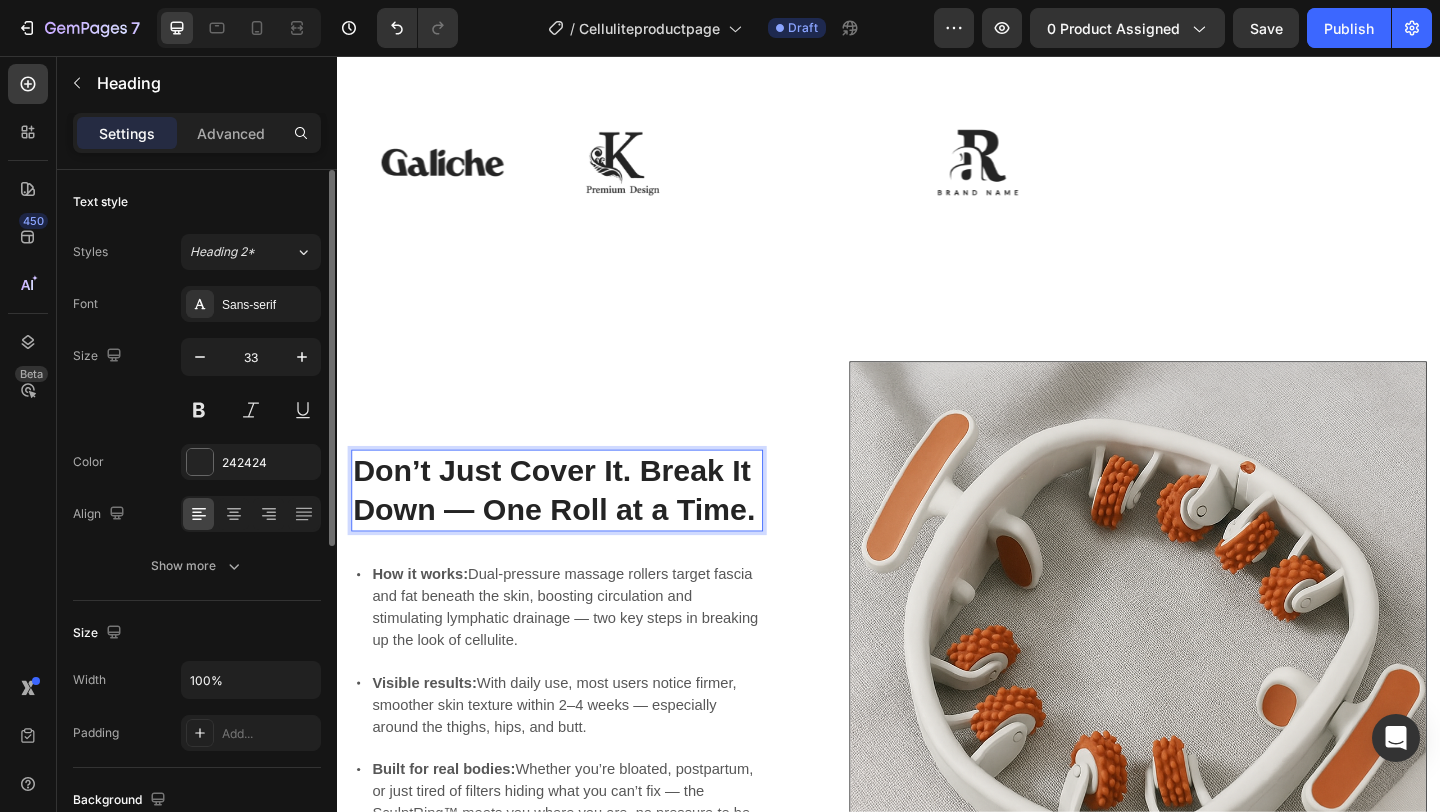 click on "Don’t Just Cover It. Break It Down — One Roll at a Time." at bounding box center (576, 529) 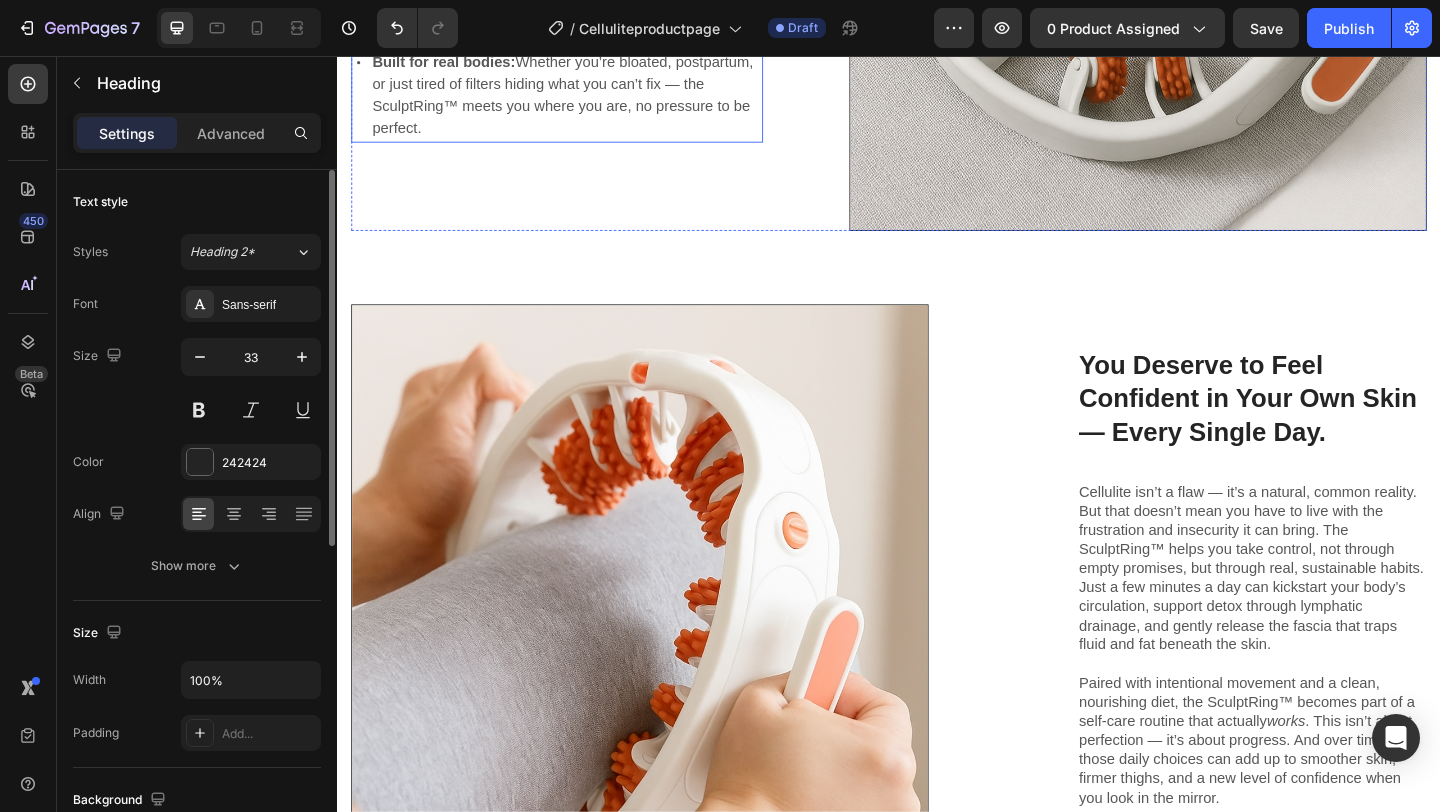 scroll, scrollTop: 1995, scrollLeft: 0, axis: vertical 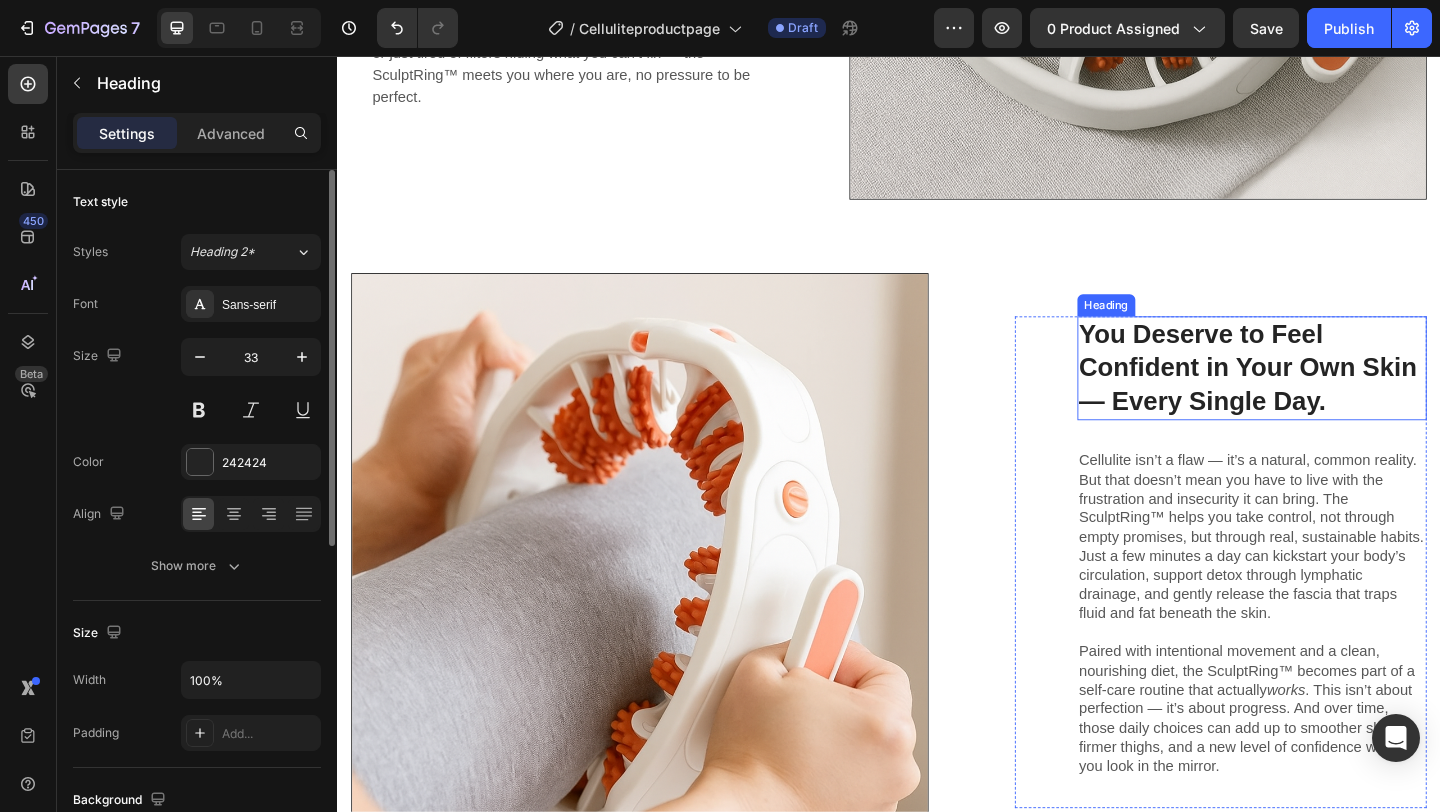 click on "You Deserve to Feel Confident in Your Own Skin — Every Single Day." at bounding box center (1332, 395) 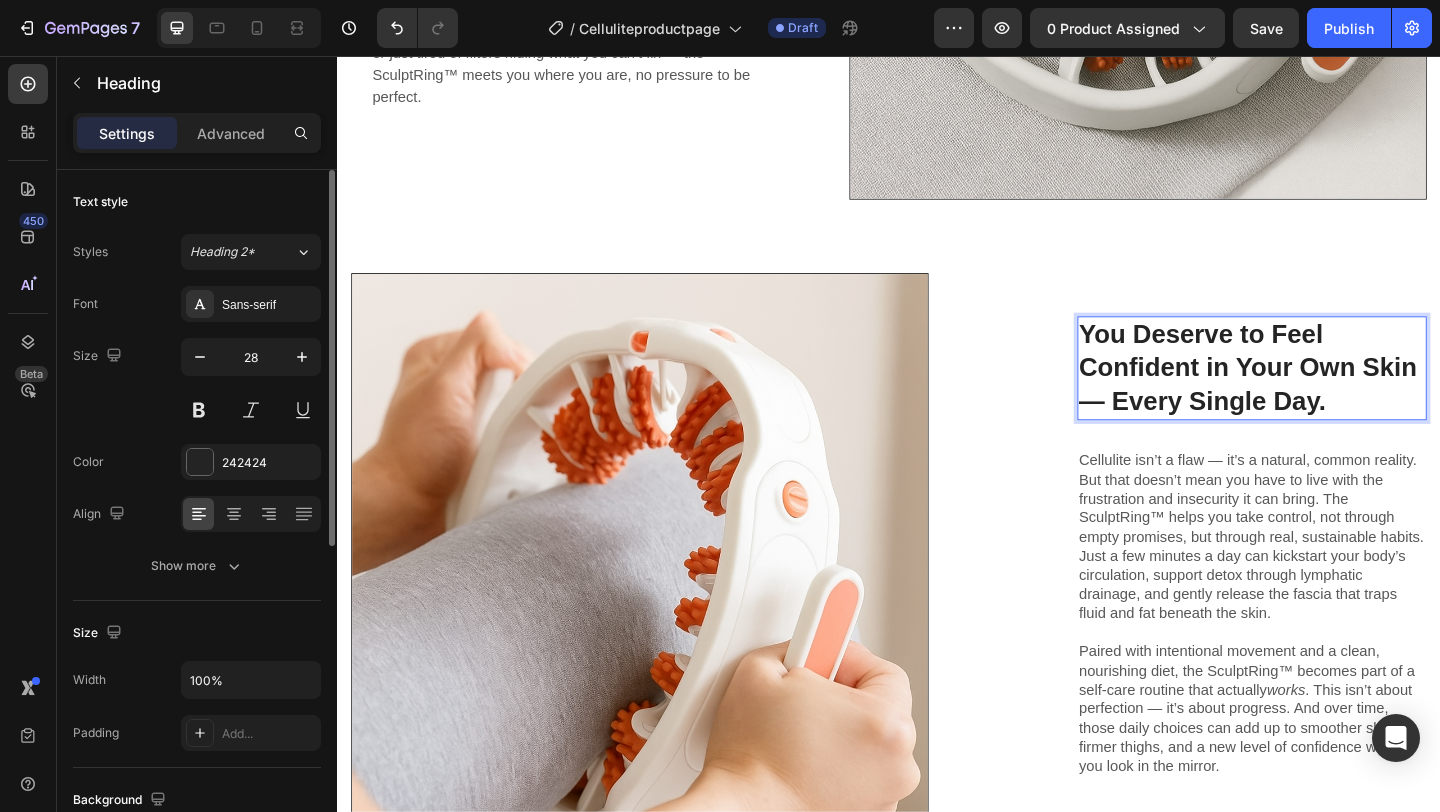 click on "You Deserve to Feel Confident in Your Own Skin — Every Single Day." at bounding box center [1332, 395] 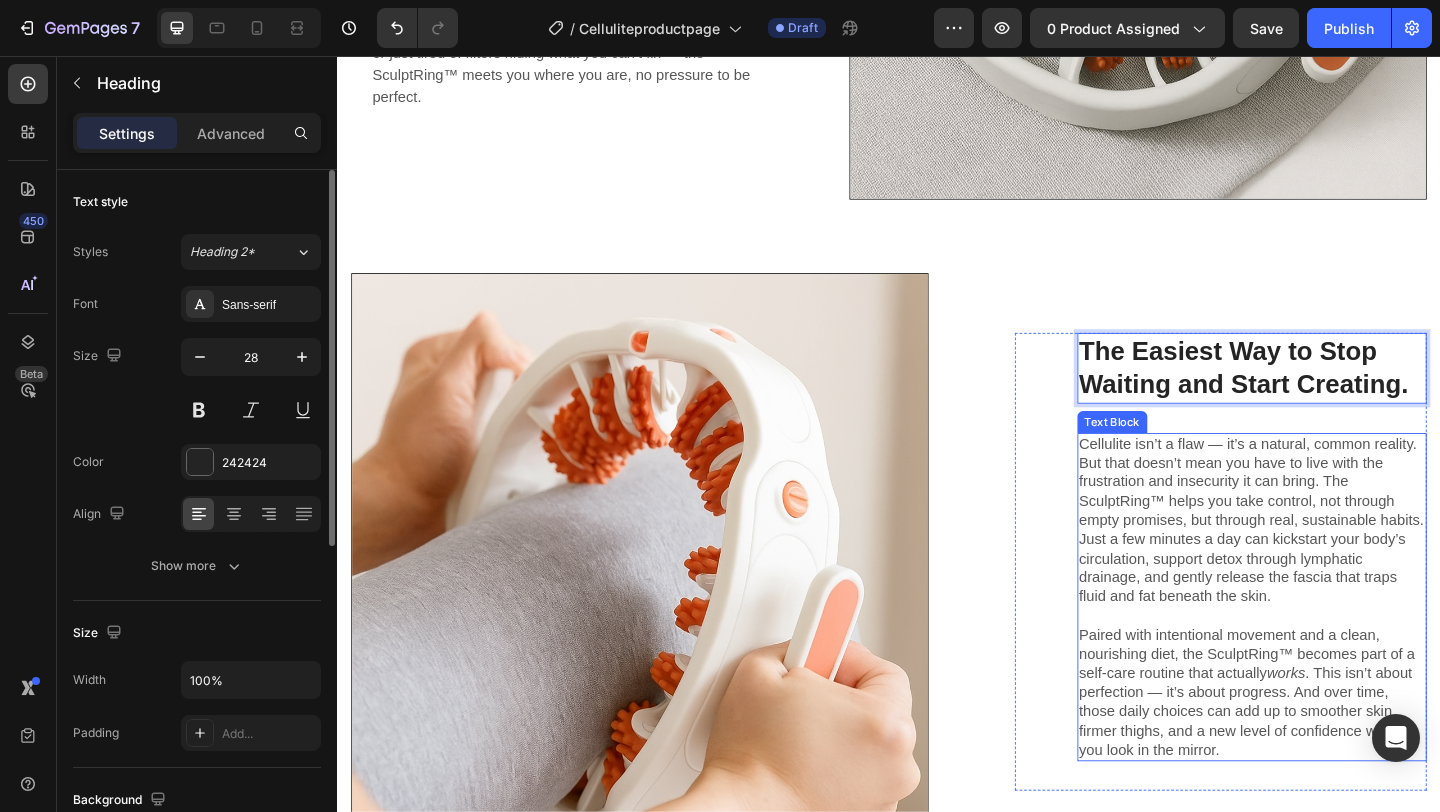click on "Cellulite isn’t a flaw — it’s a natural, common reality. But that doesn’t mean you have to live with the frustration and insecurity it can bring. The SculptRing™ helps you take control, not through empty promises, but through real, sustainable habits. Just a few minutes a day can kickstart your body’s circulation, support detox through lymphatic drainage, and gently release the fascia that traps fluid and fat beneath the skin." at bounding box center (1332, 561) 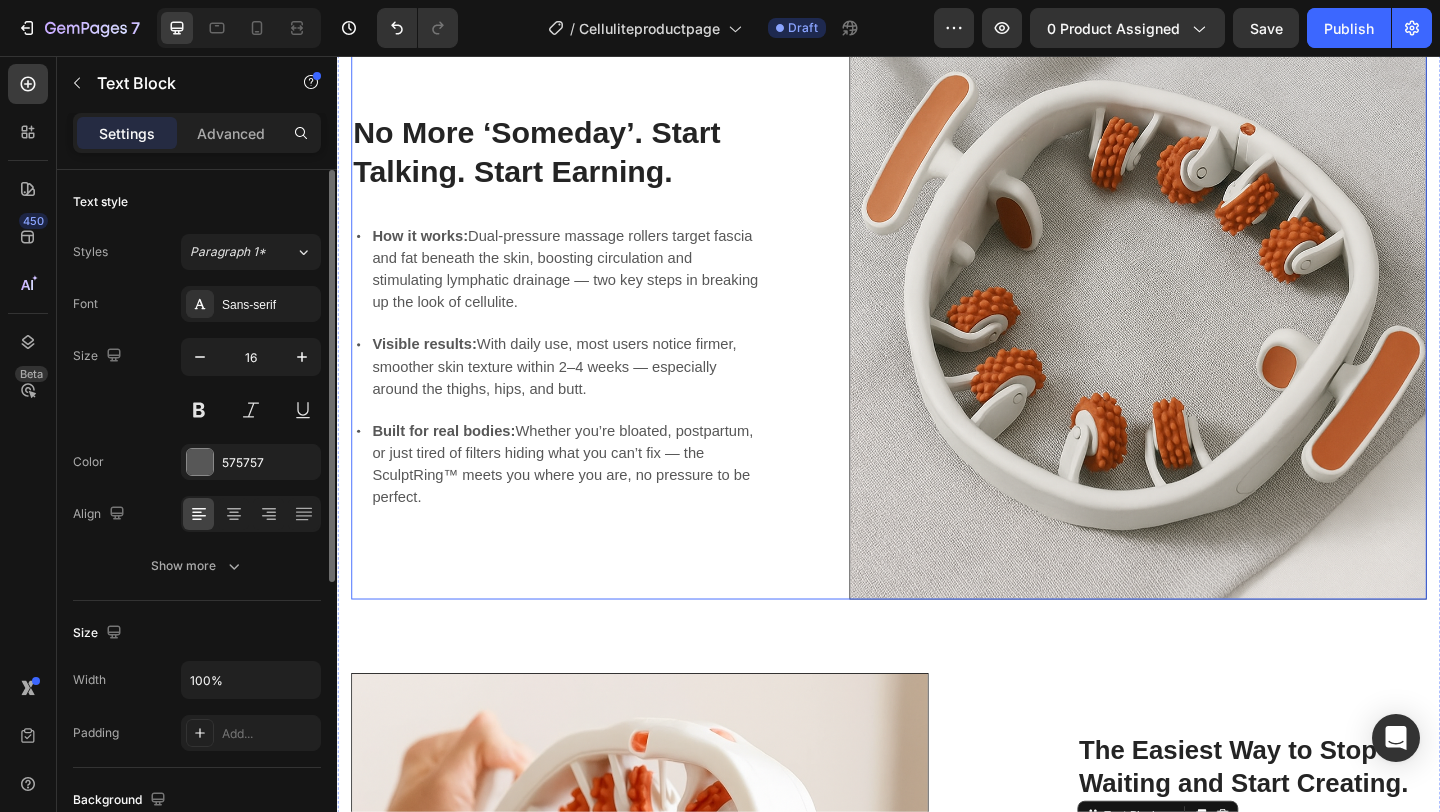 scroll, scrollTop: 1532, scrollLeft: 0, axis: vertical 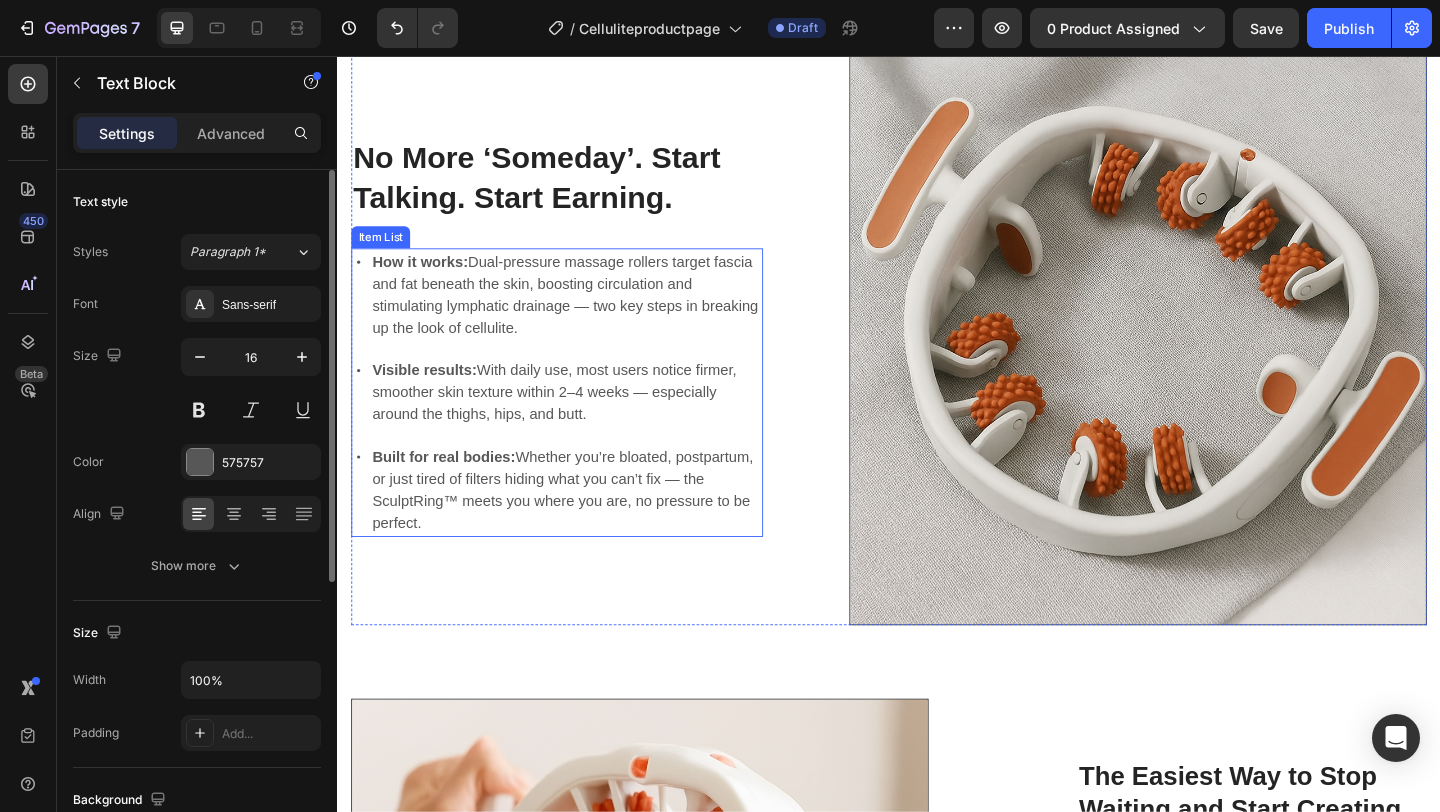 click on "How it works:  Dual-pressure massage rollers target fascia and fat beneath the skin, boosting circulation and stimulating lymphatic drainage — two key steps in breaking up the look of cellulite." at bounding box center (586, 316) 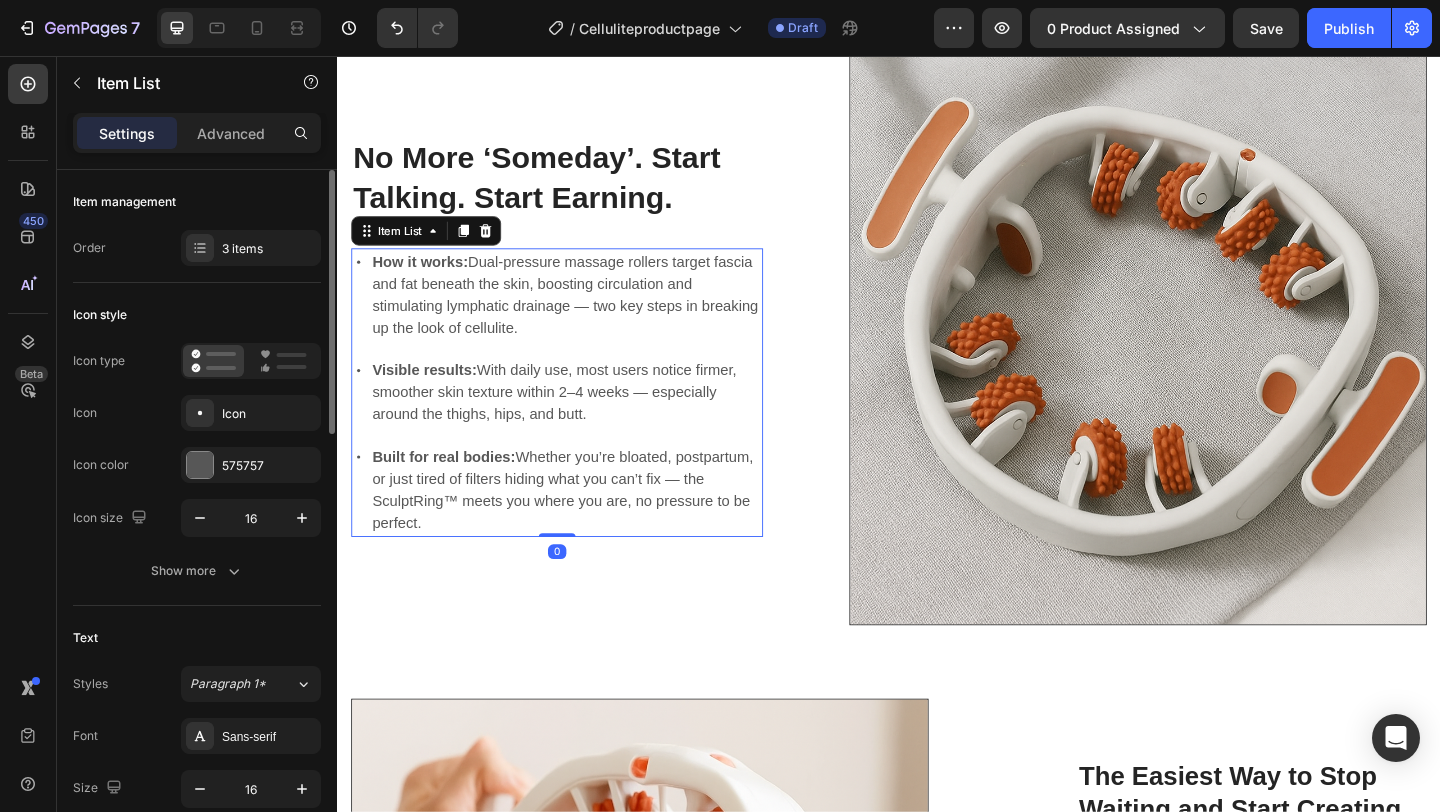 click on "How it works:  Dual-pressure massage rollers target fascia and fat beneath the skin, boosting circulation and stimulating lymphatic drainage — two key steps in breaking up the look of cellulite." at bounding box center [586, 316] 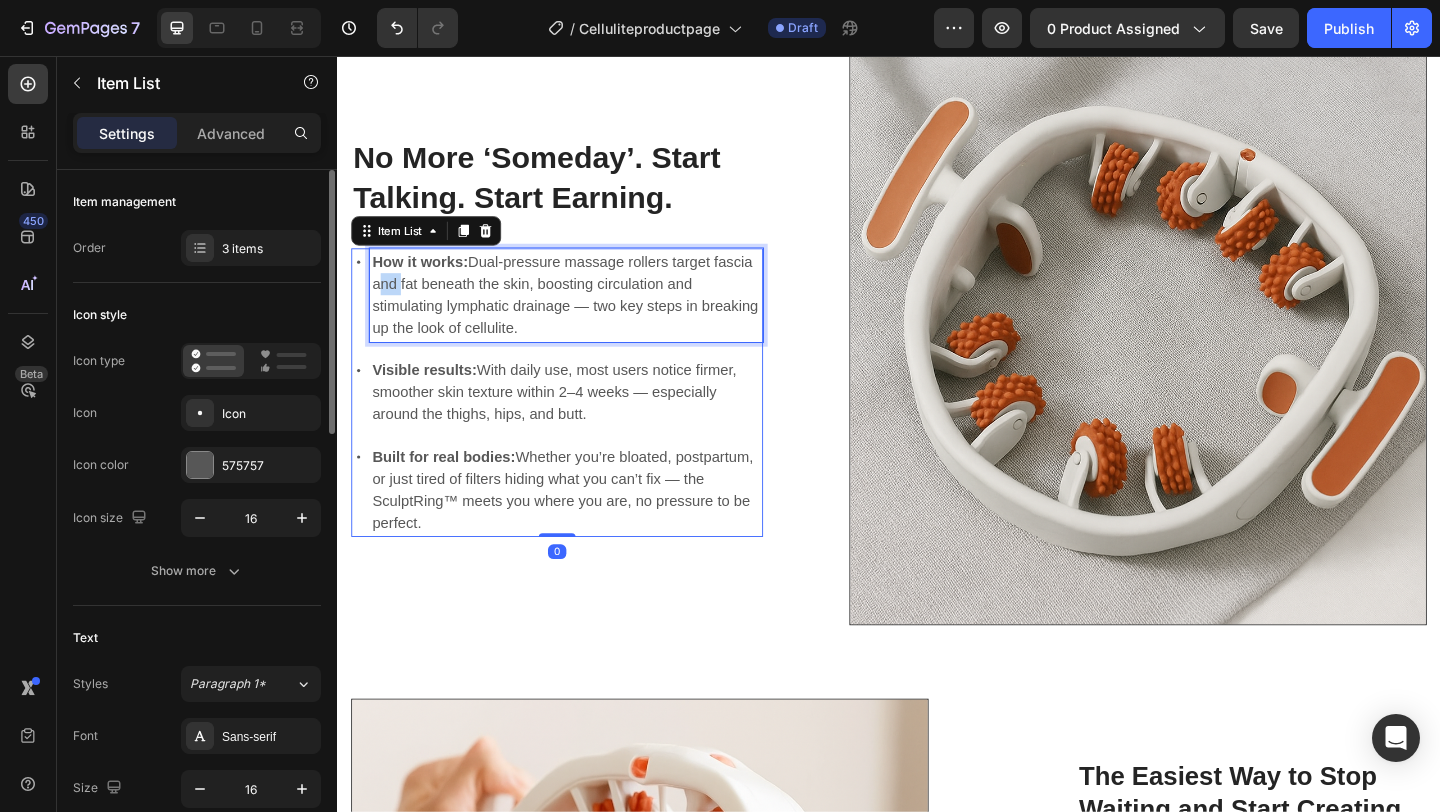 click on "How it works:  Dual-pressure massage rollers target fascia and fat beneath the skin, boosting circulation and stimulating lymphatic drainage — two key steps in breaking up the look of cellulite." at bounding box center [586, 316] 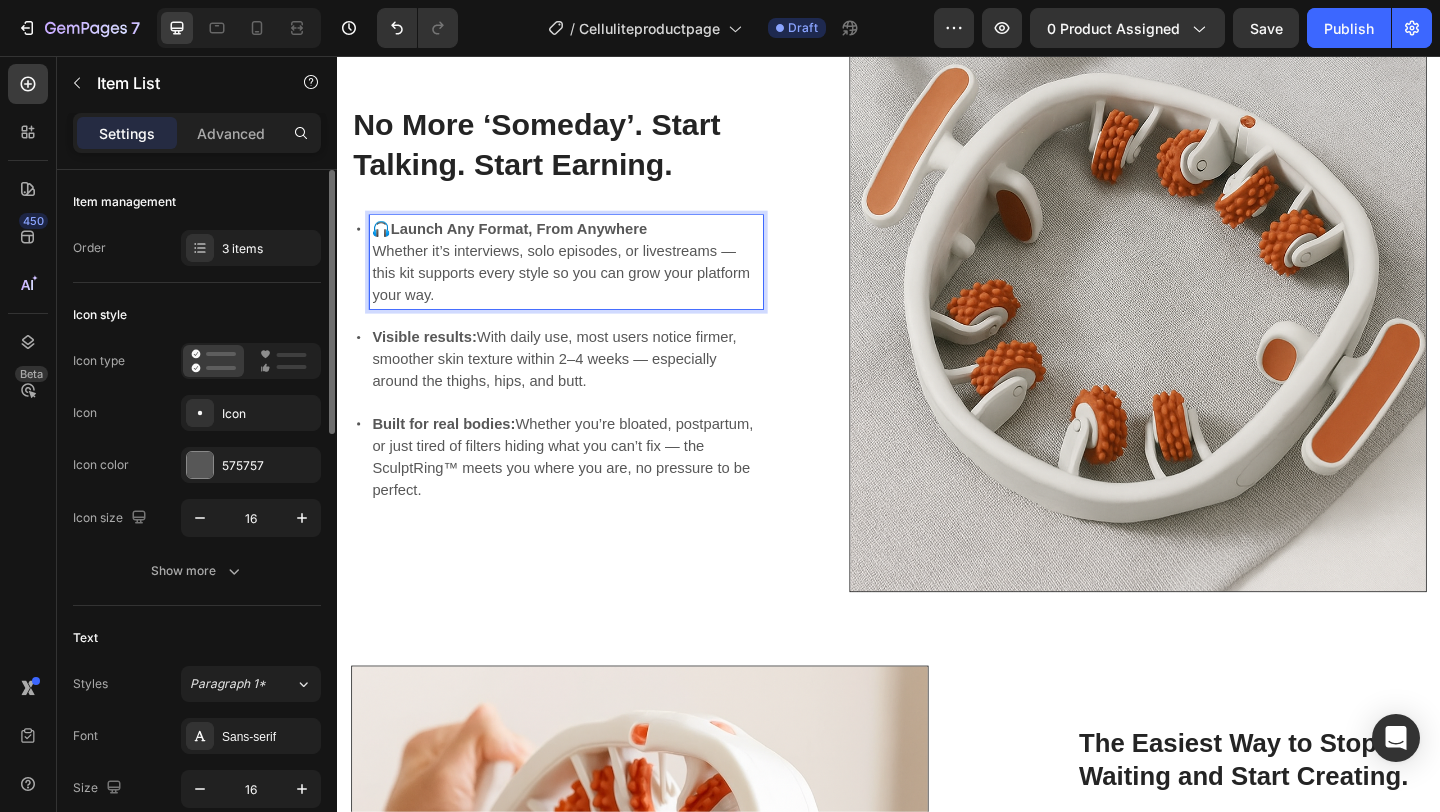 scroll, scrollTop: 1532, scrollLeft: 0, axis: vertical 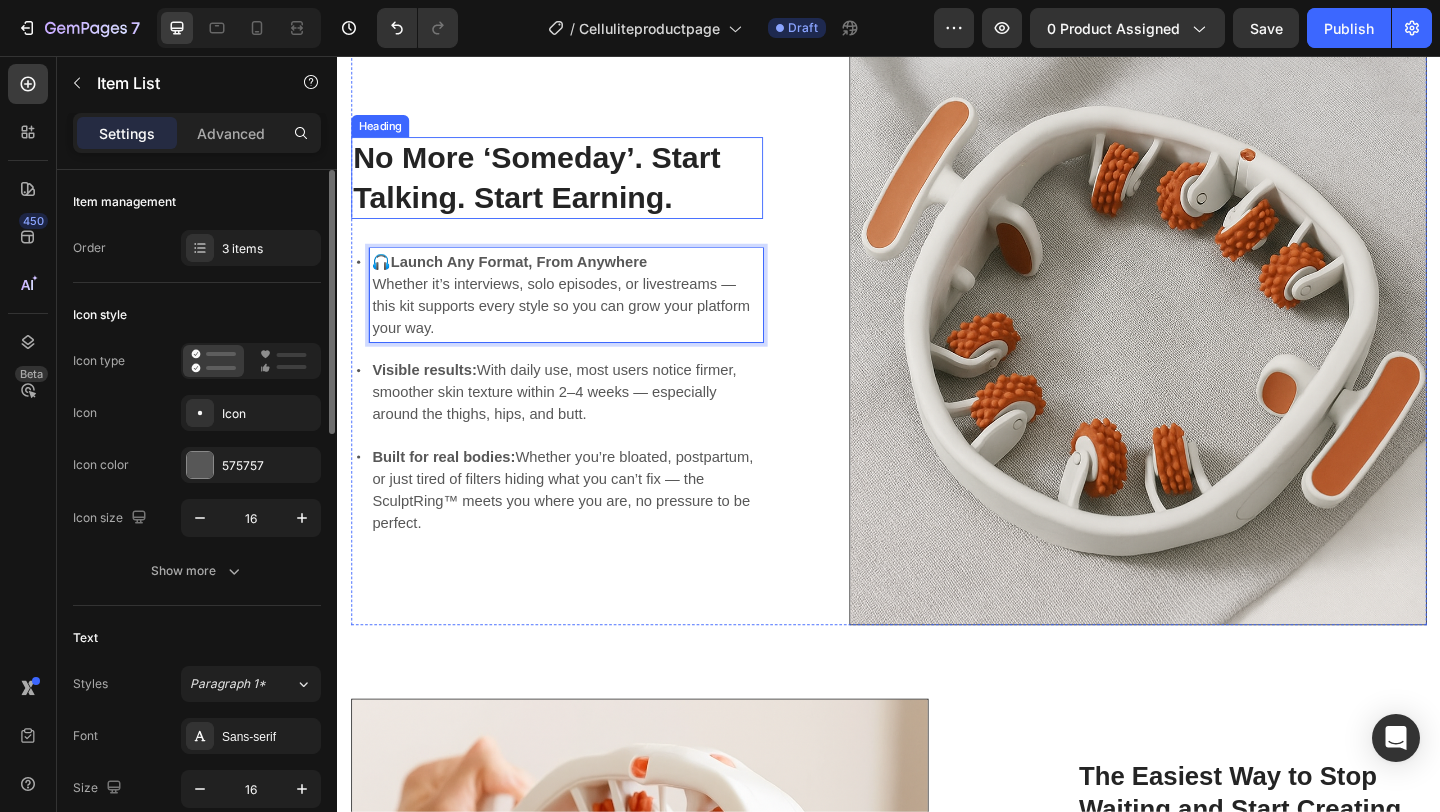 click on "No More ‘Someday’. Start Talking. Start Earning." at bounding box center (576, 189) 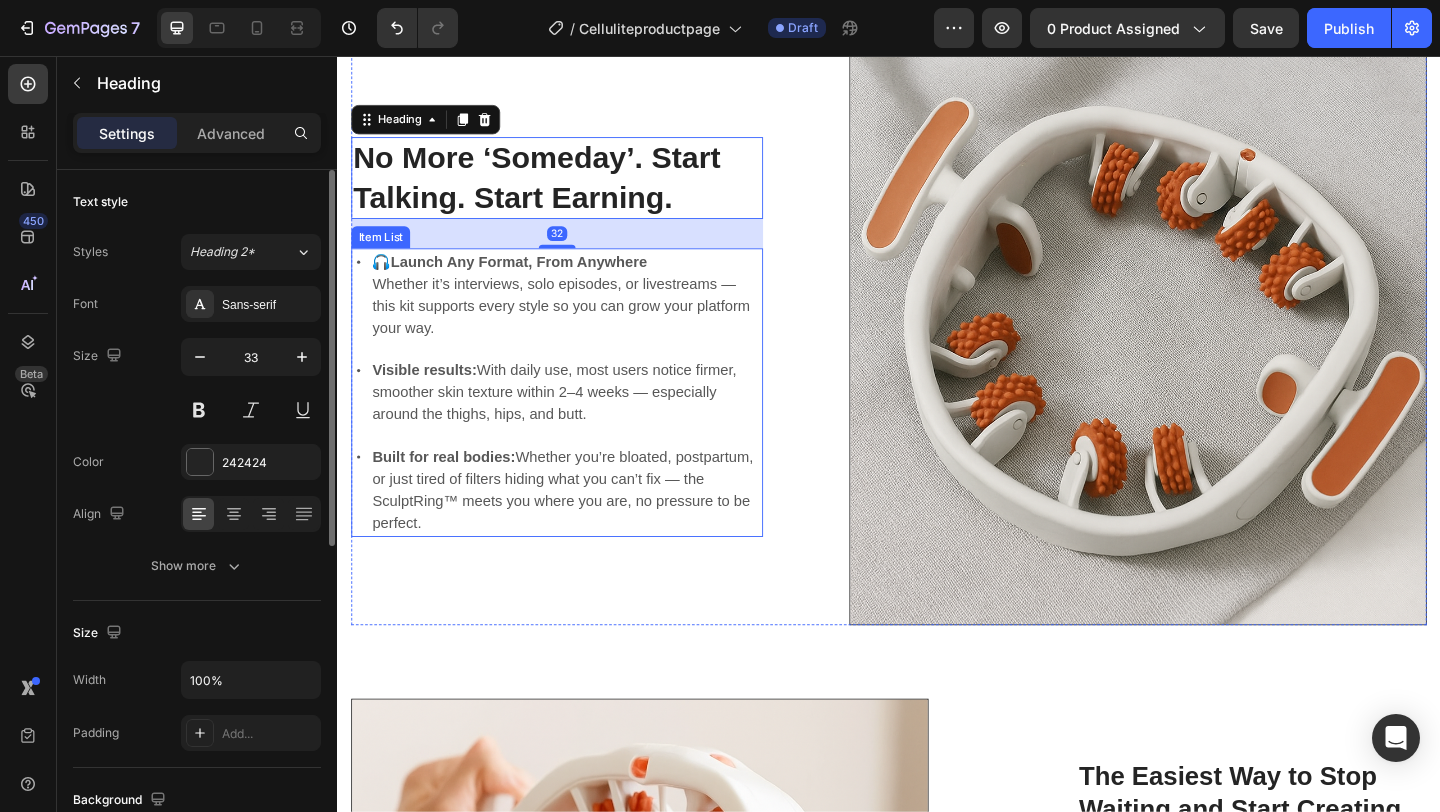 click on "Visible results:  With daily use, most users notice firmer, smoother skin texture within 2–4 weeks — especially around the thighs, hips, and butt." at bounding box center [586, 422] 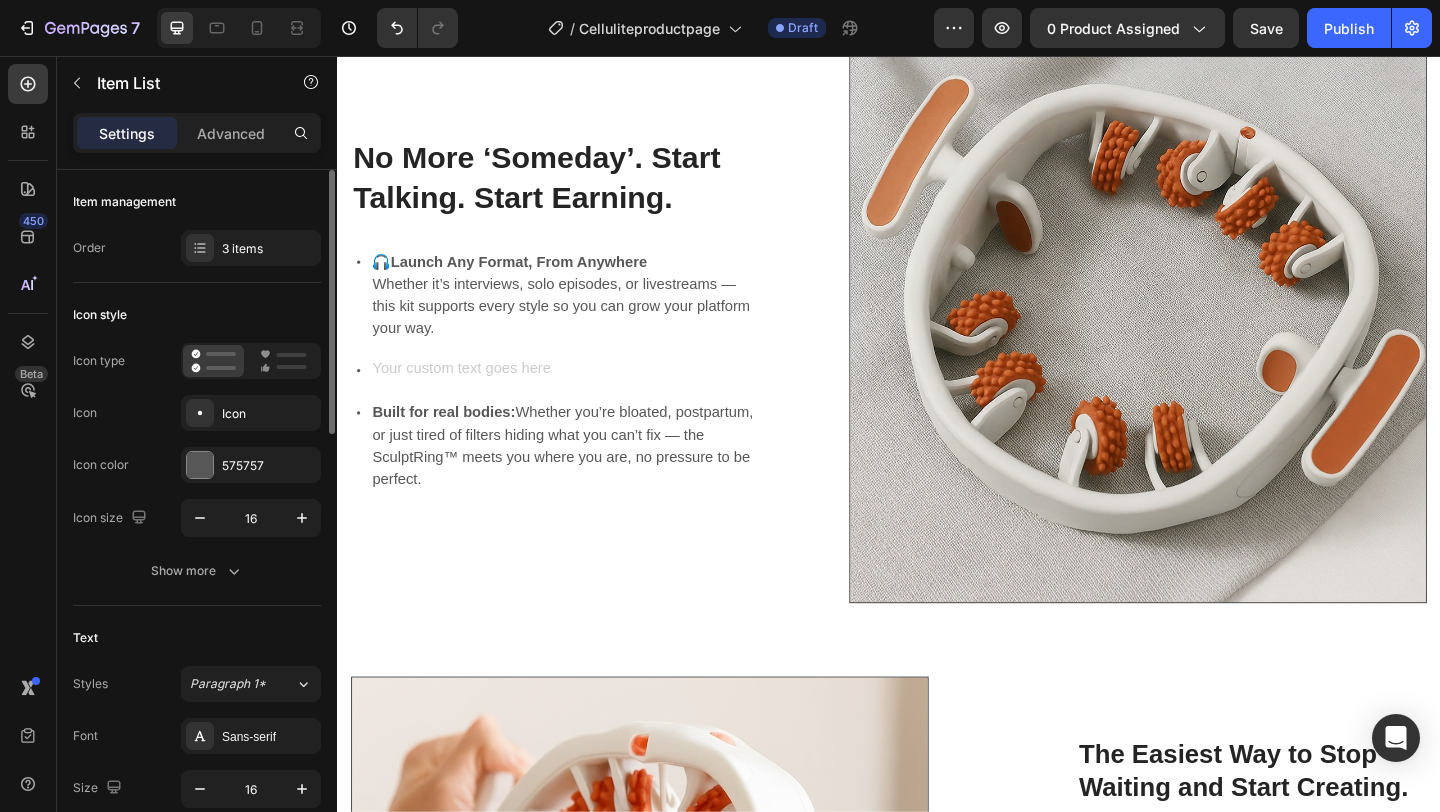 scroll, scrollTop: 1549, scrollLeft: 0, axis: vertical 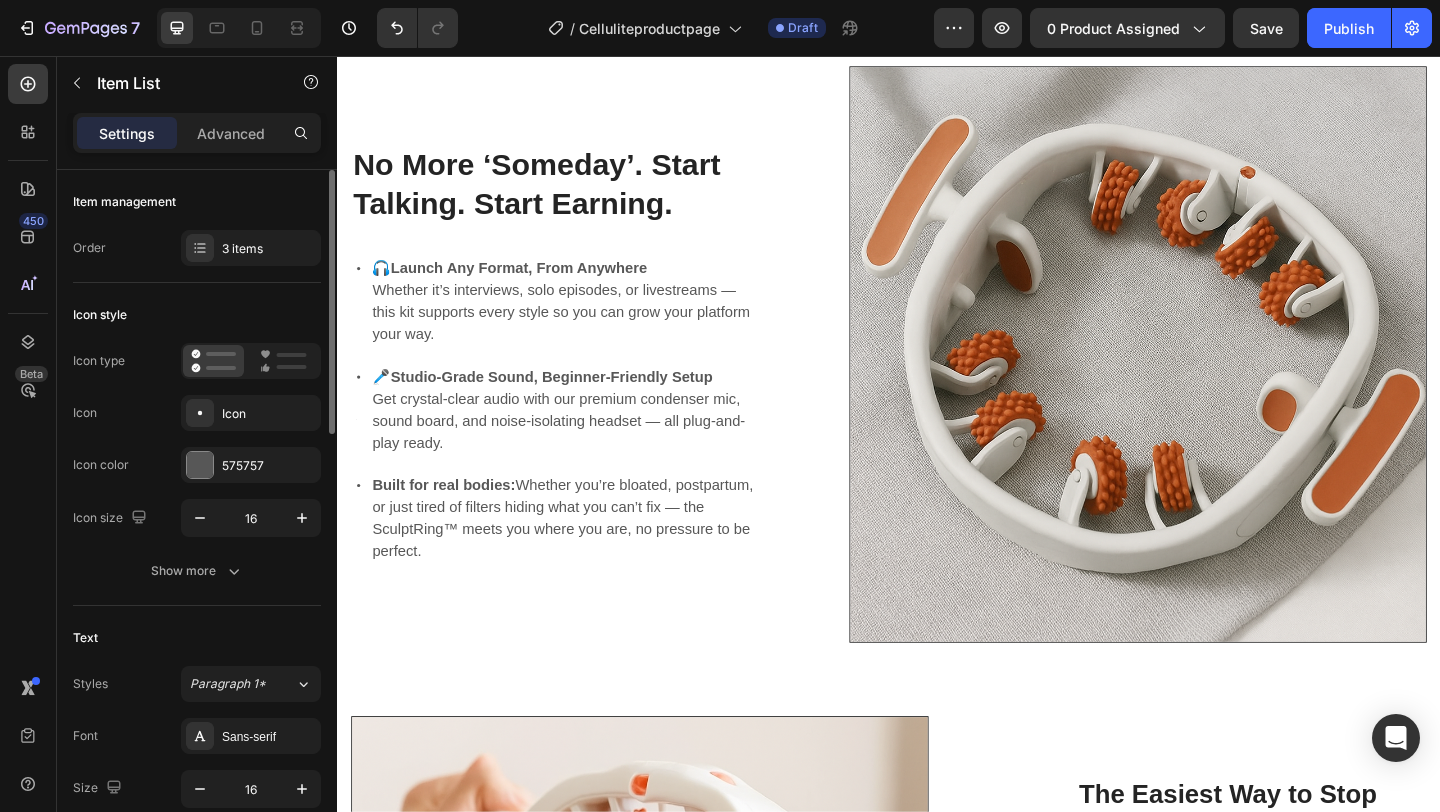 click on "Built for real bodies:  Whether you’re bloated, postpartum, or just tired of filters hiding what you can’t fix — the SculptRing™ meets you where you are, no pressure to be perfect." at bounding box center [586, 559] 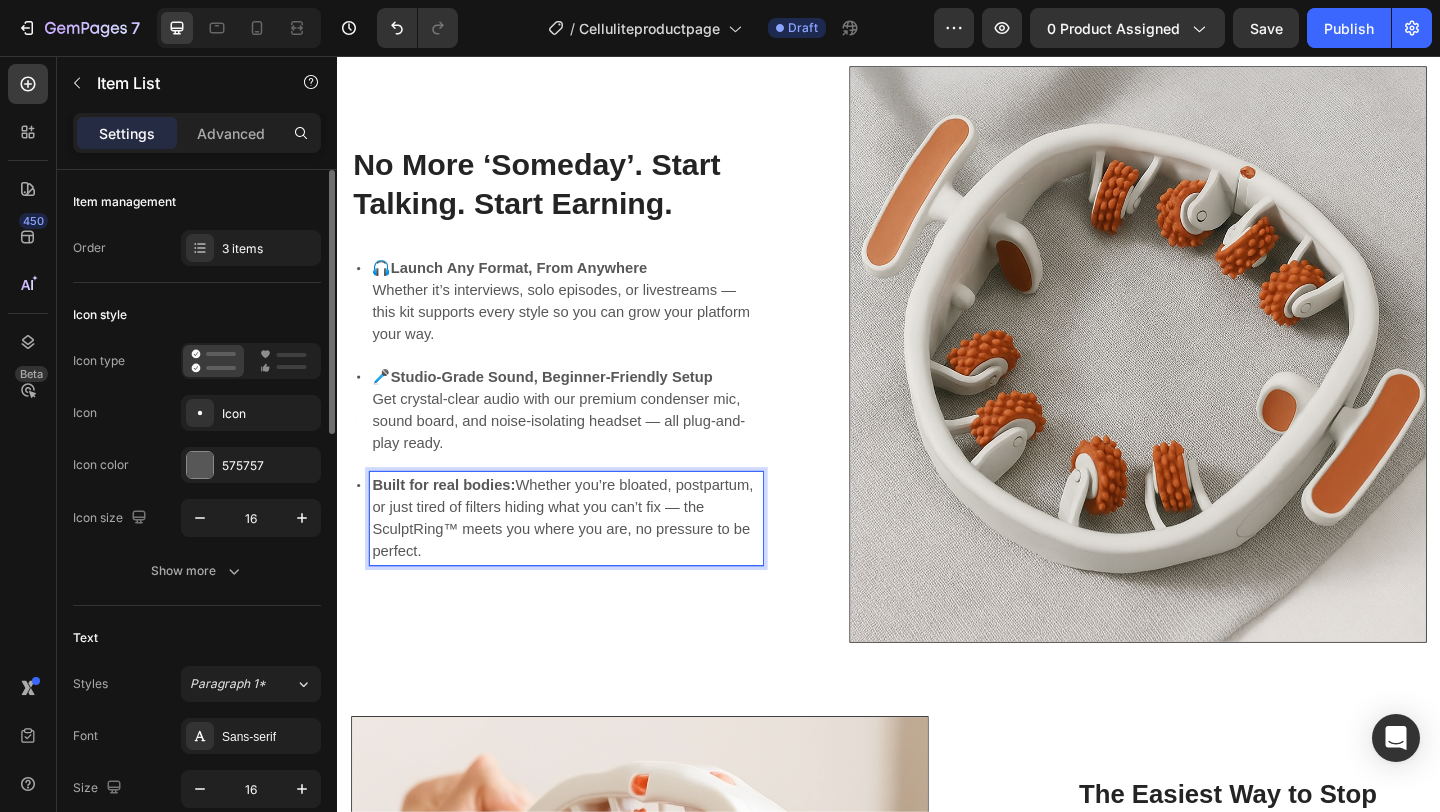 click on "Built for real bodies:  Whether you’re bloated, postpartum, or just tired of filters hiding what you can’t fix — the SculptRing™ meets you where you are, no pressure to be perfect." at bounding box center [586, 559] 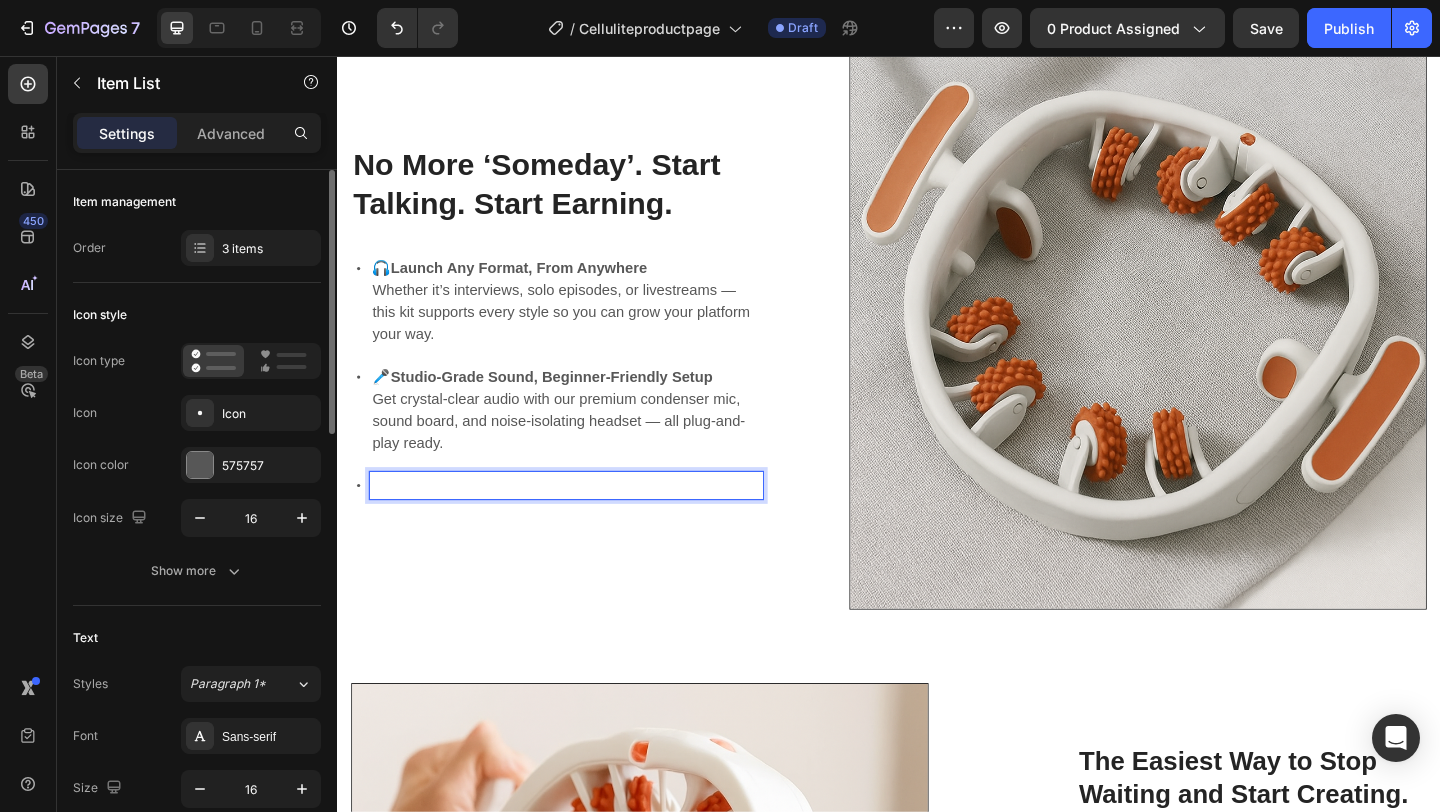 scroll, scrollTop: 1542, scrollLeft: 0, axis: vertical 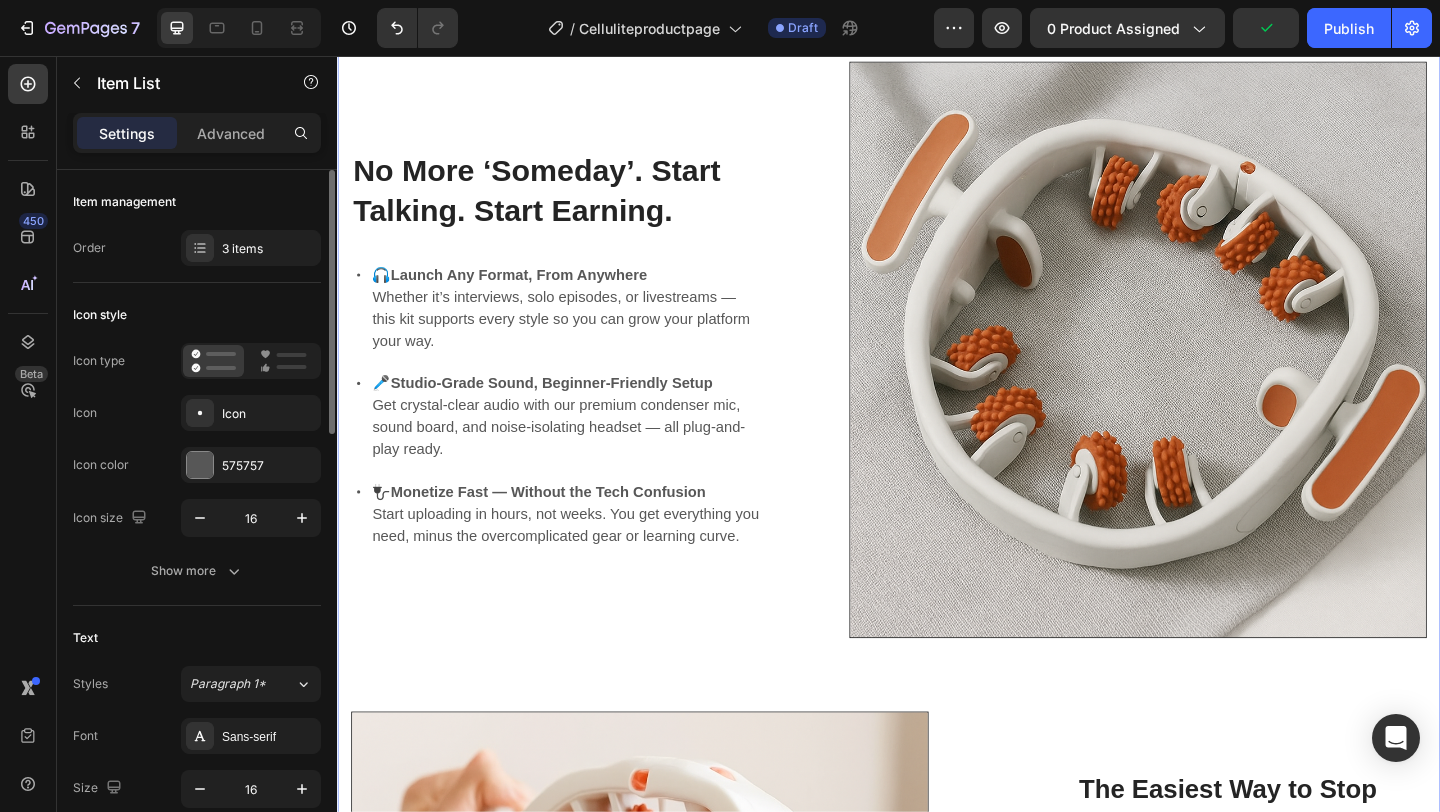 click on "No More ‘Someday’. Start Talking. Start Earning. Heading
🎧  Launch Any Format, From Anywhere Whether it’s interviews, solo episodes, or livestreams — this kit supports every style so you can grow your platform your way.
🎤  Studio-Grade Sound, Beginner-Friendly Setup Get crystal-clear audio with our premium condenser mic, sound board, and noise-isolating headset — all plug-and-play ready.
🔌  Monetize Fast — Without the Tech Confusion Start uploading in hours, not weeks. You get everything you need, minus the overcomplicated gear or learning curve. Item List   0 Image Row Lorem ipsum dolor sit amet consectetur adipiscing Heading Image The Easiest Way to Stop Waiting and Start Creating. Heading   Paired with intentional movement and a clean, nourishing diet, the SculptRing™ becomes part of a self-care routine that actually  works Text Block Row Row" at bounding box center (937, 737) 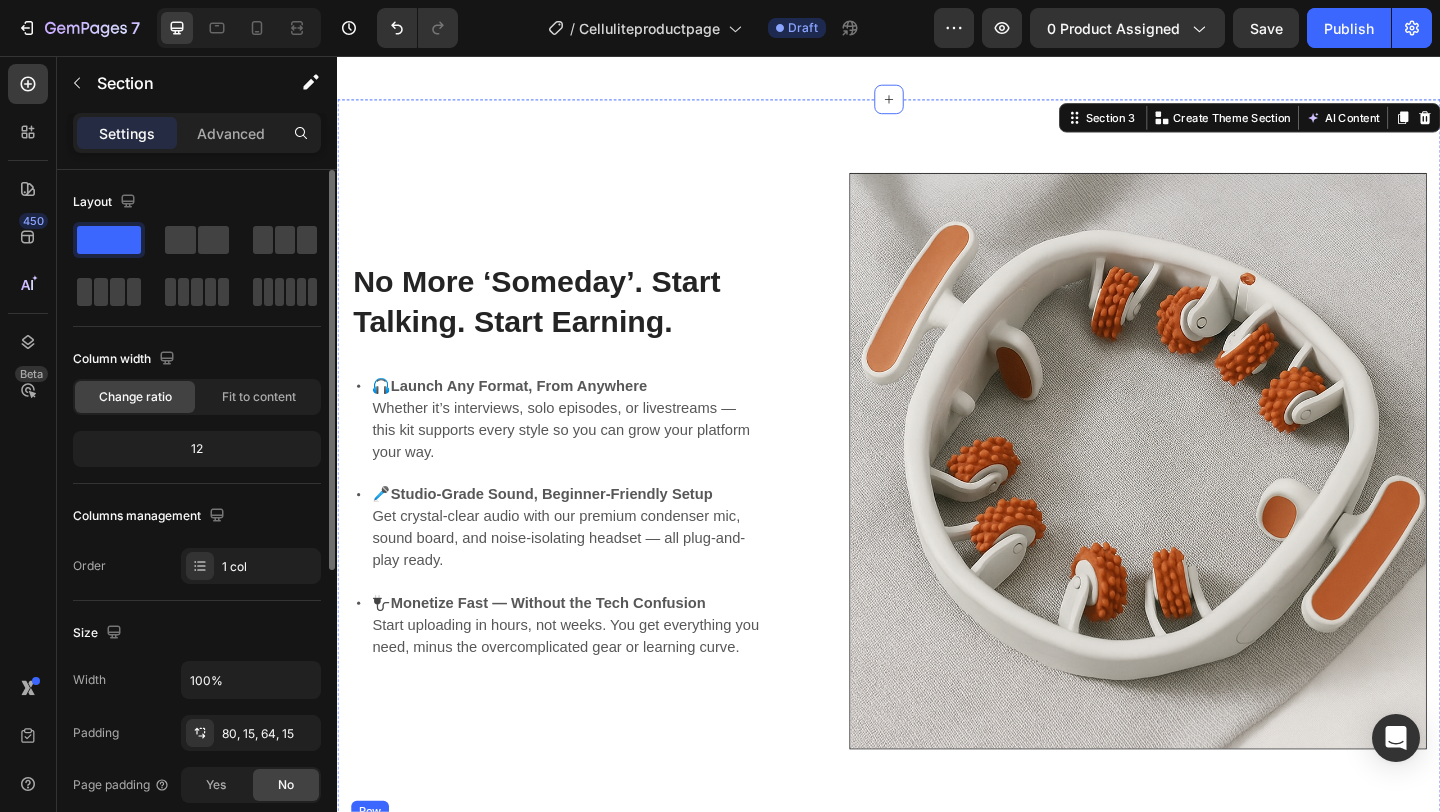 scroll, scrollTop: 2163, scrollLeft: 0, axis: vertical 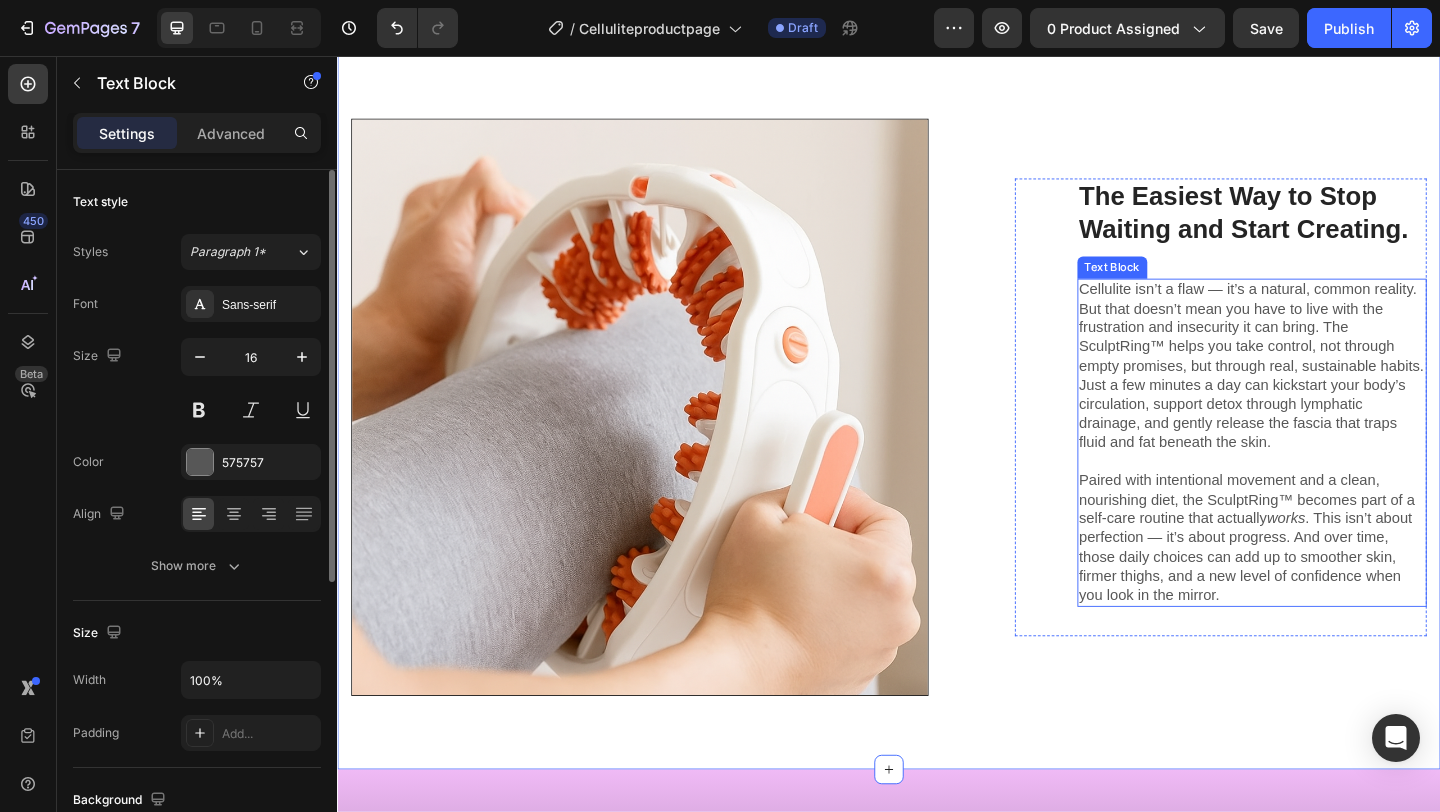click at bounding box center [1332, 497] 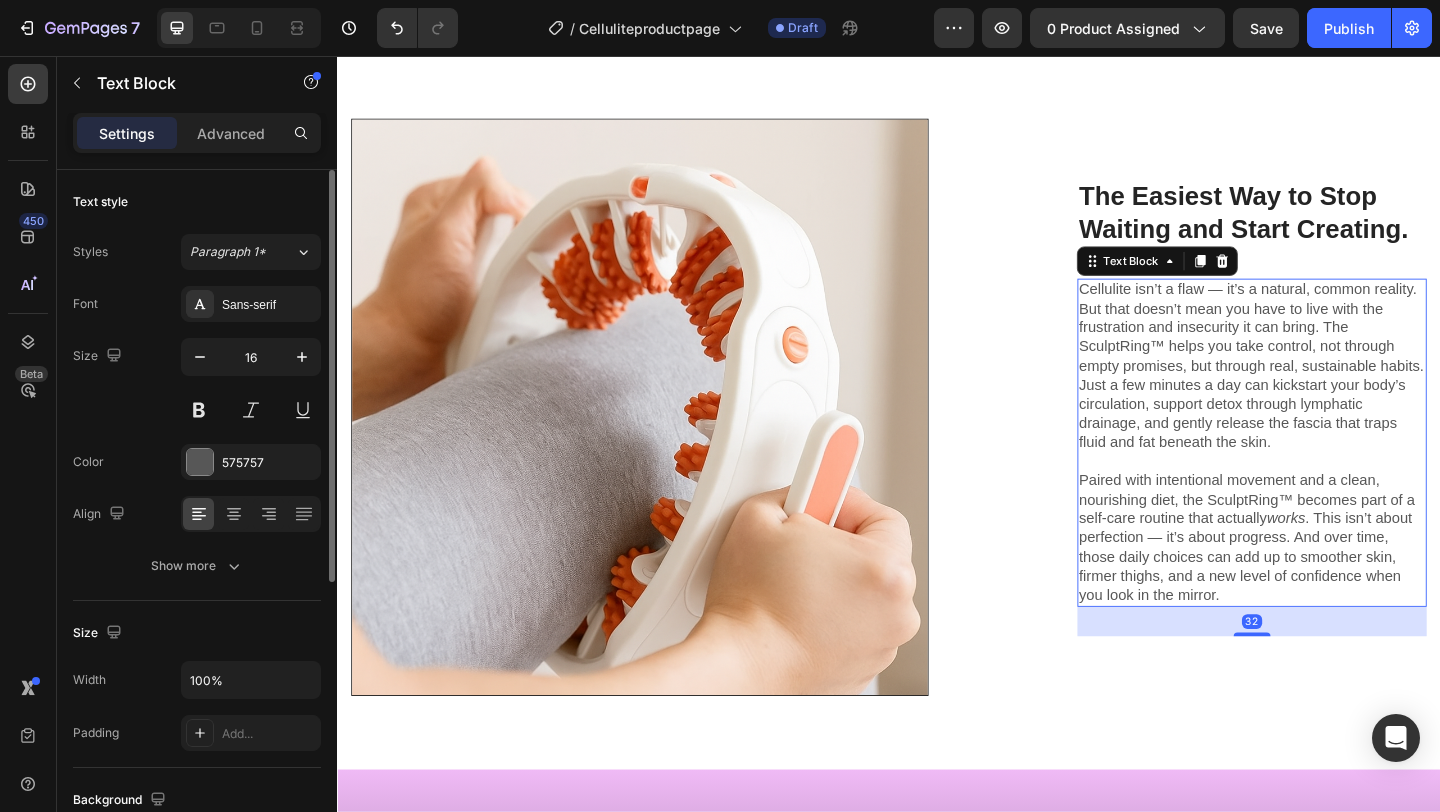 click at bounding box center [1332, 497] 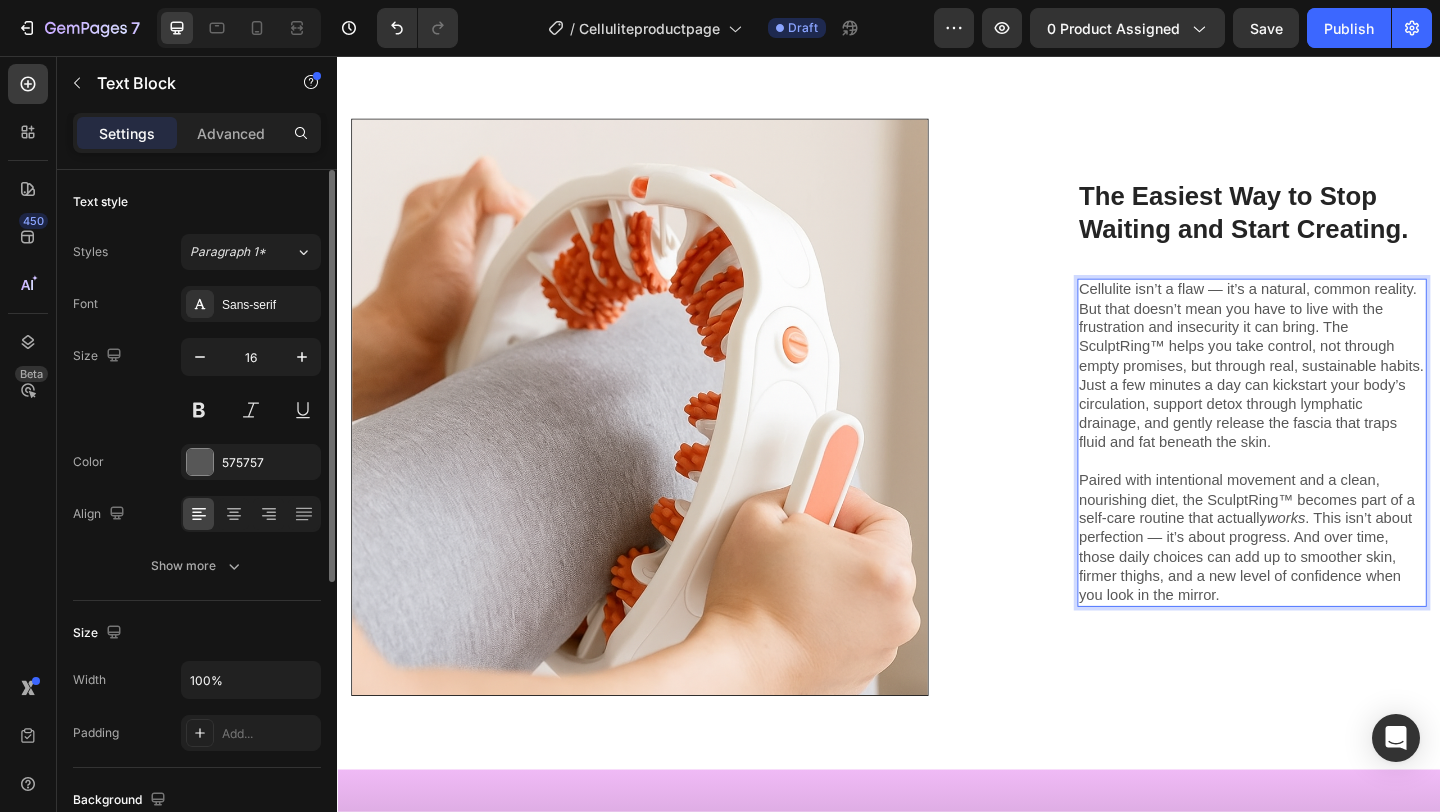 click on "Paired with intentional movement and a clean, nourishing diet, the SculptRing™ becomes part of a self-care routine that actually  works . This isn’t about perfection — it’s about progress. And over time, those daily choices can add up to smoother skin, firmer thighs, and a new level of confidence when you look in the mirror." at bounding box center [1332, 581] 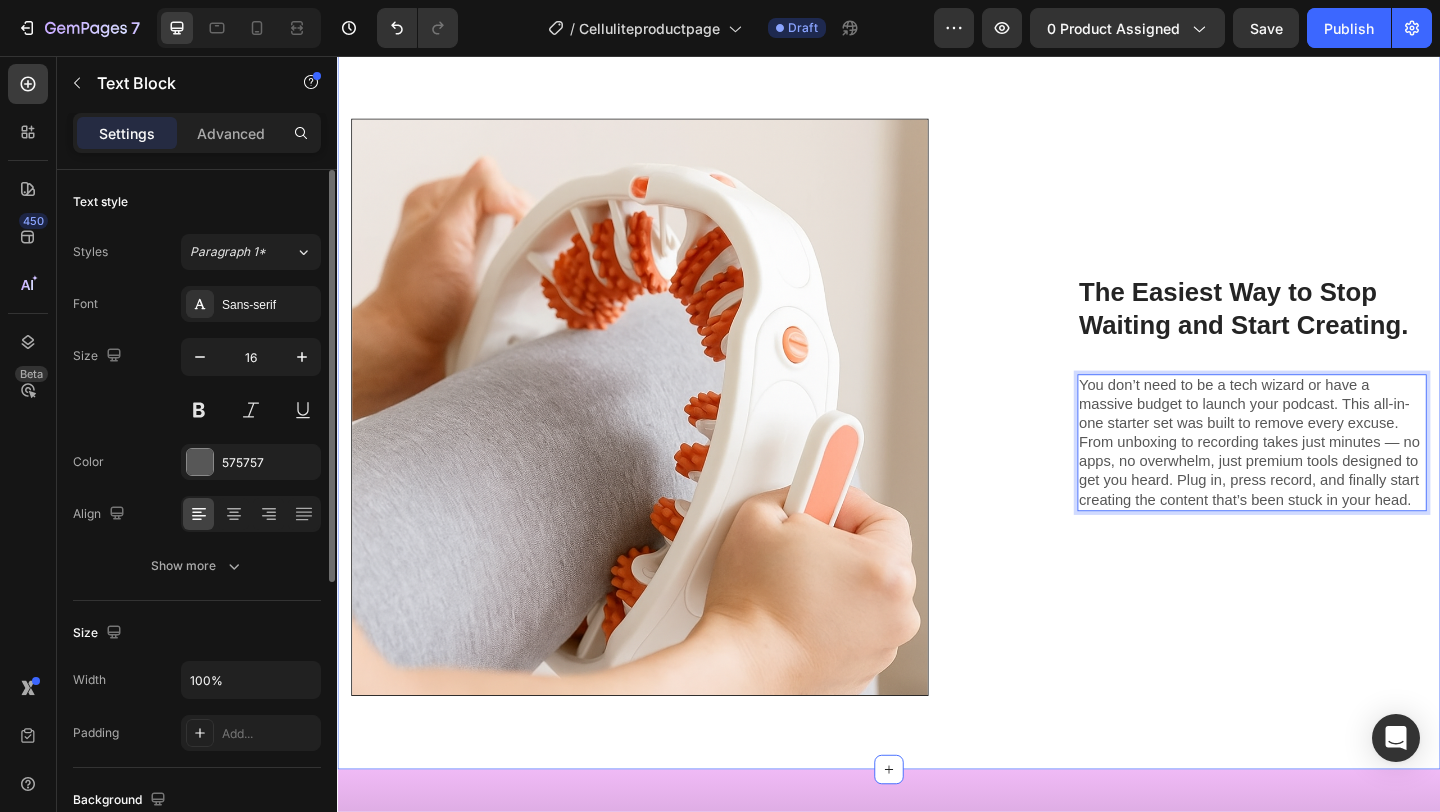 click on "No More ‘Someday’. Start Talking. Start Earning. Heading
🎧  Launch Any Format, From Anywhere Whether it’s interviews, solo episodes, or livestreams — this kit supports every style so you can grow your platform your way.
🎤  Studio-Grade Sound, Beginner-Friendly Setup Get crystal-clear audio with our premium condenser mic, sound board, and noise-isolating headset — all plug-and-play ready.
🔌  Monetize Fast — Without the Tech Confusion Start uploading in hours, not weeks. You get everything you need, minus the overcomplicated gear or learning curve. Item List Image Row Lorem ipsum dolor sit amet consectetur adipiscing Heading Image The Easiest Way to Stop Waiting and Start Creating. Heading Text Block   32 Row Row" at bounding box center (937, 92) 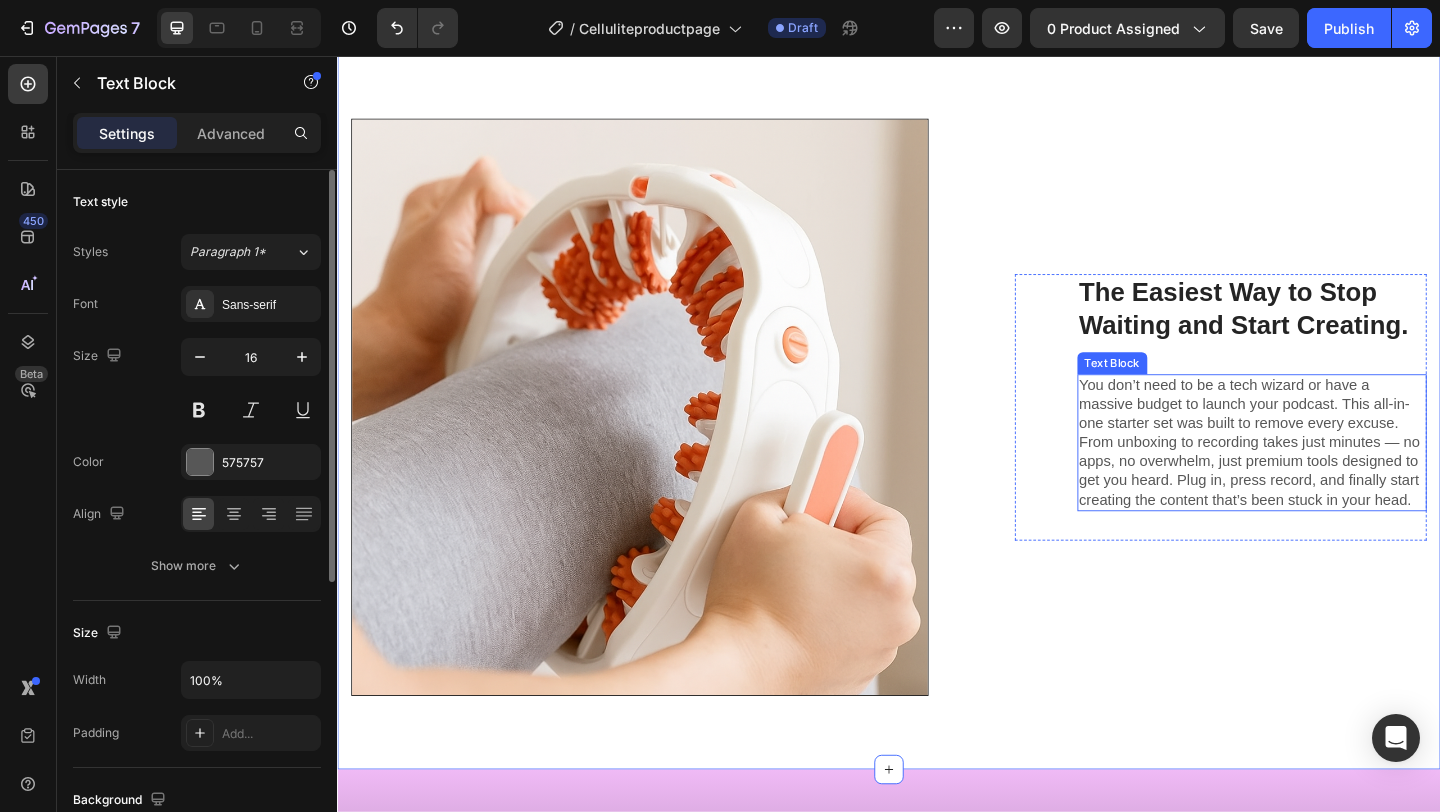 click on "You don’t need to be a tech wizard or have a massive budget to launch your podcast. This all-in-one starter set was built to remove every excuse. From unboxing to recording takes just minutes — no apps, no overwhelm, just premium tools designed to get you heard. Plug in, press record, and finally start creating the content that’s been stuck in your head." at bounding box center (1332, 477) 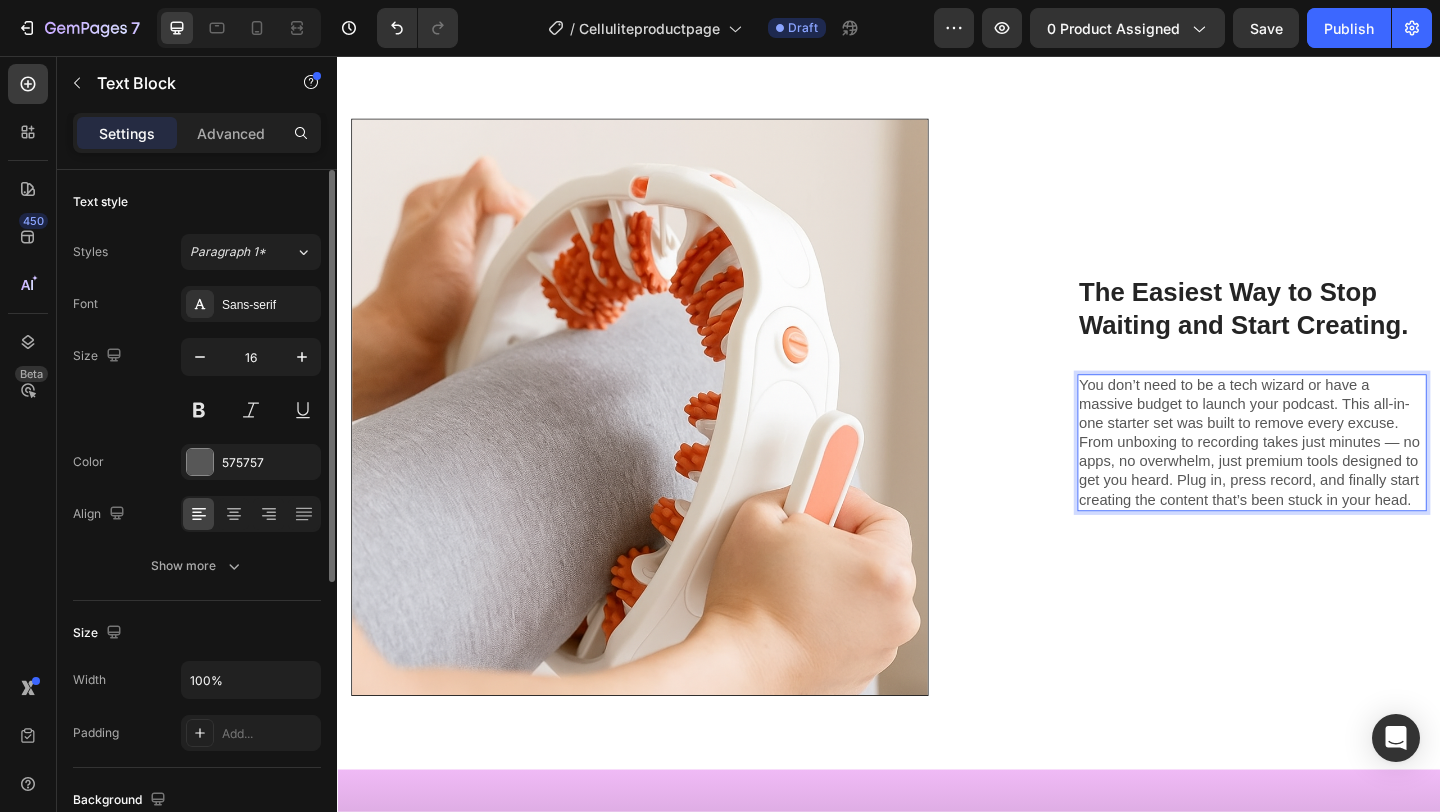 click on "You don’t need to be a tech wizard or have a massive budget to launch your podcast. This all-in-one starter set was built to remove every excuse. From unboxing to recording takes just minutes — no apps, no overwhelm, just premium tools designed to get you heard. Plug in, press record, and finally start creating the content that’s been stuck in your head." at bounding box center (1332, 477) 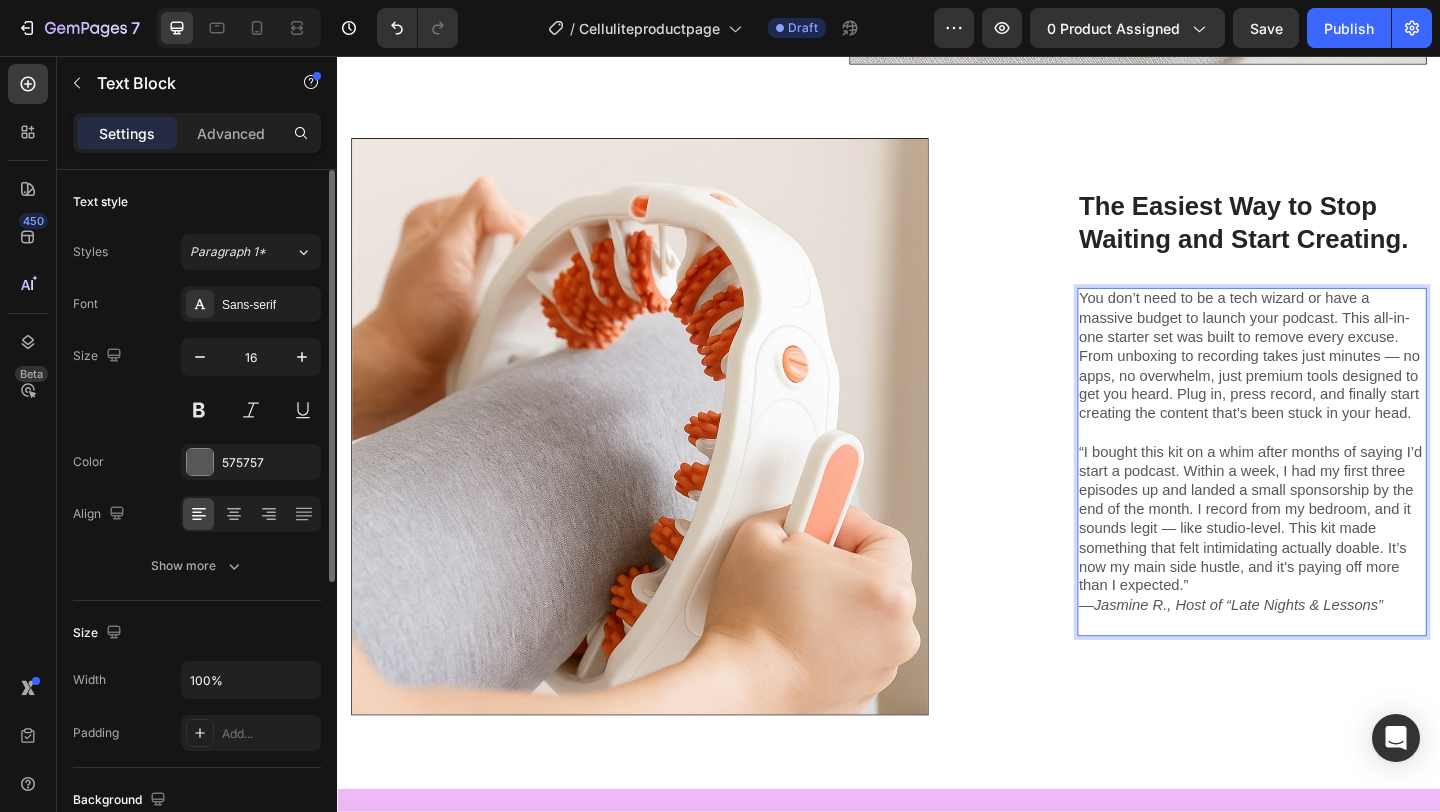 scroll, scrollTop: 2048, scrollLeft: 0, axis: vertical 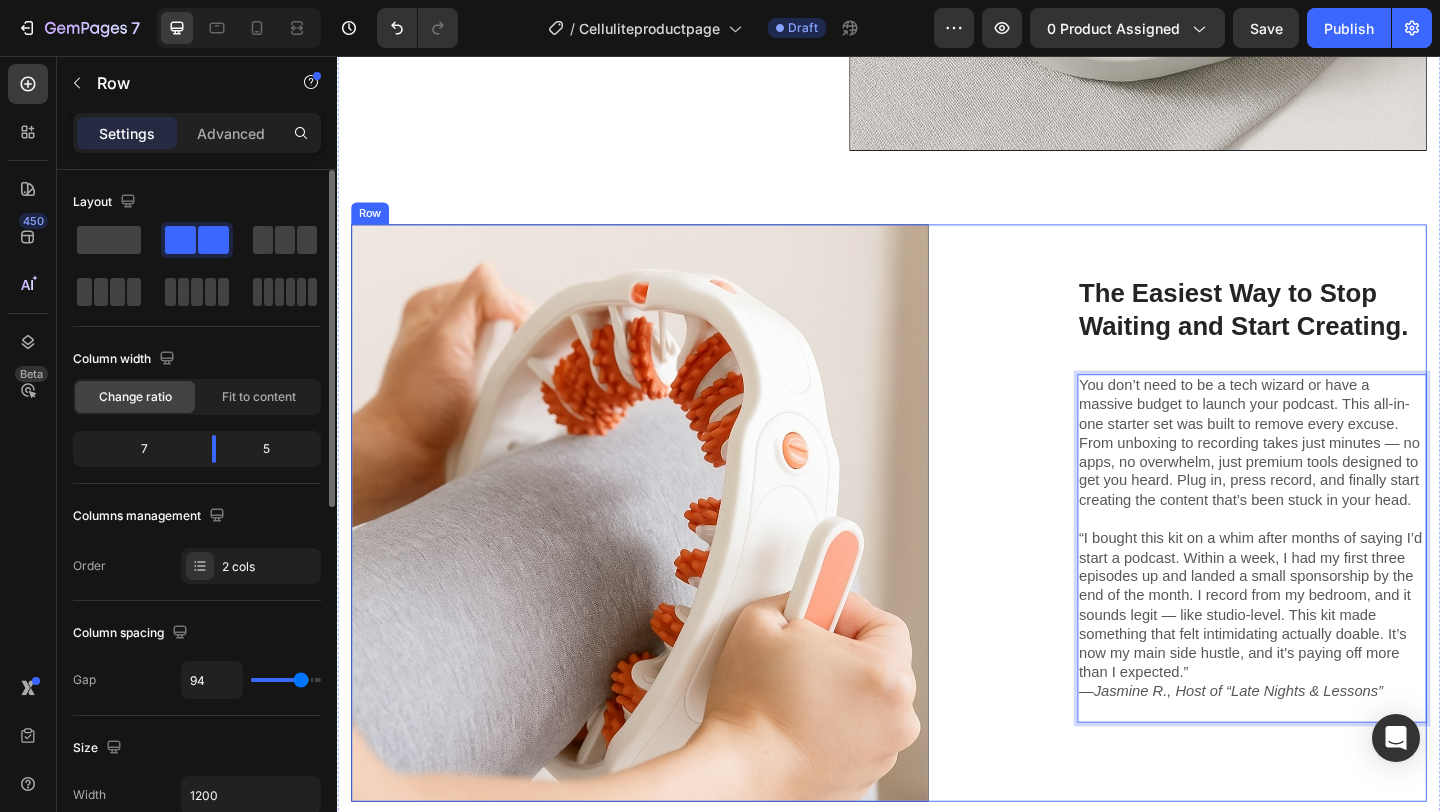 click on "The Easiest Way to Stop Waiting and Start Creating. Heading You don’t need to be a tech wizard or have a massive budget to launch your podcast. This all-in-one starter set was built to remove every excuse. From unboxing to recording takes just minutes — no apps, no overwhelm, just premium tools designed to get you heard. Plug in, press record, and finally start creating the content that’s been stuck in your head. “I bought this kit on a whim after months of saying I’d start a podcast. Within a week, I had my first three episodes up and landed a small sponsorship by the end of the month. I record from my bedroom, and it sounds legit — like studio-level. This kit made something that felt intimidating actually doable. It’s now my main side hustle, and it's paying off more than I expected.” —  [FIRST] [LAST], Host of “Late Nights & Lessons” Text Block   32 Row" at bounding box center [1298, 553] 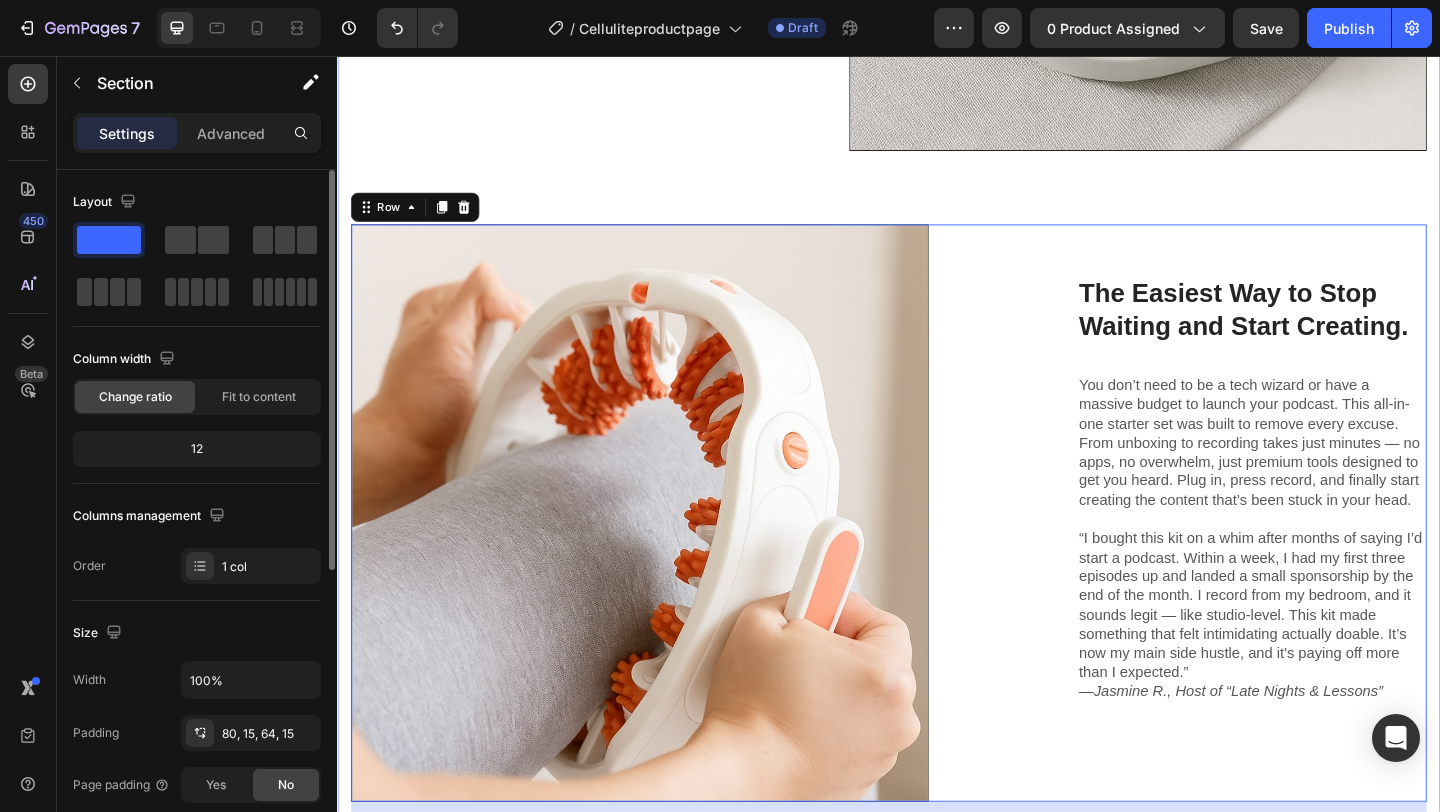 click on "No More ‘Someday’. Start Talking. Start Earning. Heading
🎧  Launch Any Format, From Anywhere Whether it’s interviews, solo episodes, or livestreams — this kit supports every style so you can grow your platform your way.
🎤  Studio-Grade Sound, Beginner-Friendly Setup Get crystal-clear audio with our premium condenser mic, sound board, and noise-isolating headset — all plug-and-play ready.
🔌  Monetize Fast — Without the Tech Confusion Start uploading in hours, not weeks. You get everything you need, minus the overcomplicated gear or learning curve. Item List Image Row Lorem ipsum dolor sit amet consectetur adipiscing Heading Image The Easiest Way to Stop Waiting and Start Creating. Heading —  Jasmine R., Host of “Late Nights & Lessons” Text Block Row Row" at bounding box center (937, 207) 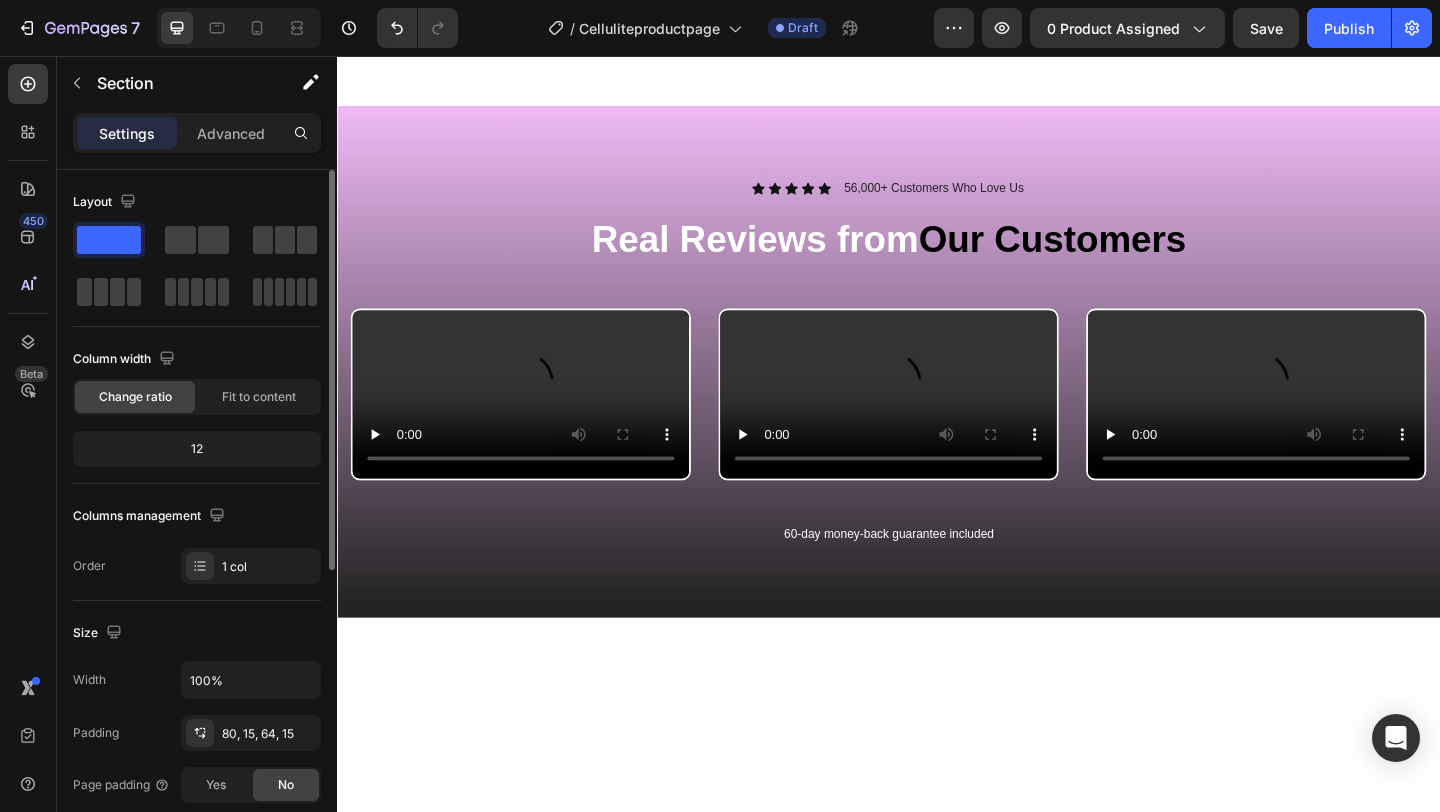 scroll, scrollTop: 2749, scrollLeft: 0, axis: vertical 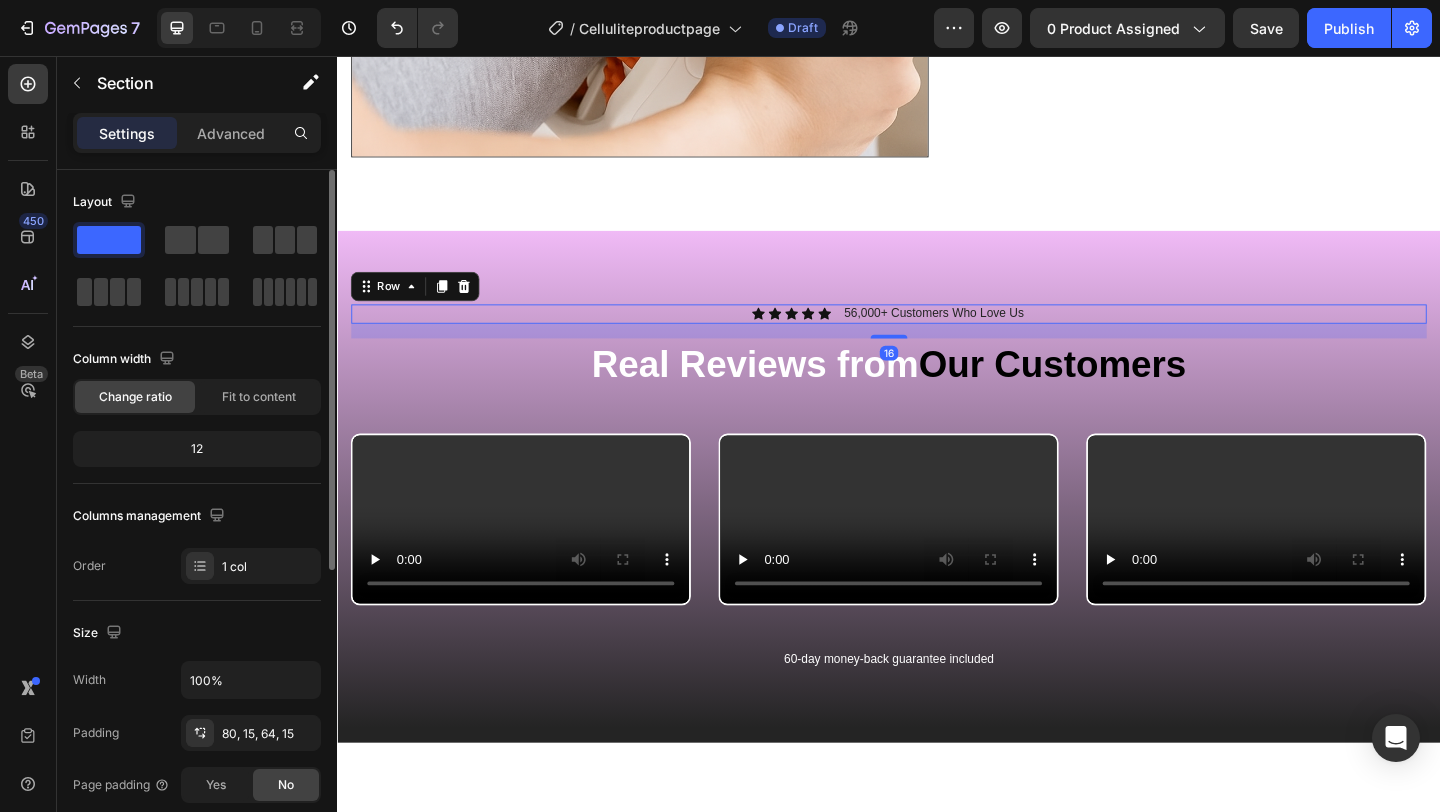 click on "Icon Icon Icon Icon Icon Icon List 56,000+ Customers Who Love Us Text Block Row   16" at bounding box center [937, 336] 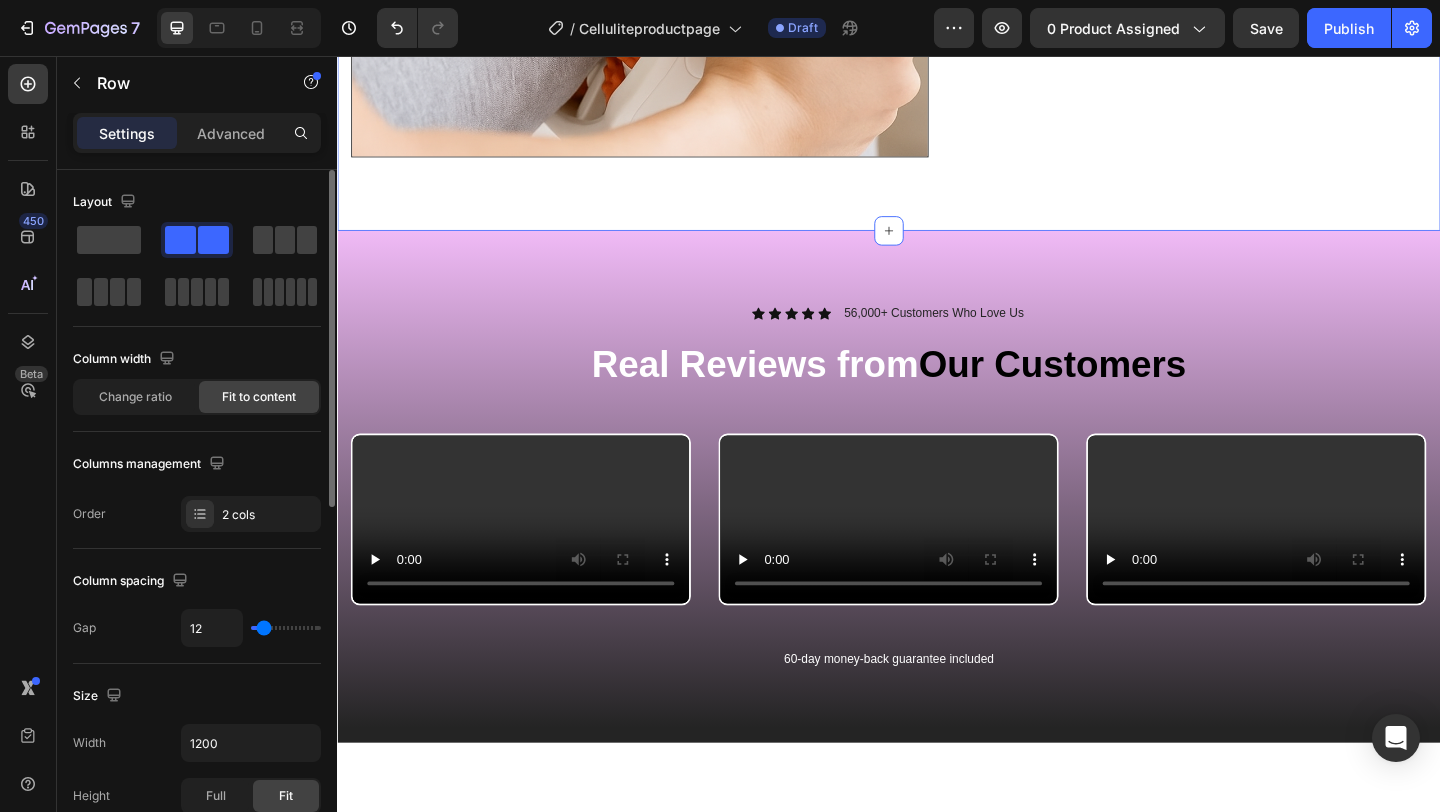 click on "No More ‘Someday’. Start Talking. Start Earning. Heading
🎧  Launch Any Format, From Anywhere Whether it’s interviews, solo episodes, or livestreams — this kit supports every style so you can grow your platform your way.
🎤  Studio-Grade Sound, Beginner-Friendly Setup Get crystal-clear audio with our premium condenser mic, sound board, and noise-isolating headset — all plug-and-play ready.
🔌  Monetize Fast — Without the Tech Confusion Start uploading in hours, not weeks. You get everything you need, minus the overcomplicated gear or learning curve. Item List Image Row Lorem ipsum dolor sit amet consectetur adipiscing Heading Image The Easiest Way to Stop Waiting and Start Creating. Heading   —  Jasmine R., Host of “Late Nights & Lessons”   Text Block Row Row Section 3   You can create reusable sections Create Theme Section AI Content Write with GemAI What would you like to describe here? Tone and Voice Persuasive Product Show more" at bounding box center (937, -502) 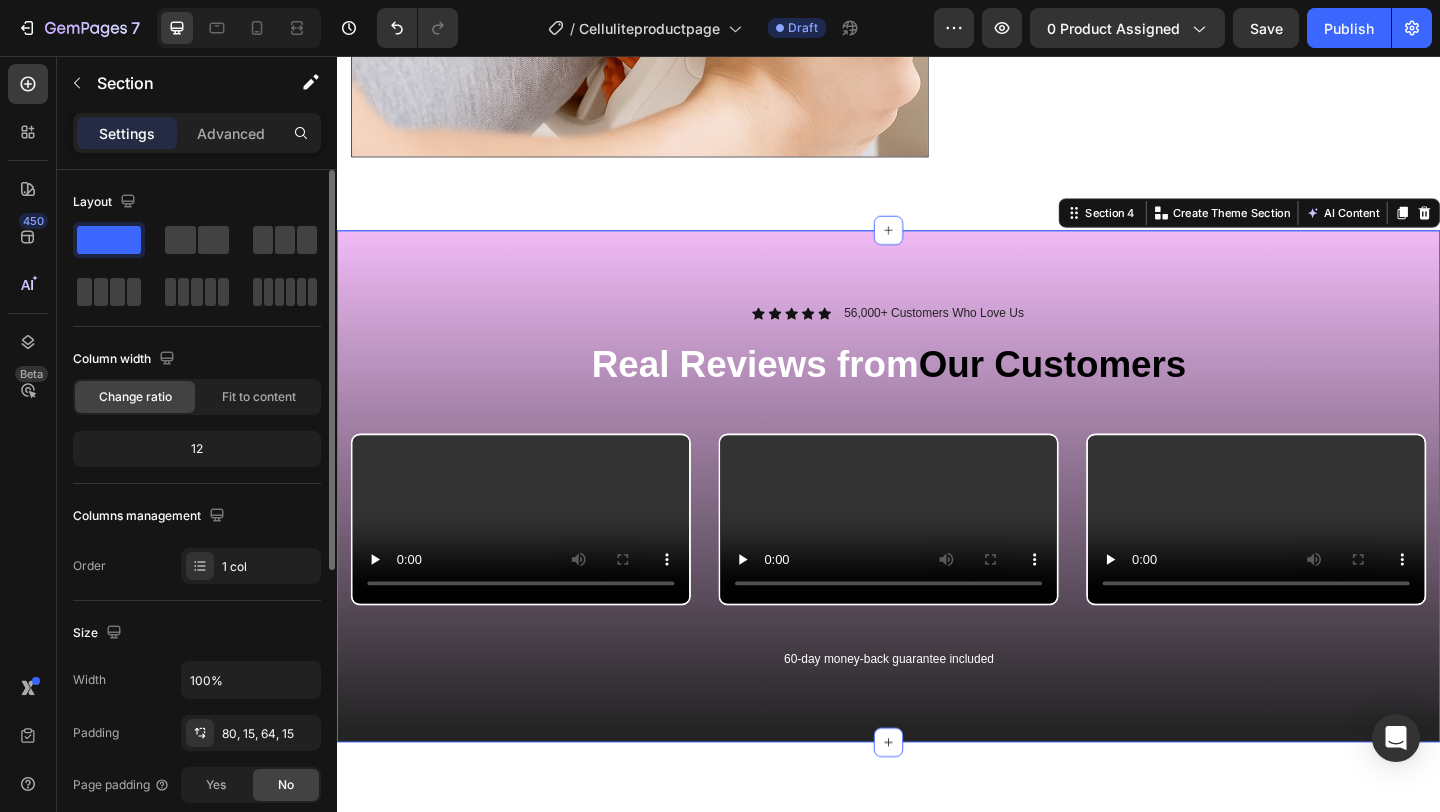 click on "Icon Icon Icon Icon Icon Icon List 56,000+ Customers Who Love Us Text Block Row Real Reviews from  Our Customers Heading Row Video Video Video Carousel 60-day money-back guarantee included  Text Block Row Section 4   You can create reusable sections Create Theme Section AI Content Write with GemAI What would you like to describe here? Tone and Voice Persuasive Product BM800 V8s Podcast Equipment Professional Audio Condenser Mic with Sound Card for Karaoke Podcast Recording Live Streaming Show more Generate" at bounding box center [937, 524] 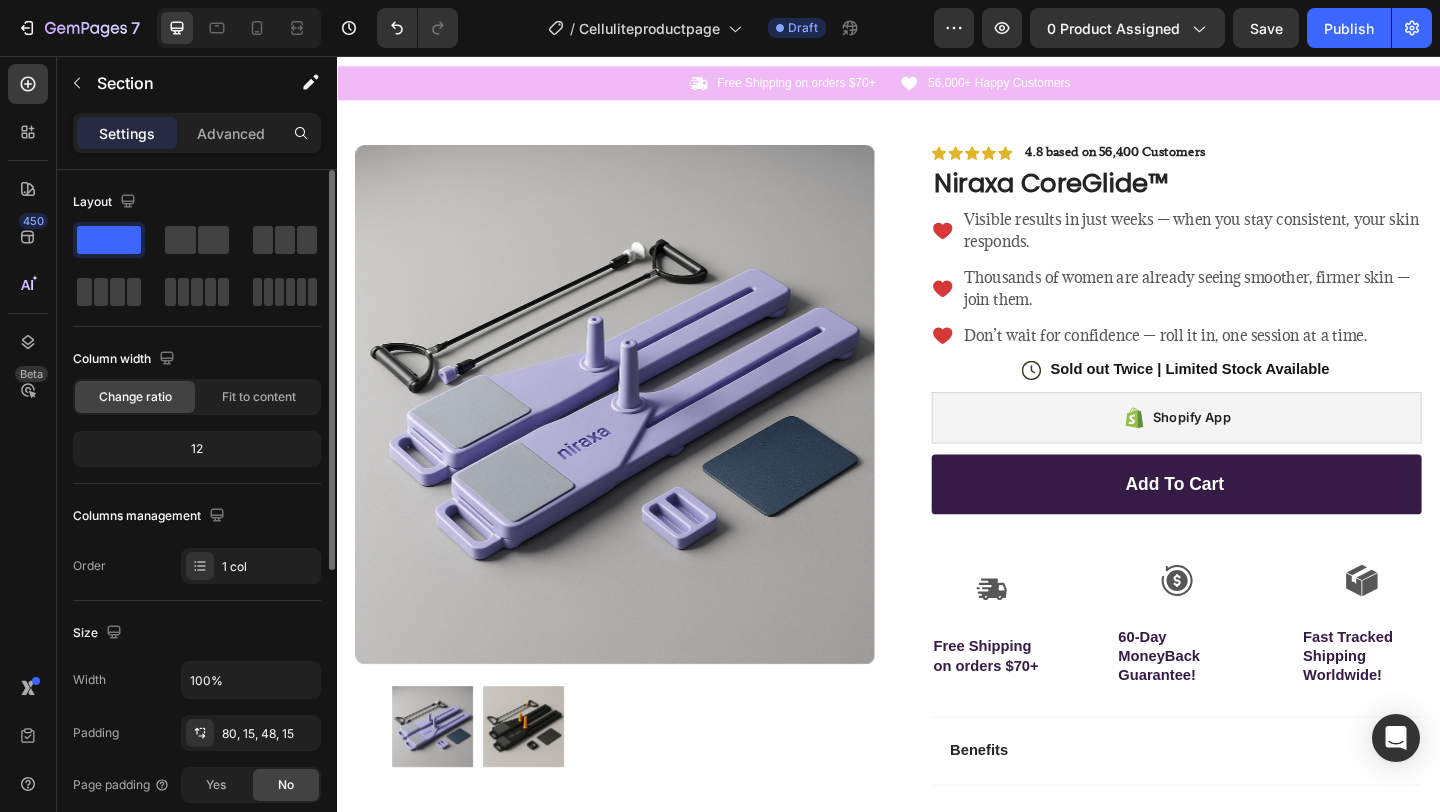 scroll, scrollTop: 31, scrollLeft: 0, axis: vertical 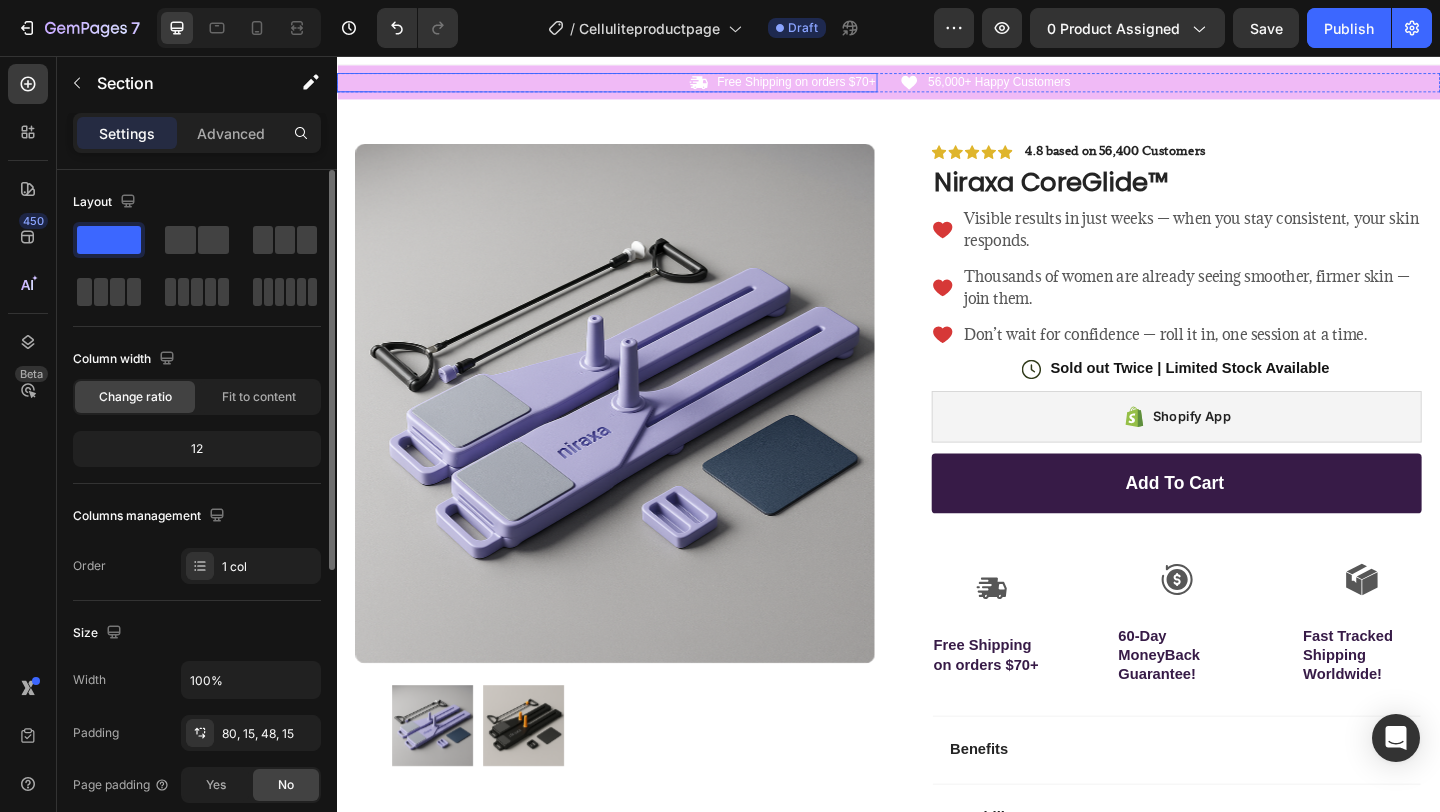click on "Icon Free Shipping on orders $70+ Text Block Row" at bounding box center [631, 84] 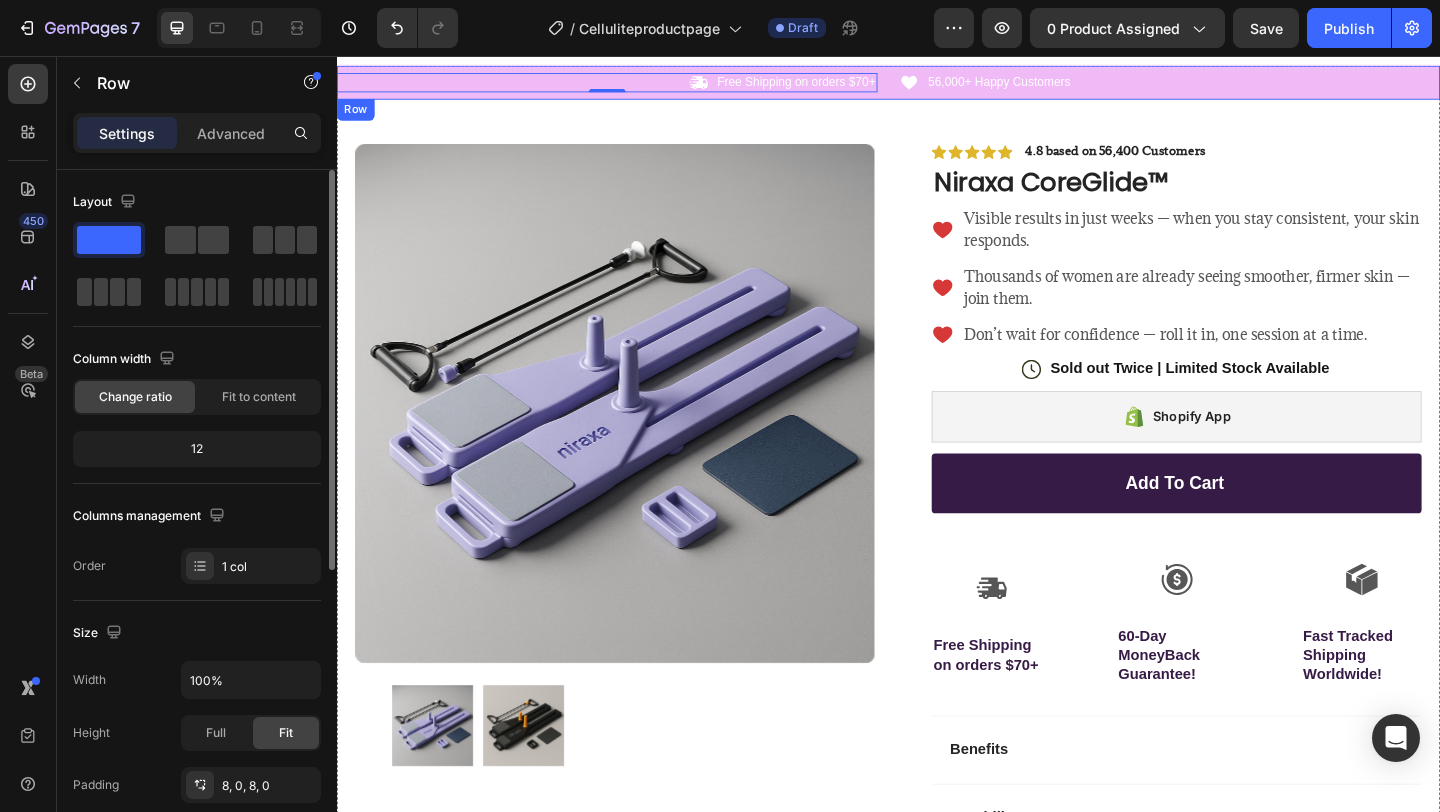 click on "Icon Free Shipping on orders $70+ Text Block Row   0
Icon 56,000+ Happy Customers Text Block Row Carousel Row" at bounding box center [937, 84] 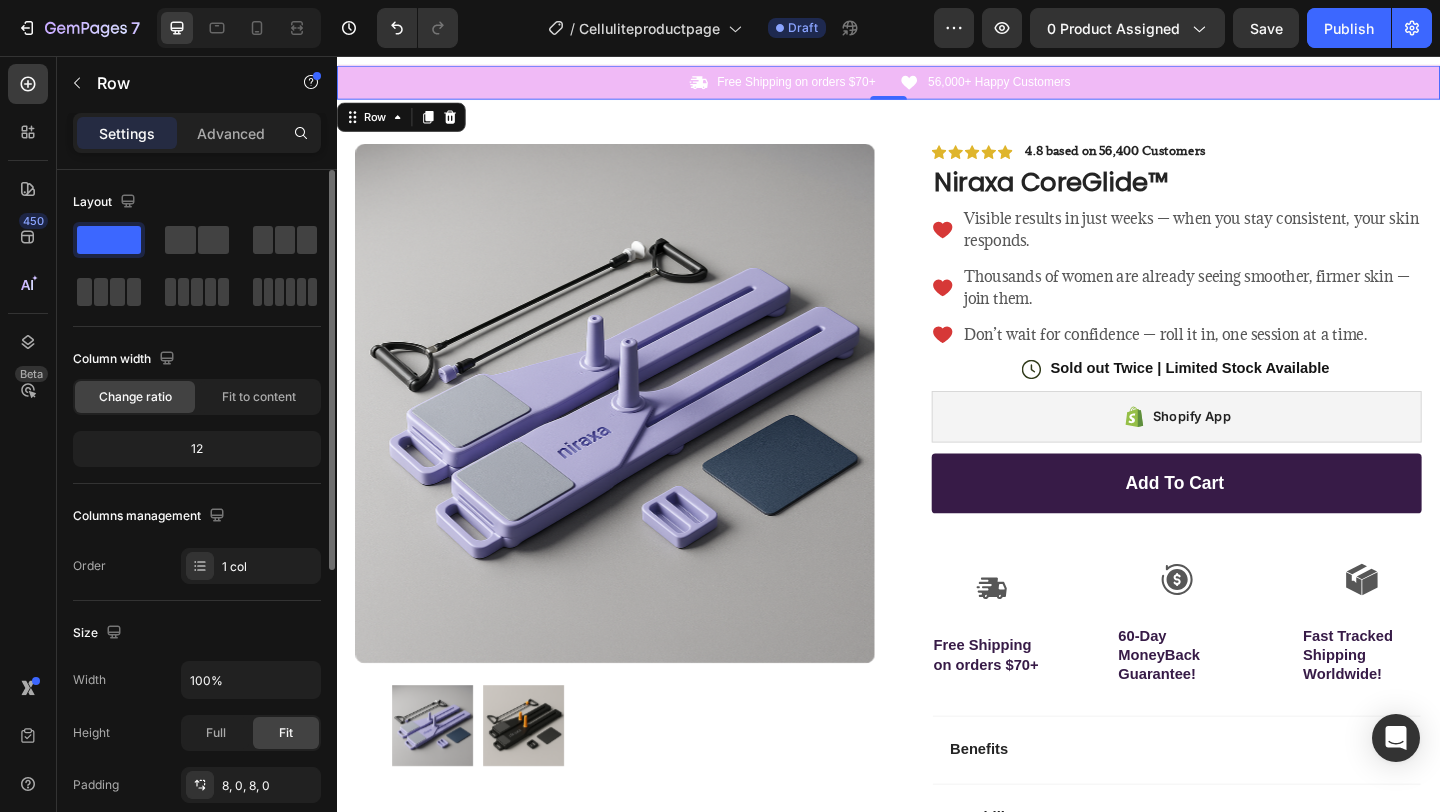 click on "Settings Advanced" at bounding box center [197, 141] 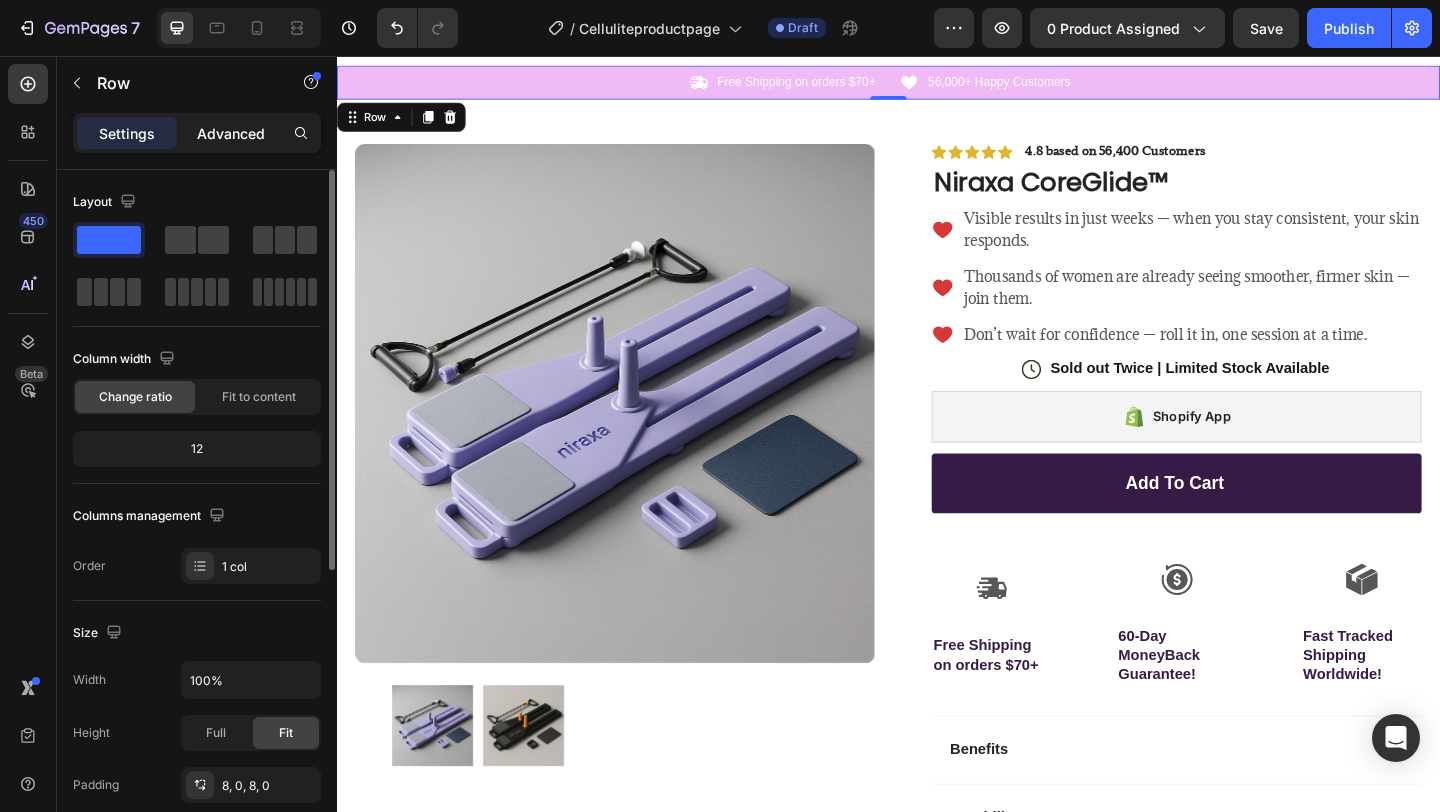 click on "Advanced" 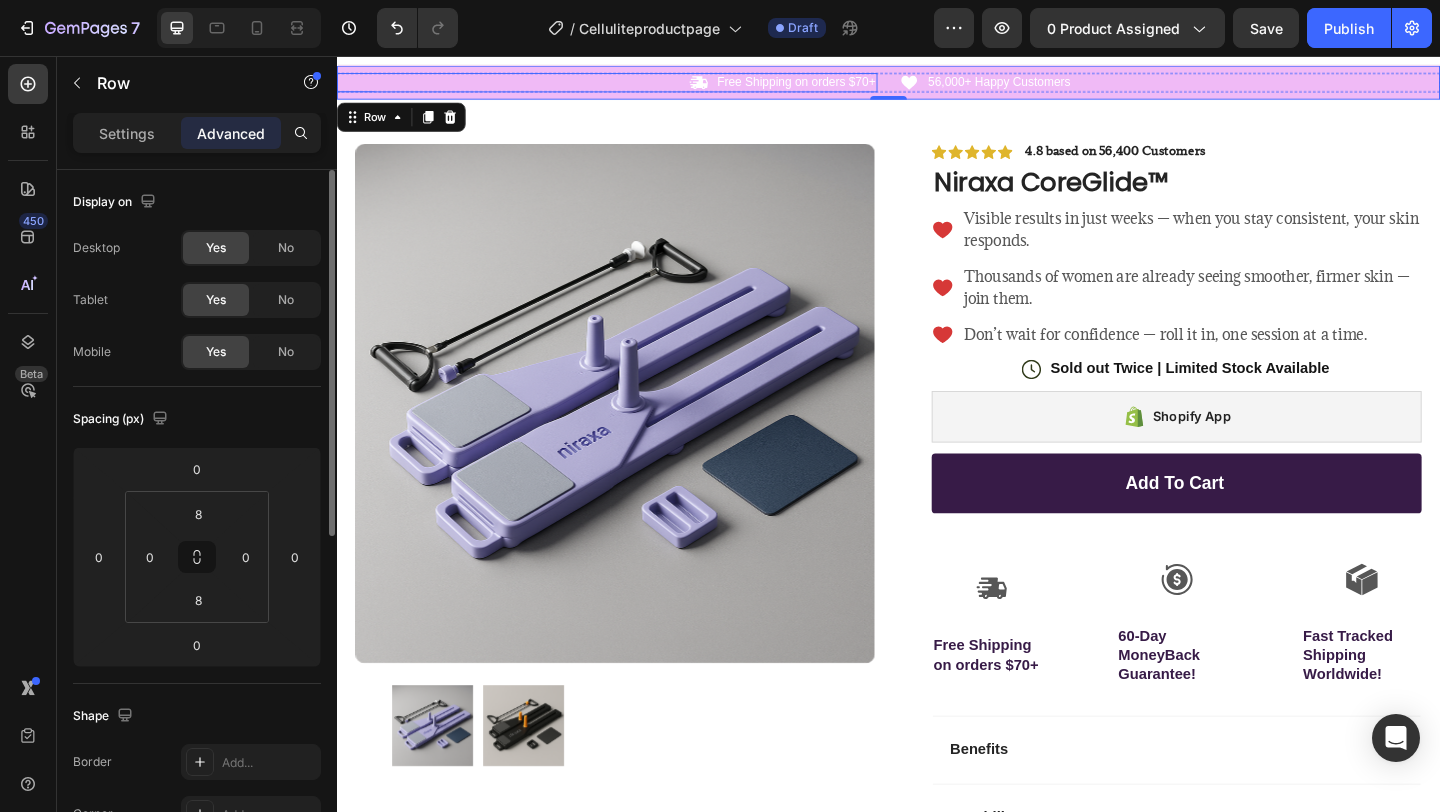 click on "Icon Free Shipping on orders $70+ Text Block Row" at bounding box center (631, 84) 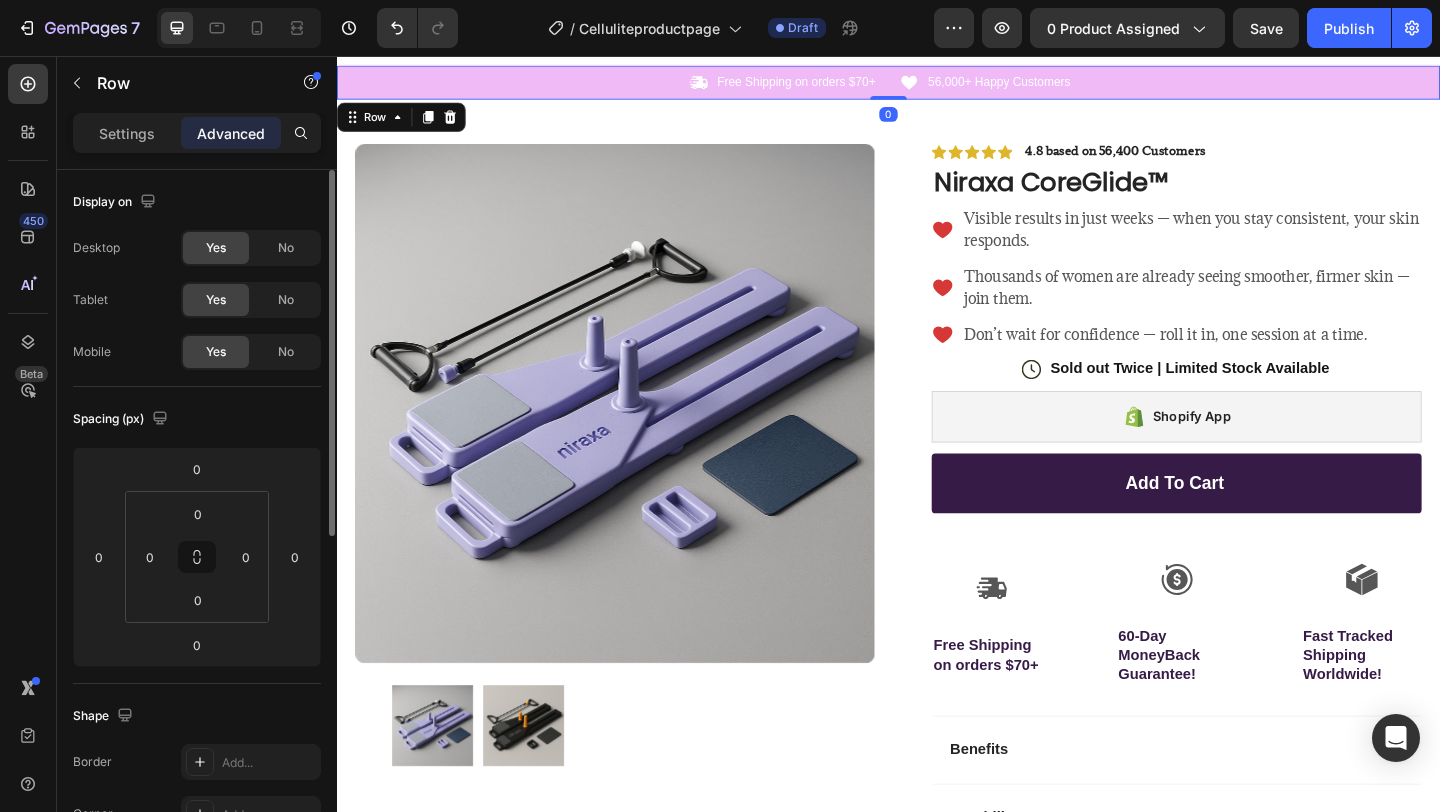 click on "Icon Free Shipping on orders $70+ Text Block Row
Icon 56,000+ Happy Customers Text Block Row Carousel Row   0" at bounding box center (937, 84) 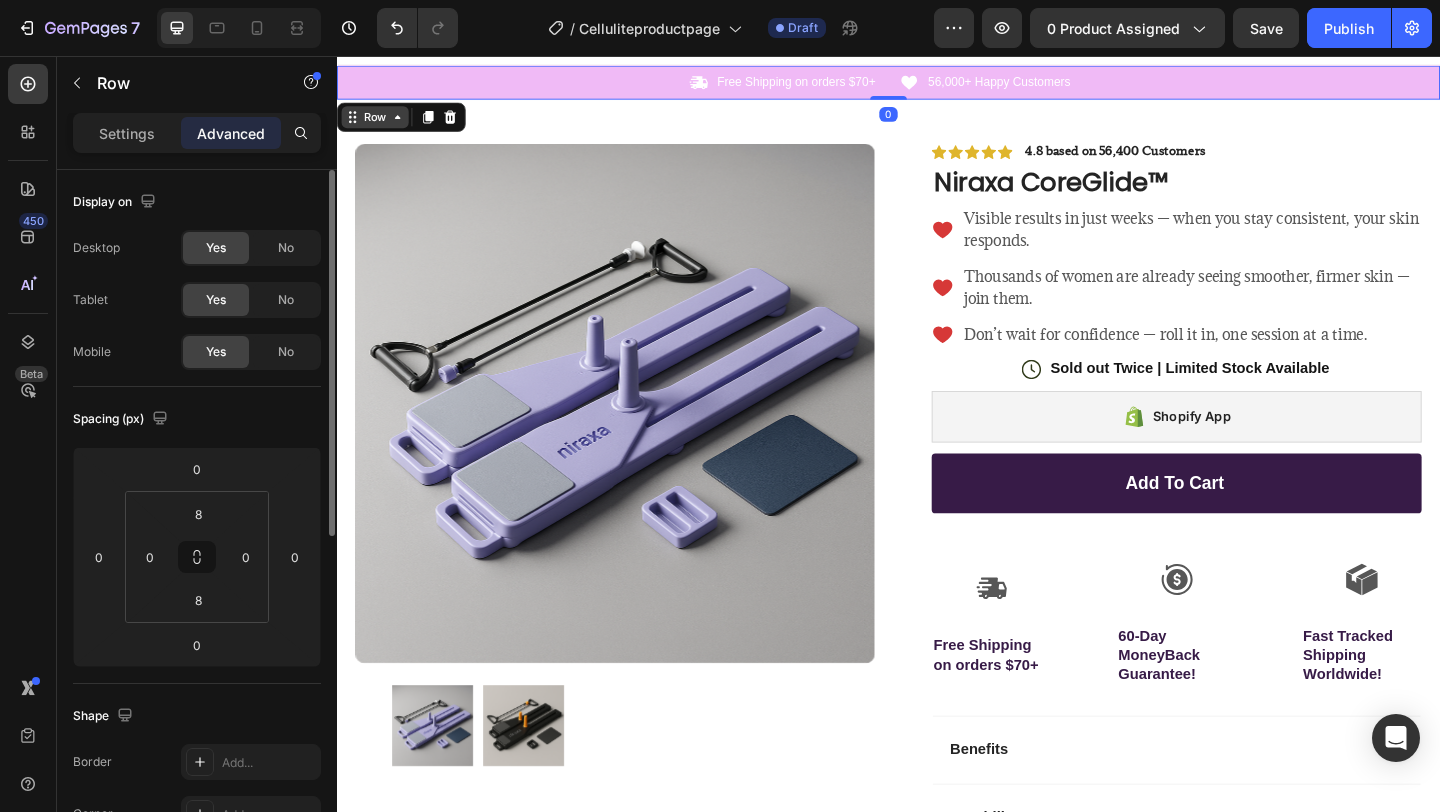 click on "Row" at bounding box center [378, 122] 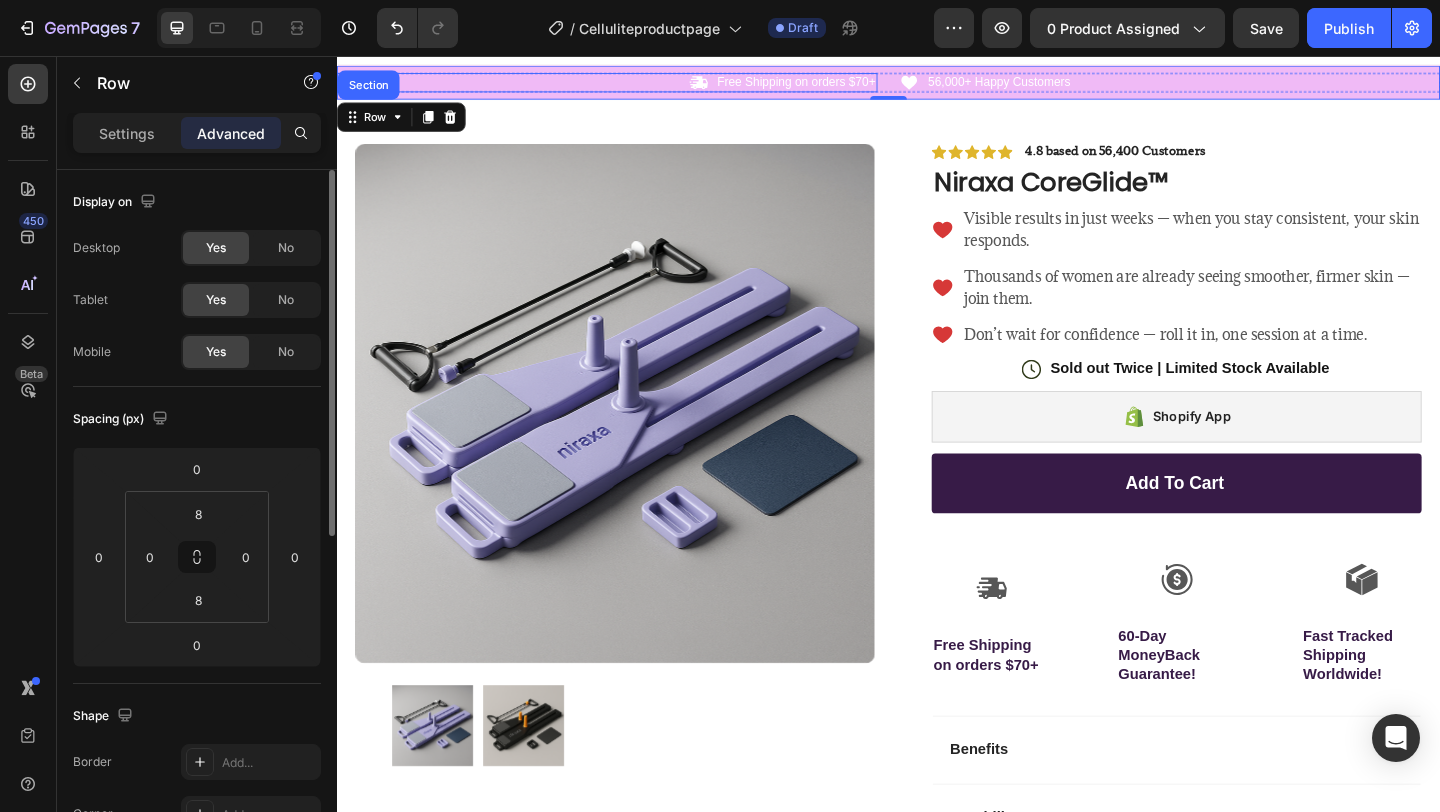 click on "Icon Free Shipping on orders $70+ Text Block Row" at bounding box center (631, 84) 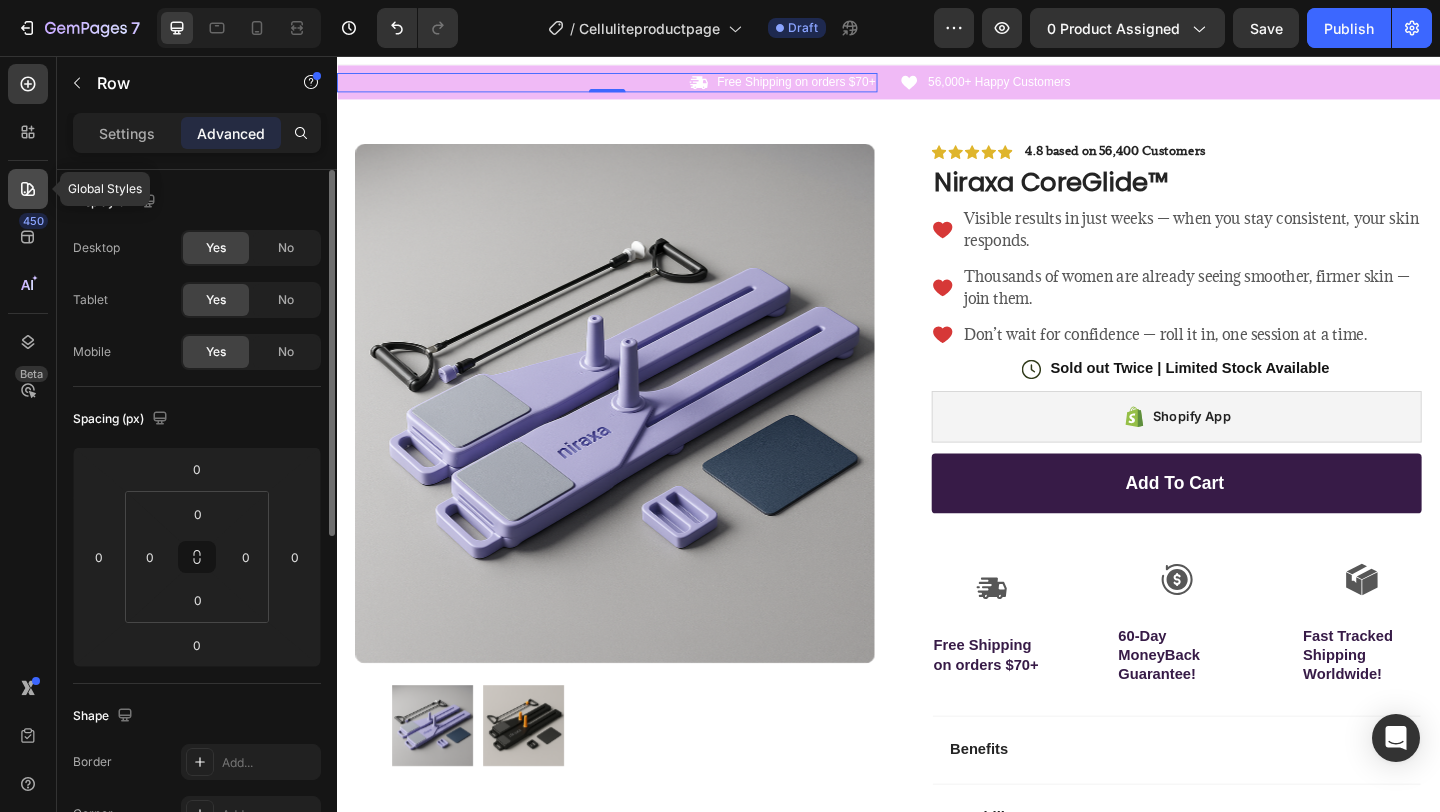click 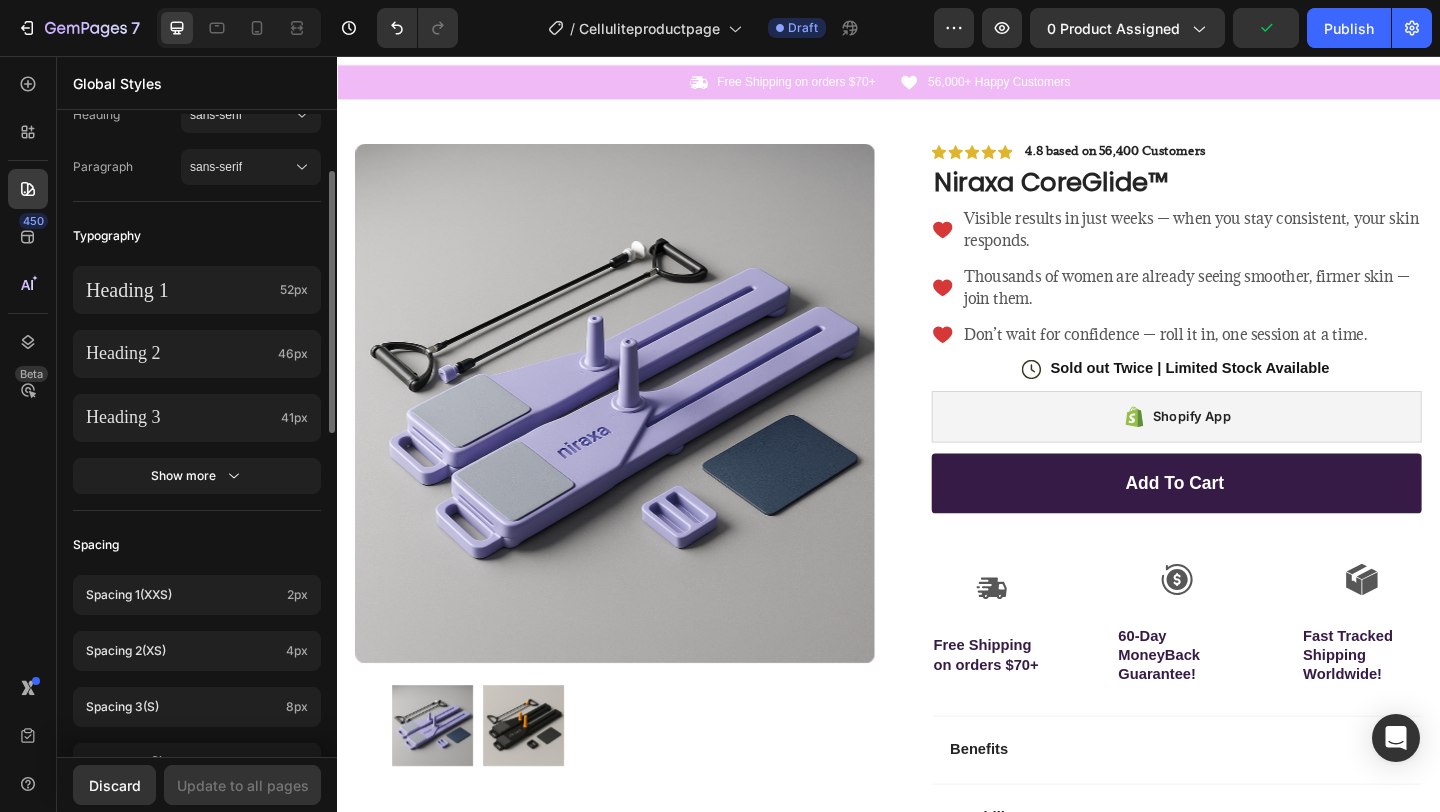 scroll, scrollTop: 929, scrollLeft: 0, axis: vertical 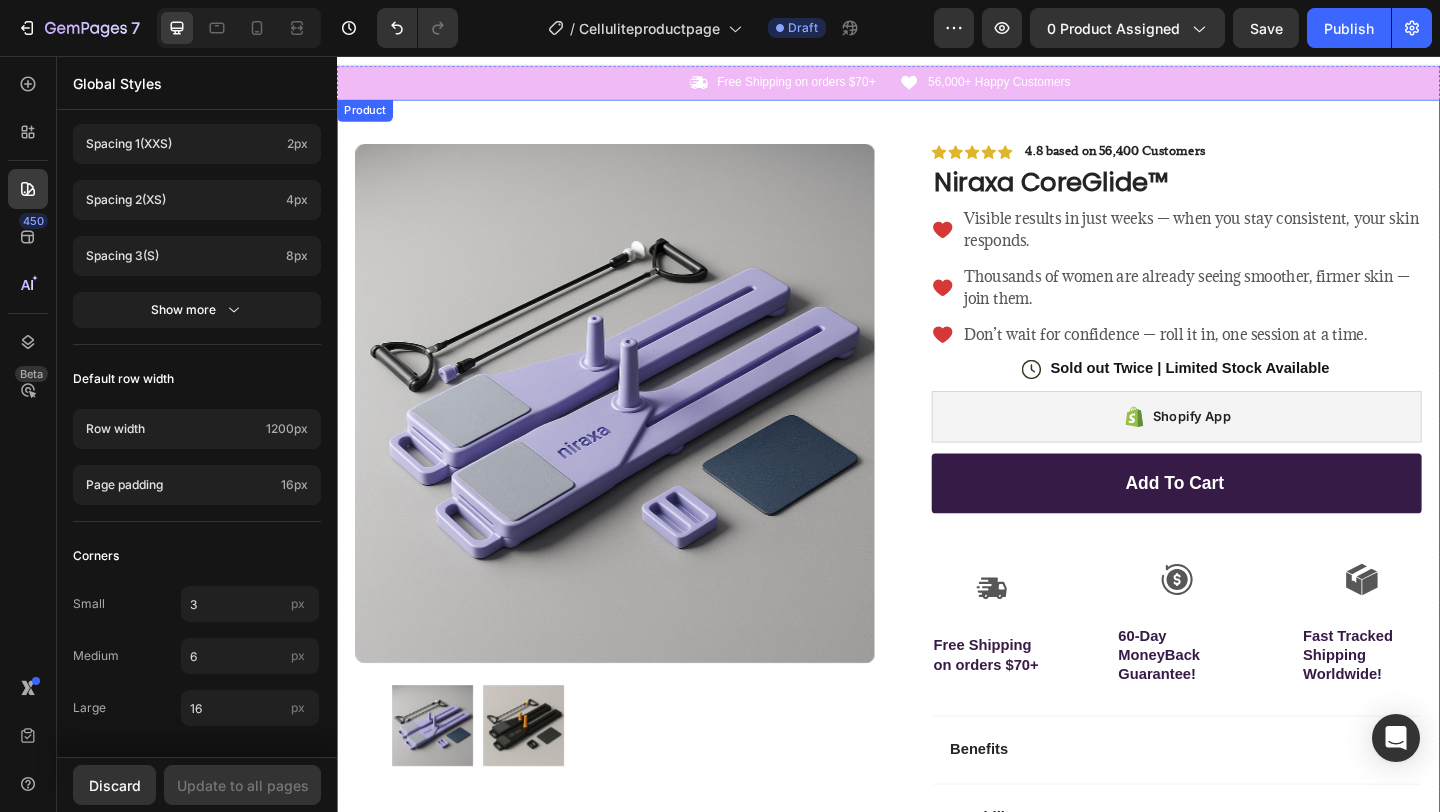 click on "Product Images Image Icon Icon Icon Icon Icon Icon List "I used to edit out the cellulite in every photo — now I don’t feel like I have to. The SculptRing™ is low-effort but seriously effective if you stay consistent." Text Block
Icon [FIRST] [LAST] ([CITY], [COUNTRY]) Text Block Row Row Row Icon Icon Icon Icon Icon Icon List 4.8 based on 56,400 Customers Text Block Row Niraxa CoreGlide™ Product Title
Visible results in just weeks — when you stay consistent, your skin responds.
Thousands of women are already seeing smoother, firmer skin — join them.
Don’t wait for confidence — roll it in, one session at a time. Item List
Icon Sold out Twice | Limited Stock Available Text Block Row
Shopify App Shopify App Add to cart Add to Cart
Icon Free Shipping on orders $70+ Text Block
Icon 60-Day MoneyBack Guarantee! Text Block
Icon Row" at bounding box center [937, 599] 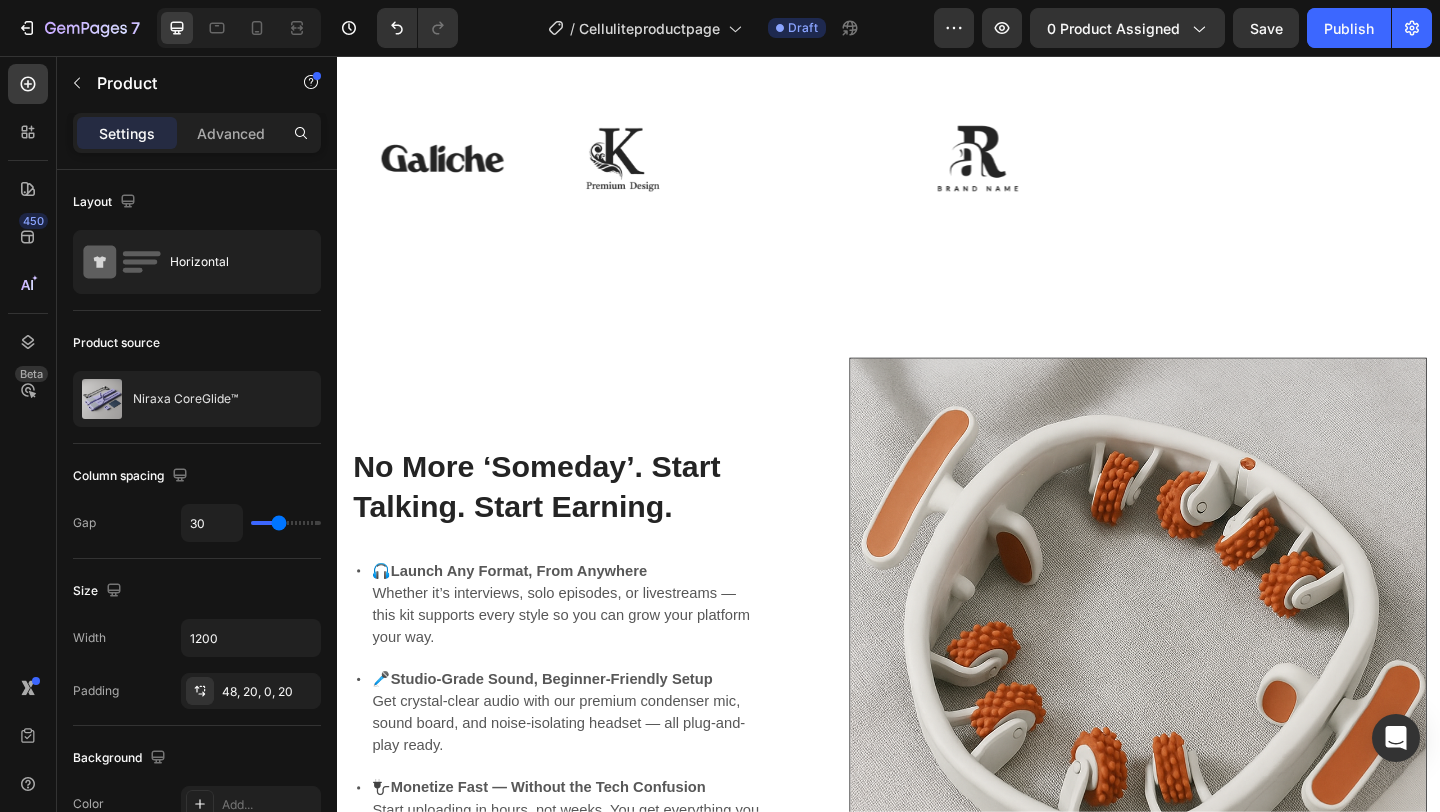 scroll, scrollTop: 1198, scrollLeft: 0, axis: vertical 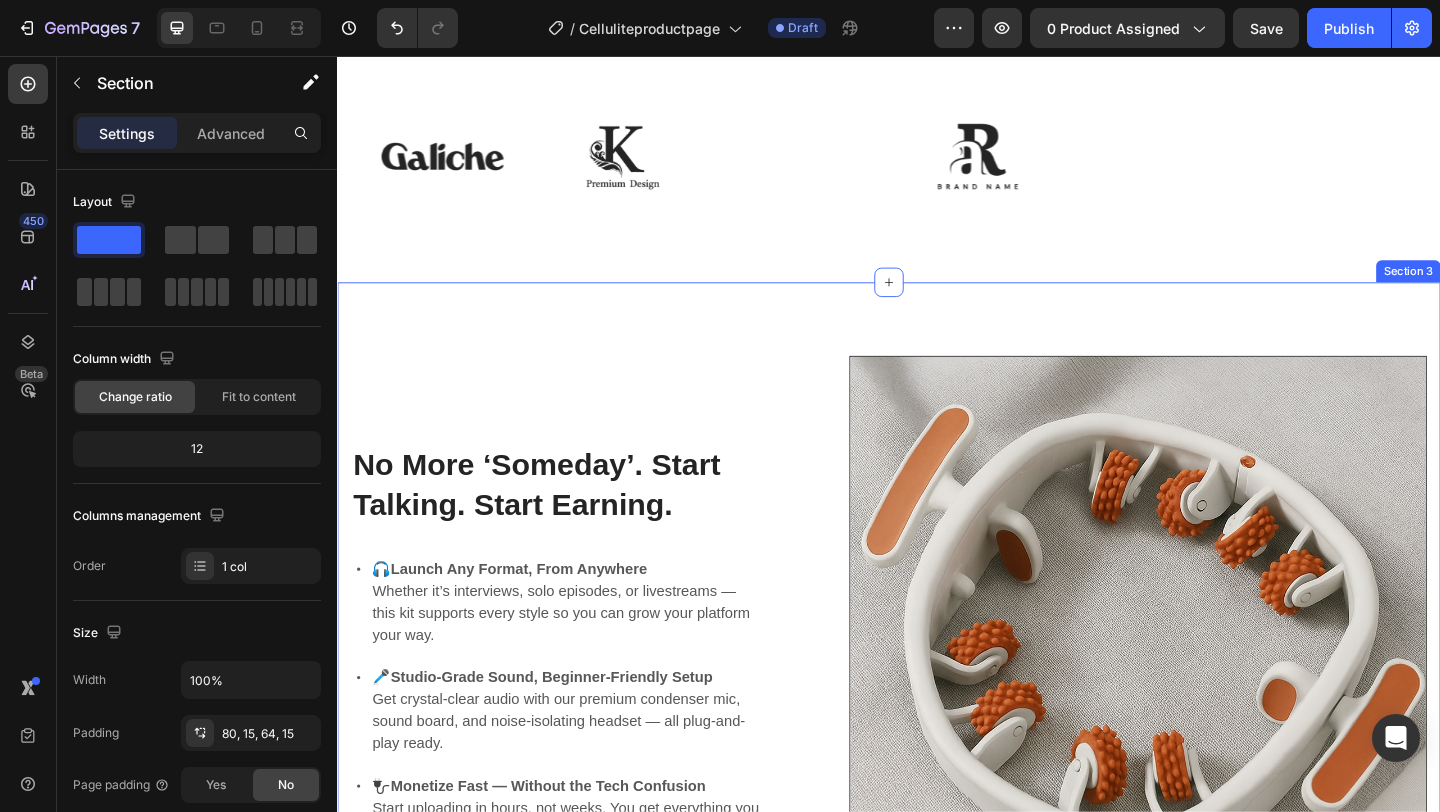 click on "No More ‘Someday’. Start Talking. Start Earning. Heading
🎧  Launch Any Format, From Anywhere Whether it’s interviews, solo episodes, or livestreams — this kit supports every style so you can grow your platform your way.
🎤  Studio-Grade Sound, Beginner-Friendly Setup Get crystal-clear audio with our premium condenser mic, sound board, and noise-isolating headset — all plug-and-play ready.
🔌  Monetize Fast — Without the Tech Confusion Start uploading in hours, not weeks. You get everything you need, minus the overcomplicated gear or learning curve. Item List Image Row Lorem ipsum dolor sit amet consectetur adipiscing Heading Image The Easiest Way to Stop Waiting and Start Creating. Heading   —  [FIRST] [LAST], Host of “Late Nights & Lessons”   Text Block Row Row Section 3" at bounding box center (937, 1049) 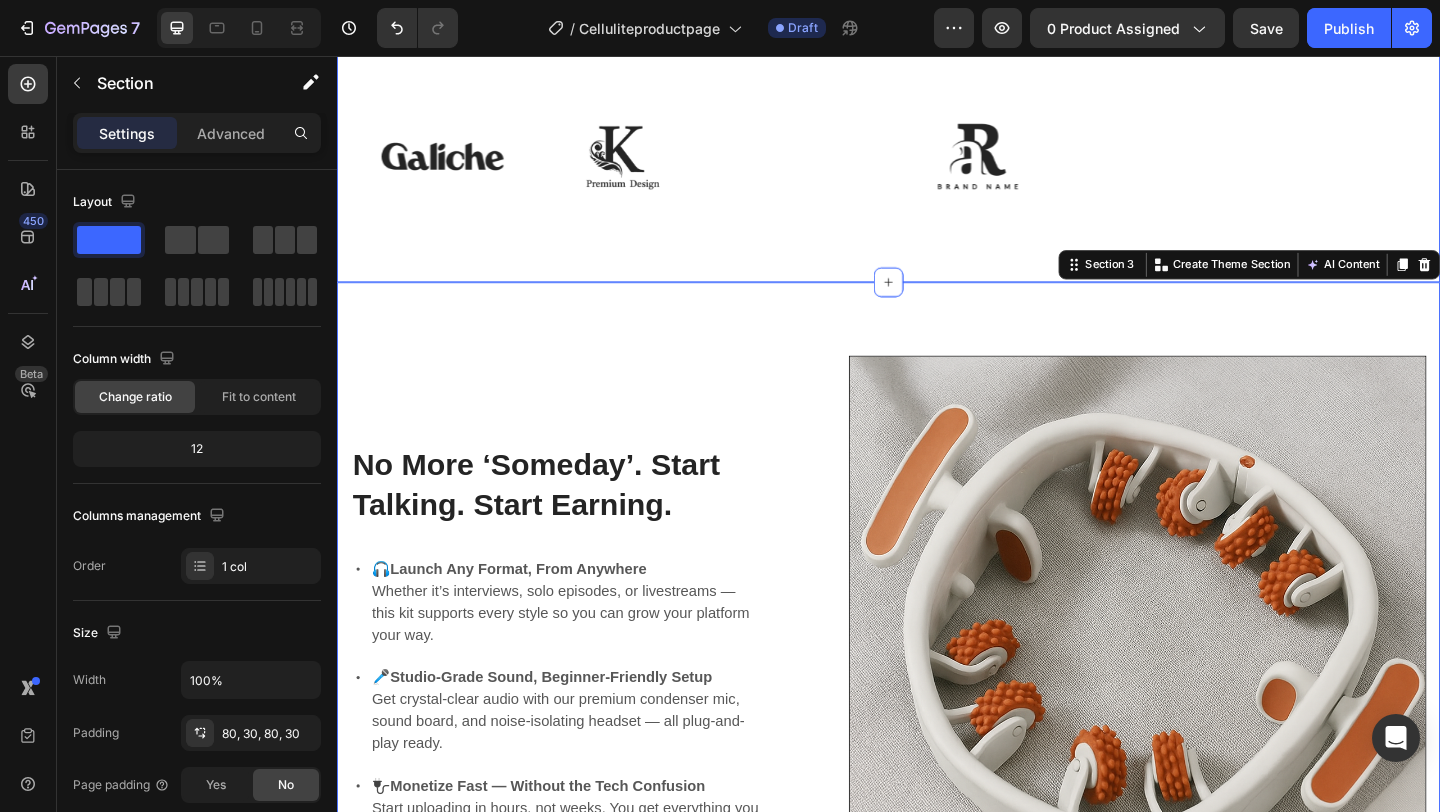 click on "Image Image Image Image Image Image Image Image Image Image Image Image Carousel Row Section 2" at bounding box center [937, 164] 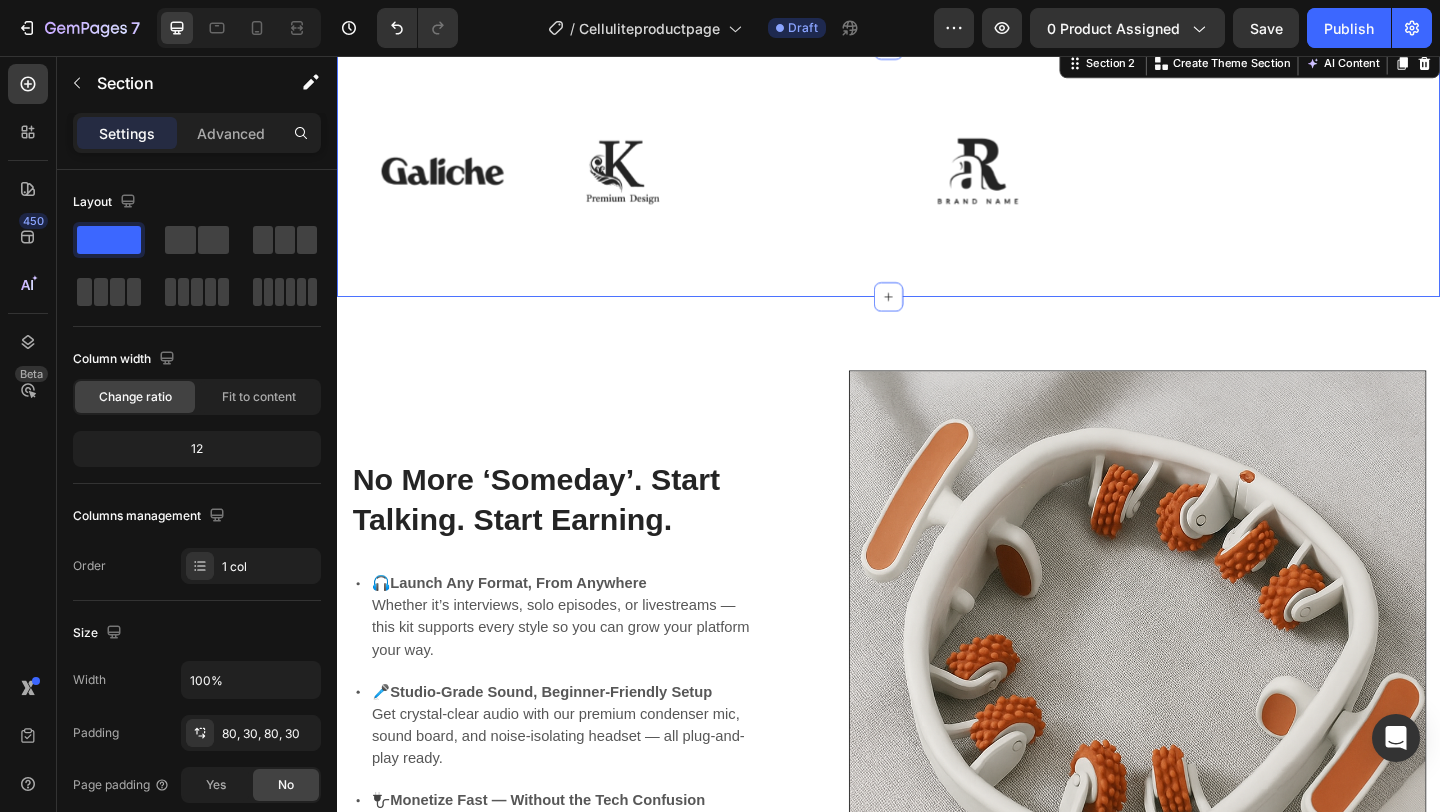 scroll, scrollTop: 977, scrollLeft: 0, axis: vertical 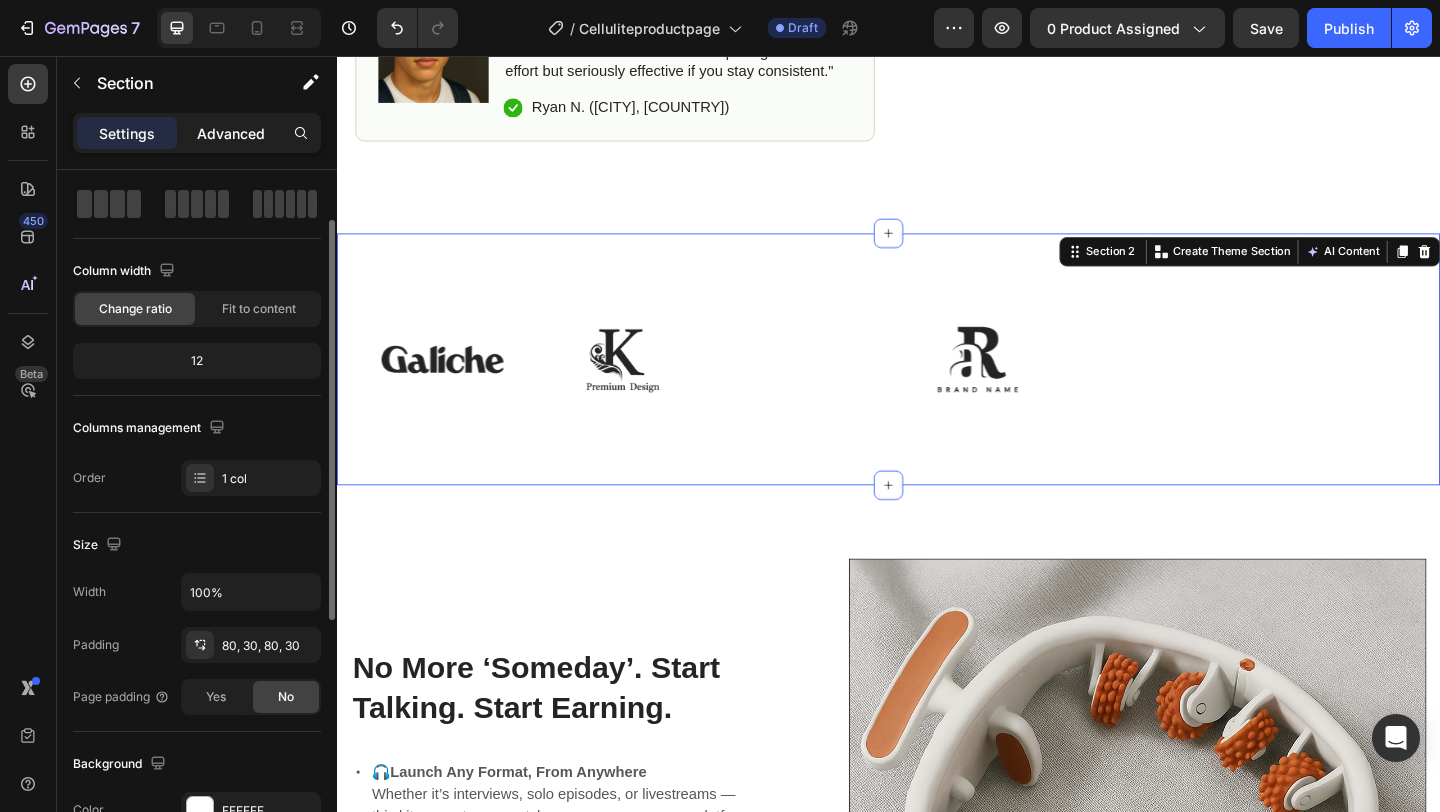 click on "Advanced" 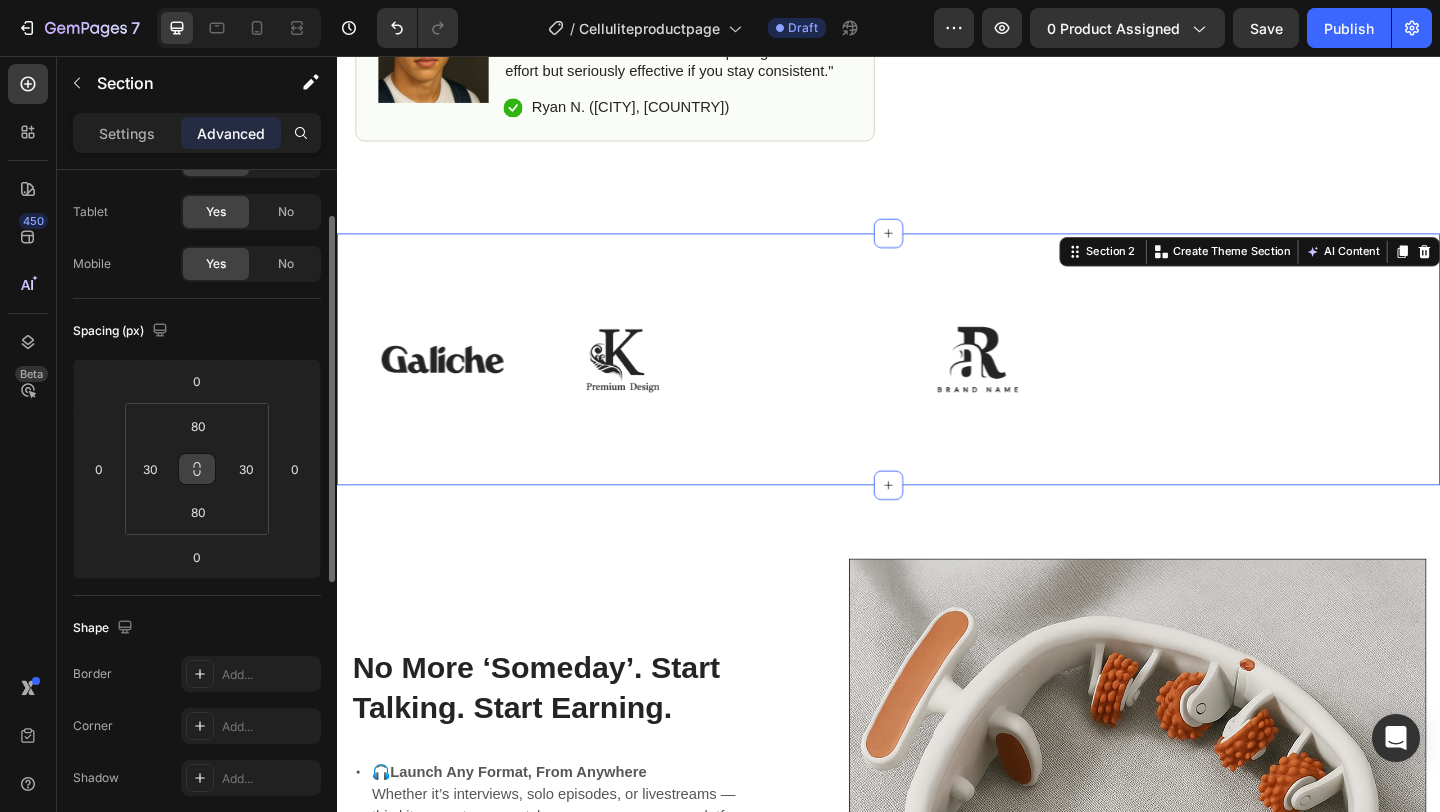 click 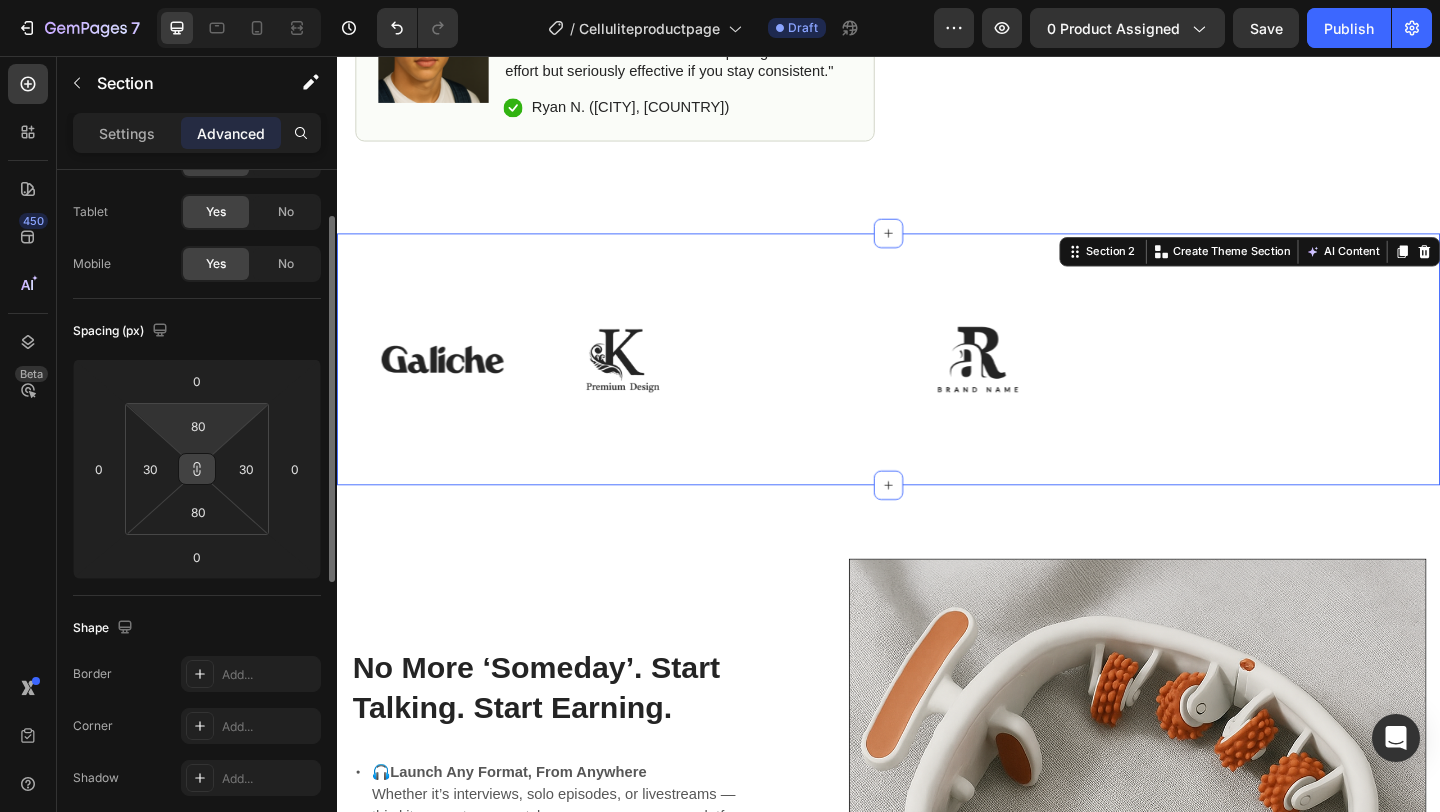 type on "4" 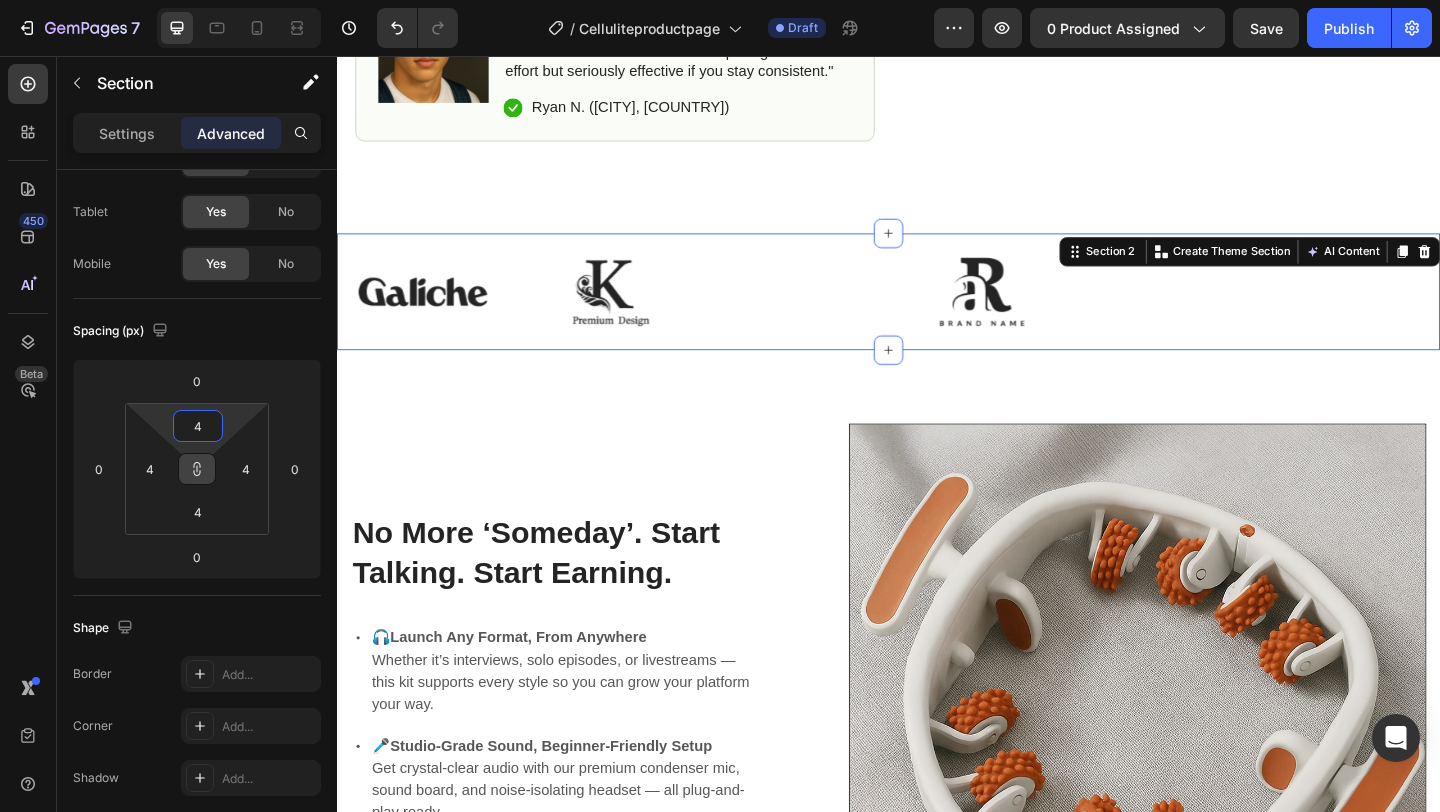 type on "0" 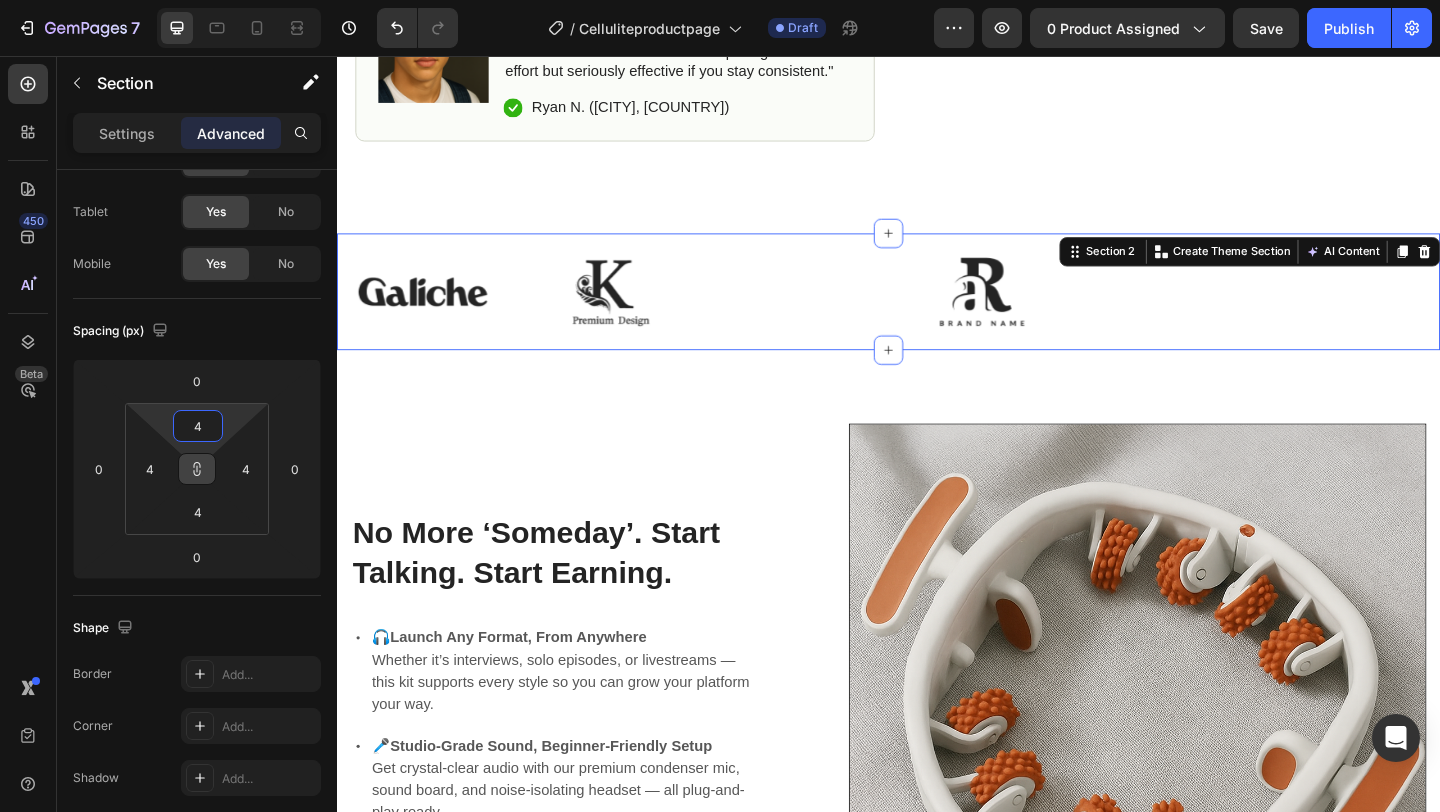 type on "0" 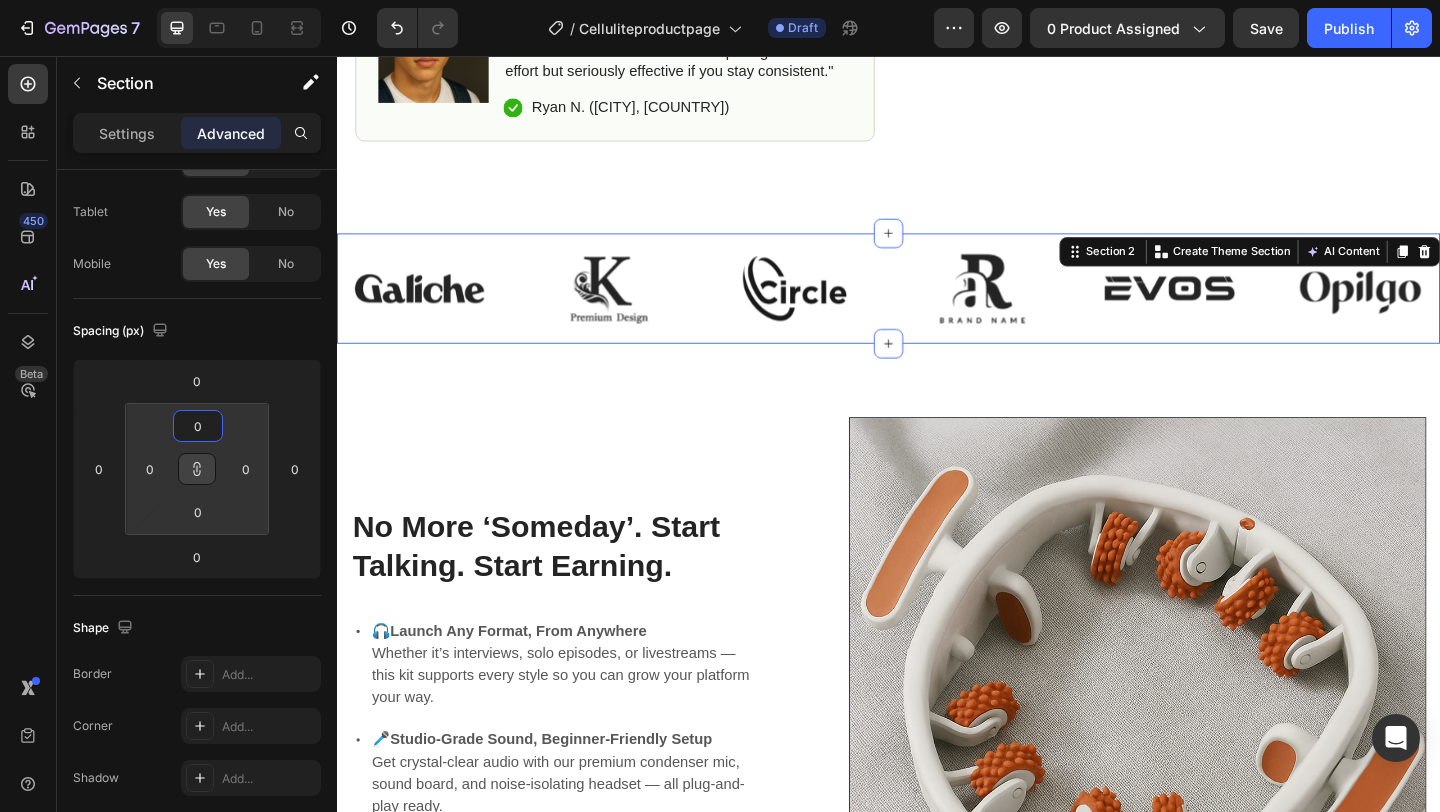 drag, startPoint x: 206, startPoint y: 408, endPoint x: 201, endPoint y: 424, distance: 16.763054 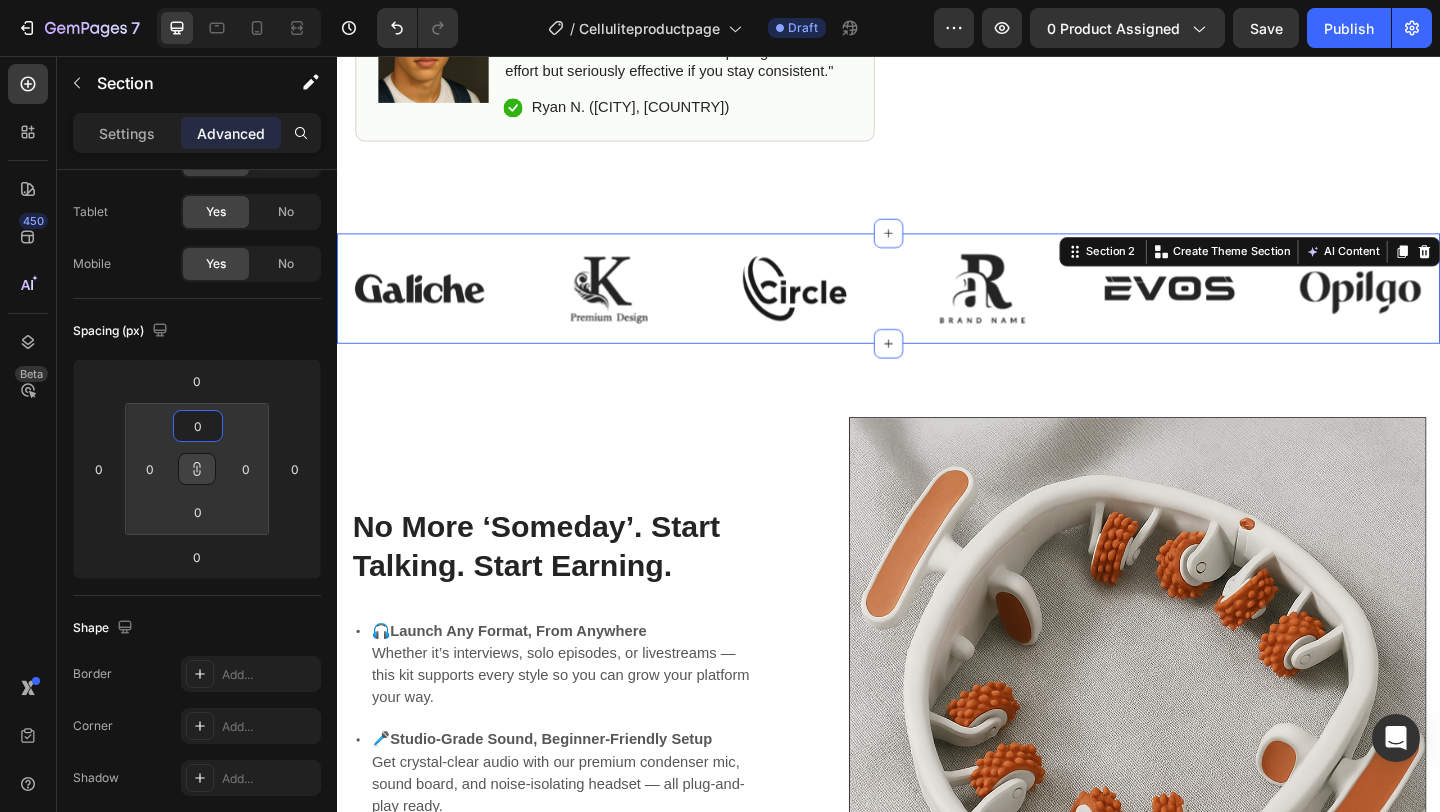 click on "7  Version history  /  Celluliteproductpage Draft Preview 0 product assigned  Save   Publish  450 Beta Sections(18) Elements(84) Section Element Hero Section Product Detail Brands Trusted Badges Guarantee Product Breakdown How to use Testimonials Compare Bundle FAQs Social Proof Brand Story Product List Collection Blog List Contact Sticky Add to Cart Custom Footer Browse Library 450 Layout
Row
Row
Row
Row Text
Heading
Text Block Button
Button
Button Media
Image
Image" at bounding box center (720, 0) 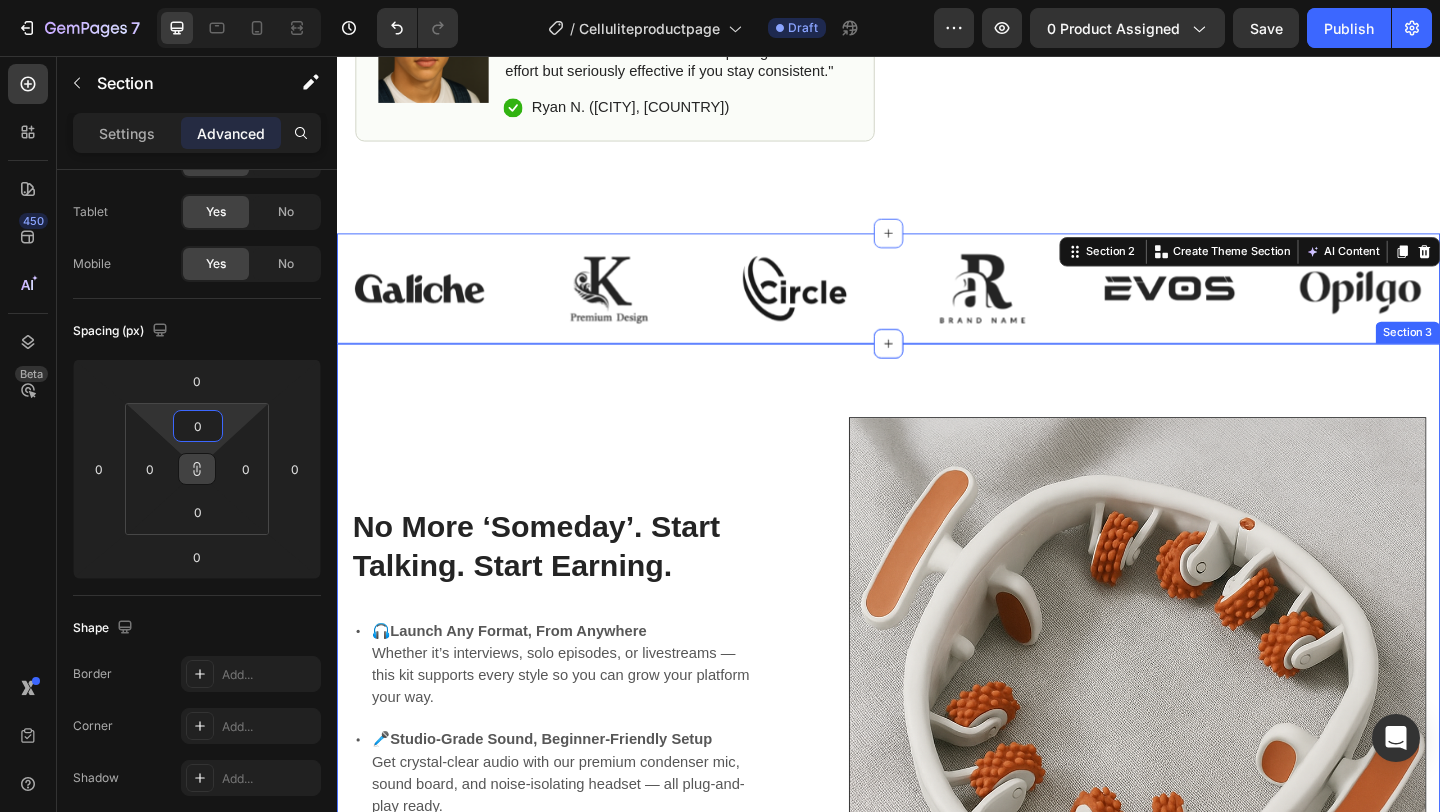 click on "No More ‘Someday’. Start Talking. Start Earning. Heading
🎧  Launch Any Format, From Anywhere Whether it’s interviews, solo episodes, or livestreams — this kit supports every style so you can grow your platform your way.
🎤  Studio-Grade Sound, Beginner-Friendly Setup Get crystal-clear audio with our premium condenser mic, sound board, and noise-isolating headset — all plug-and-play ready.
🔌  Monetize Fast — Without the Tech Confusion Start uploading in hours, not weeks. You get everything you need, minus the overcomplicated gear or learning curve. Item List Image Row Lorem ipsum dolor sit amet consectetur adipiscing Heading Image The Easiest Way to Stop Waiting and Start Creating. Heading   —  [FIRST] [LAST], Host of “Late Nights & Lessons”   Text Block Row Row Section 3" at bounding box center [937, 1116] 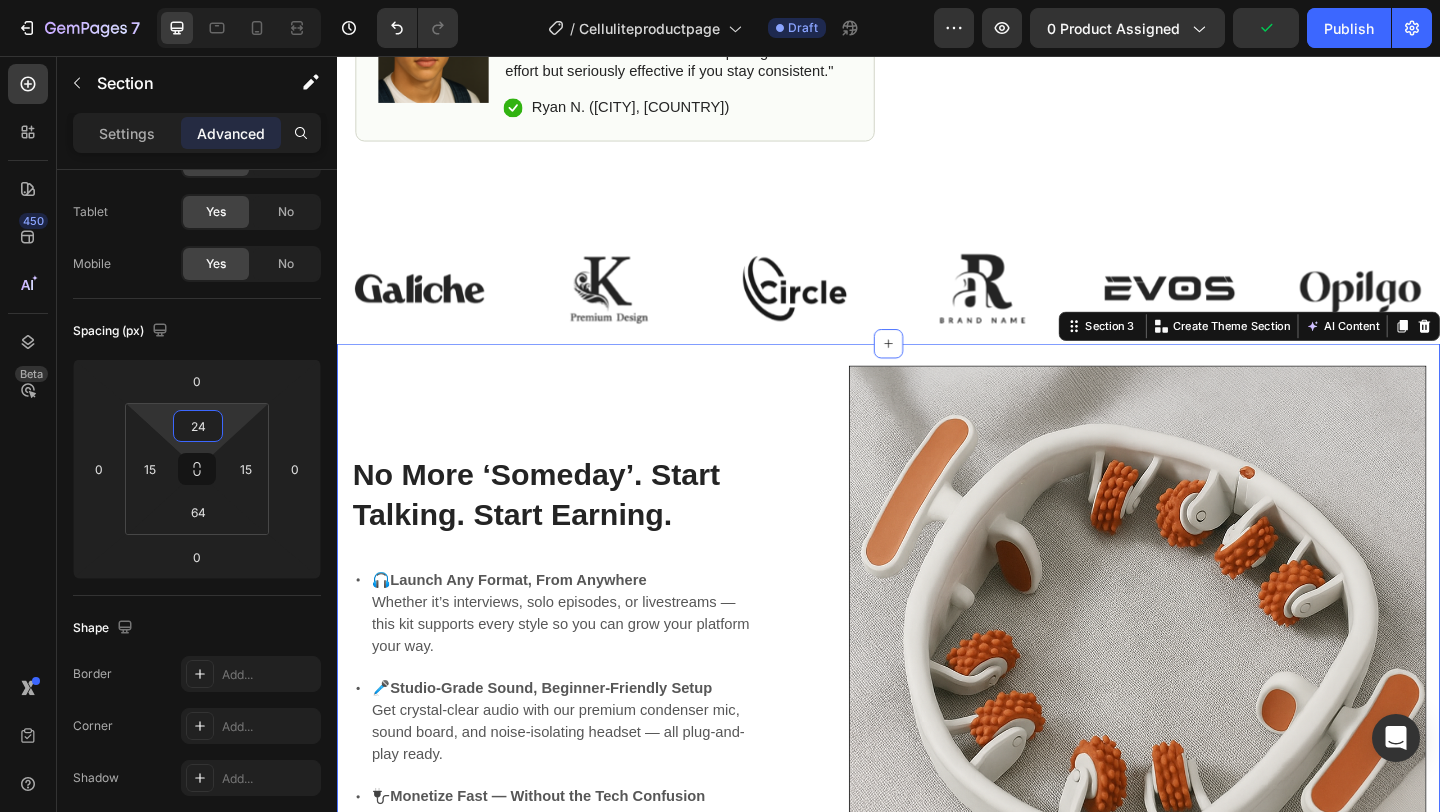 type on "22" 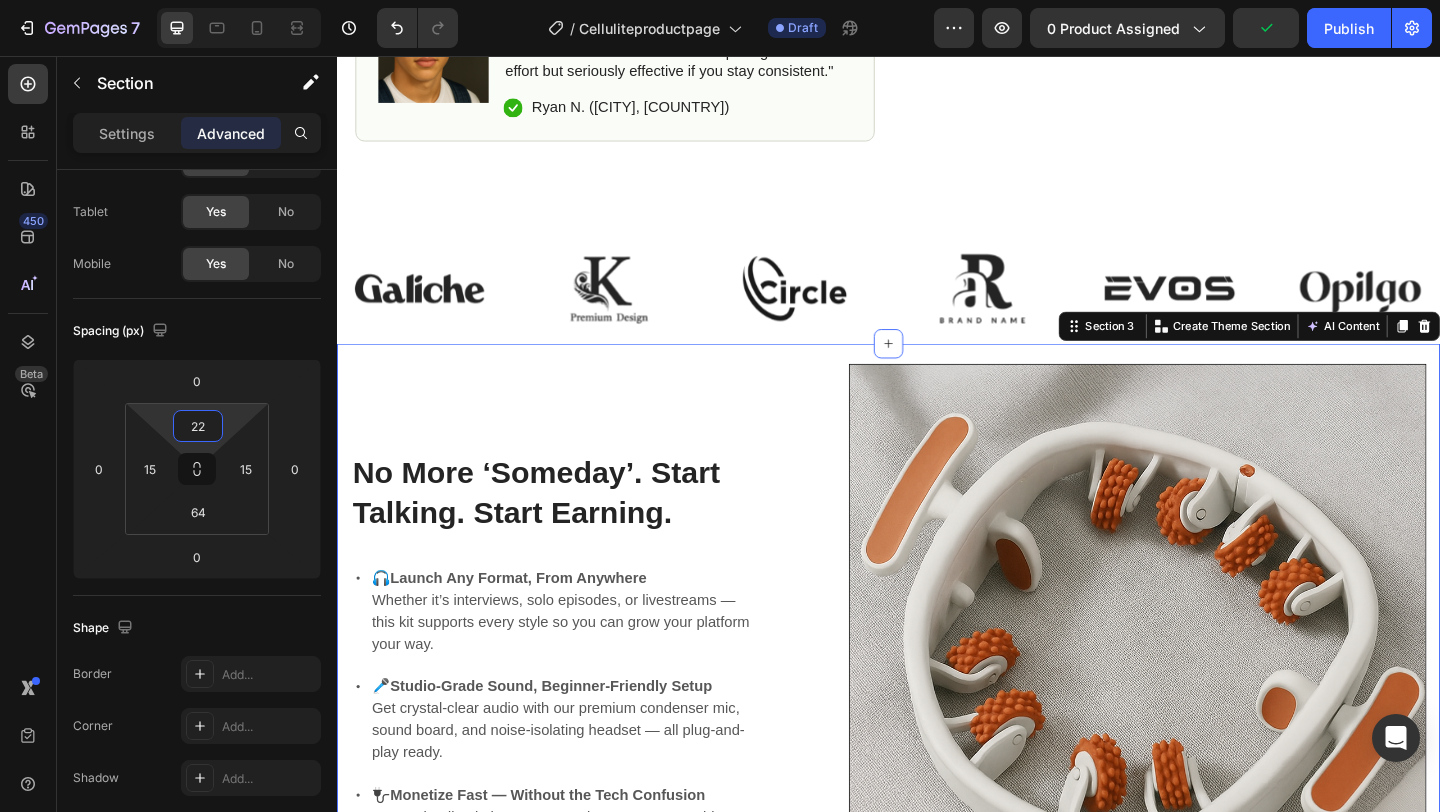 drag, startPoint x: 199, startPoint y: 404, endPoint x: 196, endPoint y: 433, distance: 29.15476 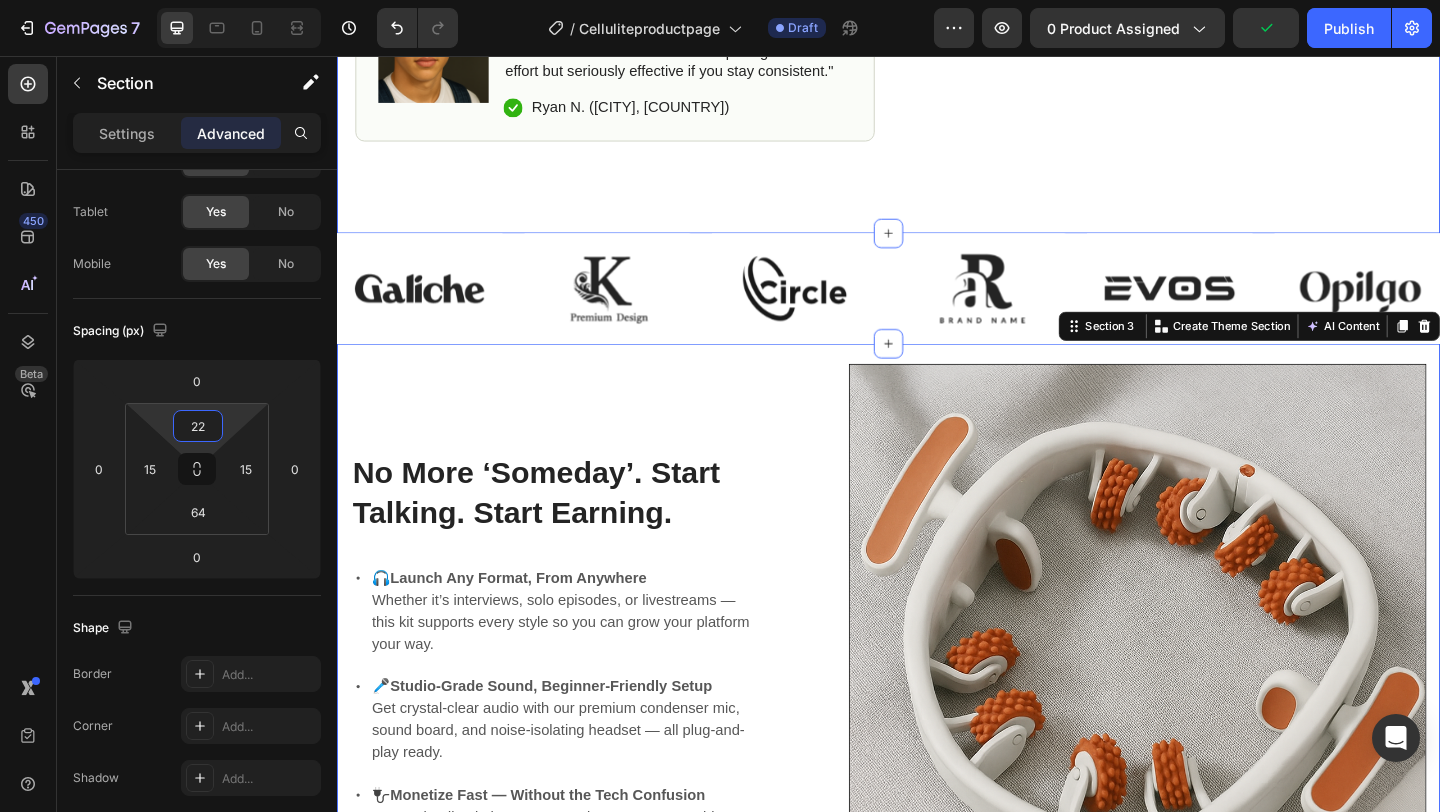 click on "Icon Free Shipping on orders $70+ Text Block Row
Icon 56,000+ Happy Customers Text Block Row Carousel Row
Product Images Image Icon Icon Icon Icon Icon Icon List "I used to edit out the cellulite in every photo — now I don’t feel like I have to. The SculptRing™ is low-effort but seriously effective if you stay consistent." Text Block
Icon [FIRST] [LAST] ([CITY], [COUNTRY]) Text Block Row Row Row Icon Icon Icon Icon Icon Icon List 4.8 based on 56,400 Customers Text Block Row Niraxa CoreGlide™ Product Title
Visible results in just weeks — when you stay consistent, your skin responds.
Thousands of women are already seeing smoother, firmer skin — join them.
Don’t wait for confidence — roll it in, one session at a time. Item List
Icon Sold out Twice | Limited Stock Available Text Block Row
Shopify App Shopify App Add to cart Add to Cart
Icon Text Block" at bounding box center [937, -316] 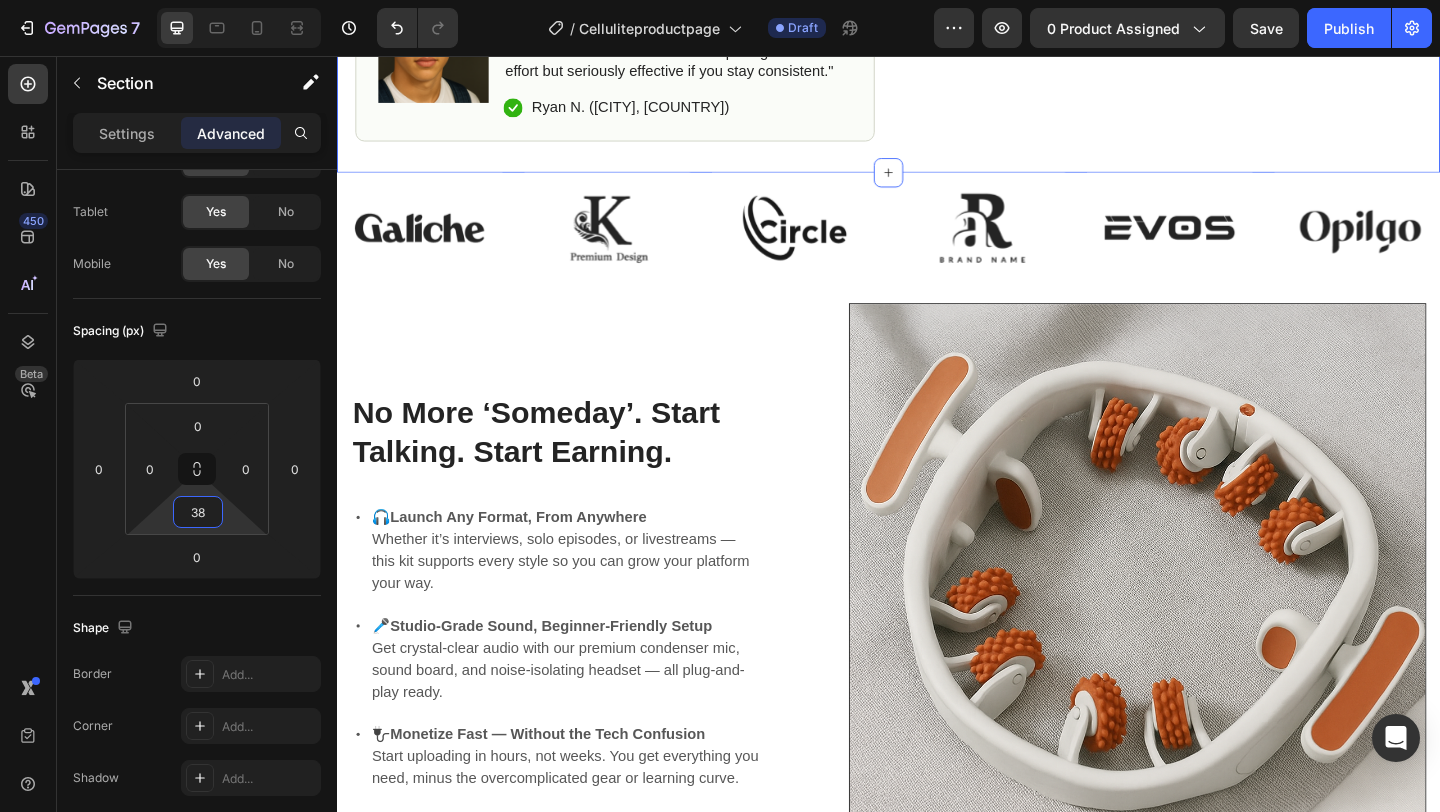 type on "40" 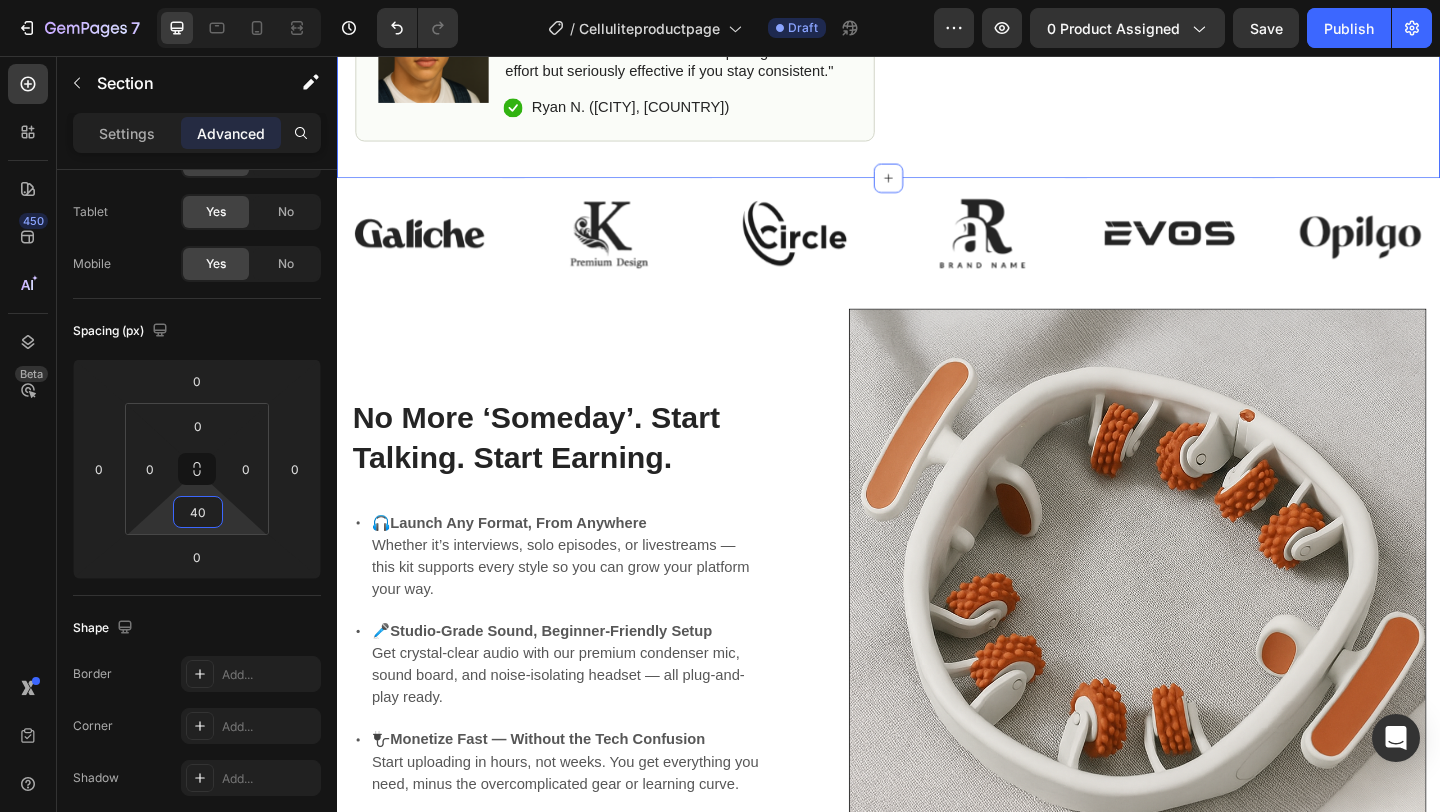 drag, startPoint x: 187, startPoint y: 528, endPoint x: 182, endPoint y: 558, distance: 30.413813 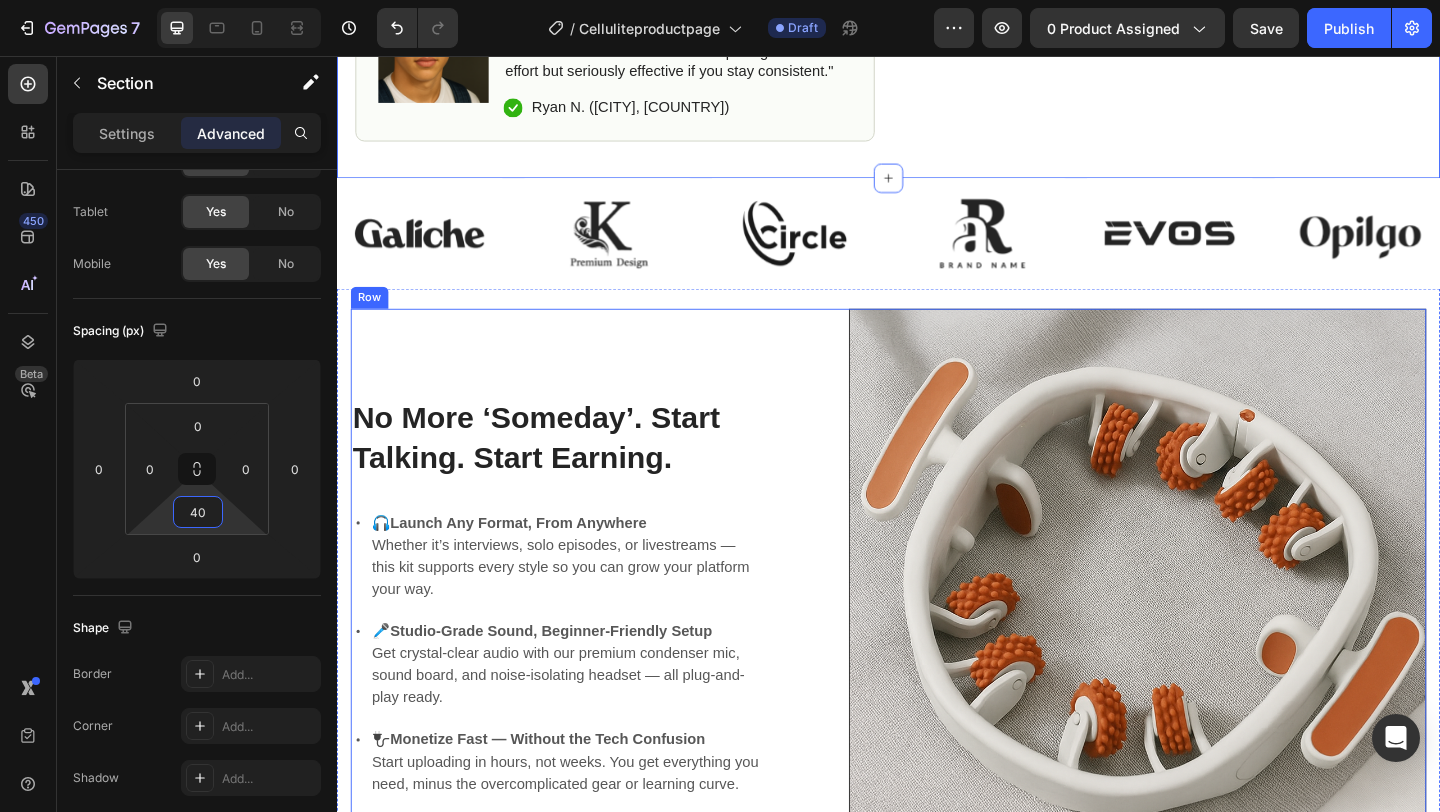 click on "No More ‘Someday’. Start Talking. Start Earning. Heading
🎧  Launch Any Format, From Anywhere Whether it’s interviews, solo episodes, or livestreams — this kit supports every style so you can grow your platform your way.
🎤  Studio-Grade Sound, Beginner-Friendly Setup Get crystal-clear audio with our premium condenser mic, sound board, and noise-isolating headset — all plug-and-play ready.
🔌  Monetize Fast — Without the Tech Confusion Start uploading in hours, not weeks. You get everything you need, minus the overcomplicated gear or learning curve. Item List" at bounding box center (576, 645) 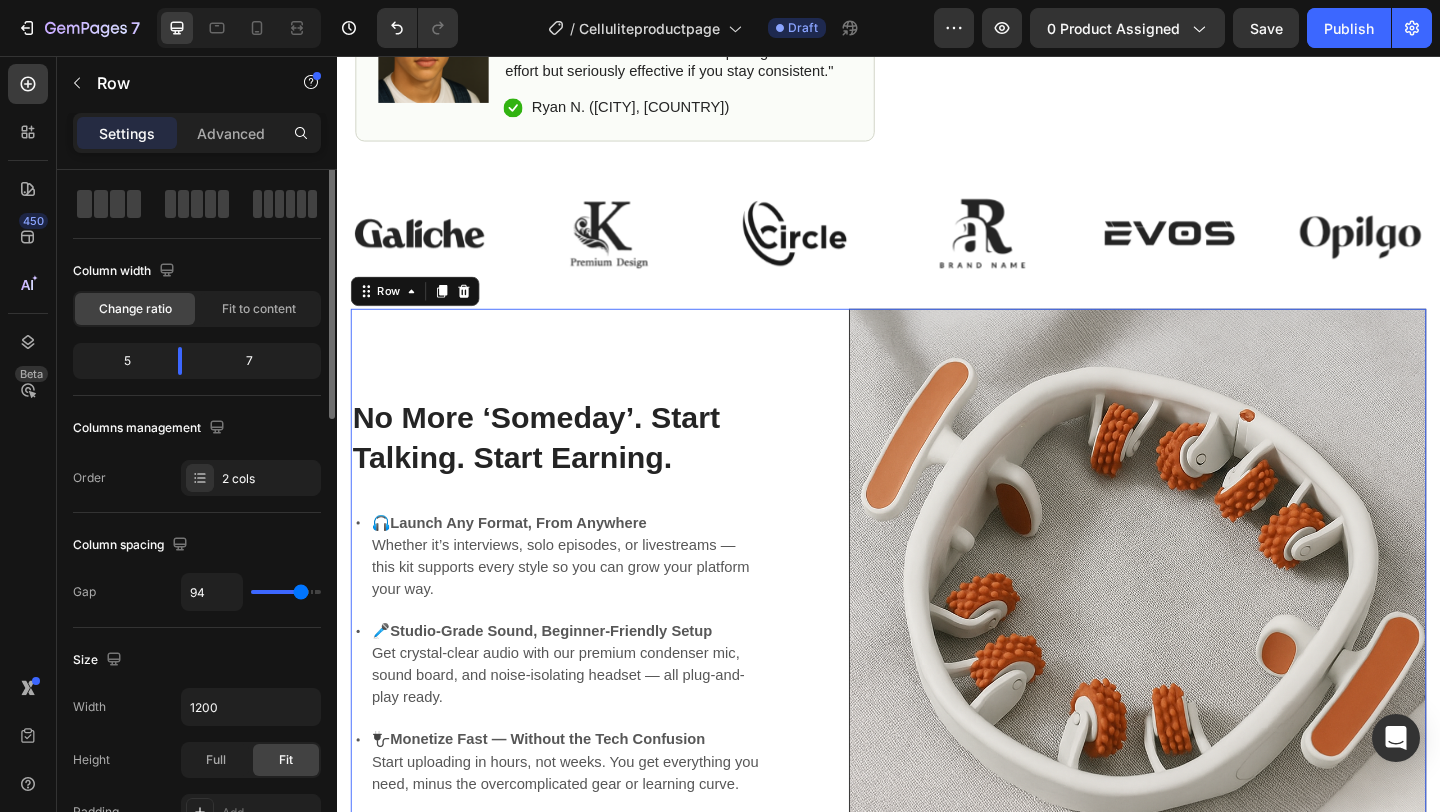 scroll, scrollTop: 0, scrollLeft: 0, axis: both 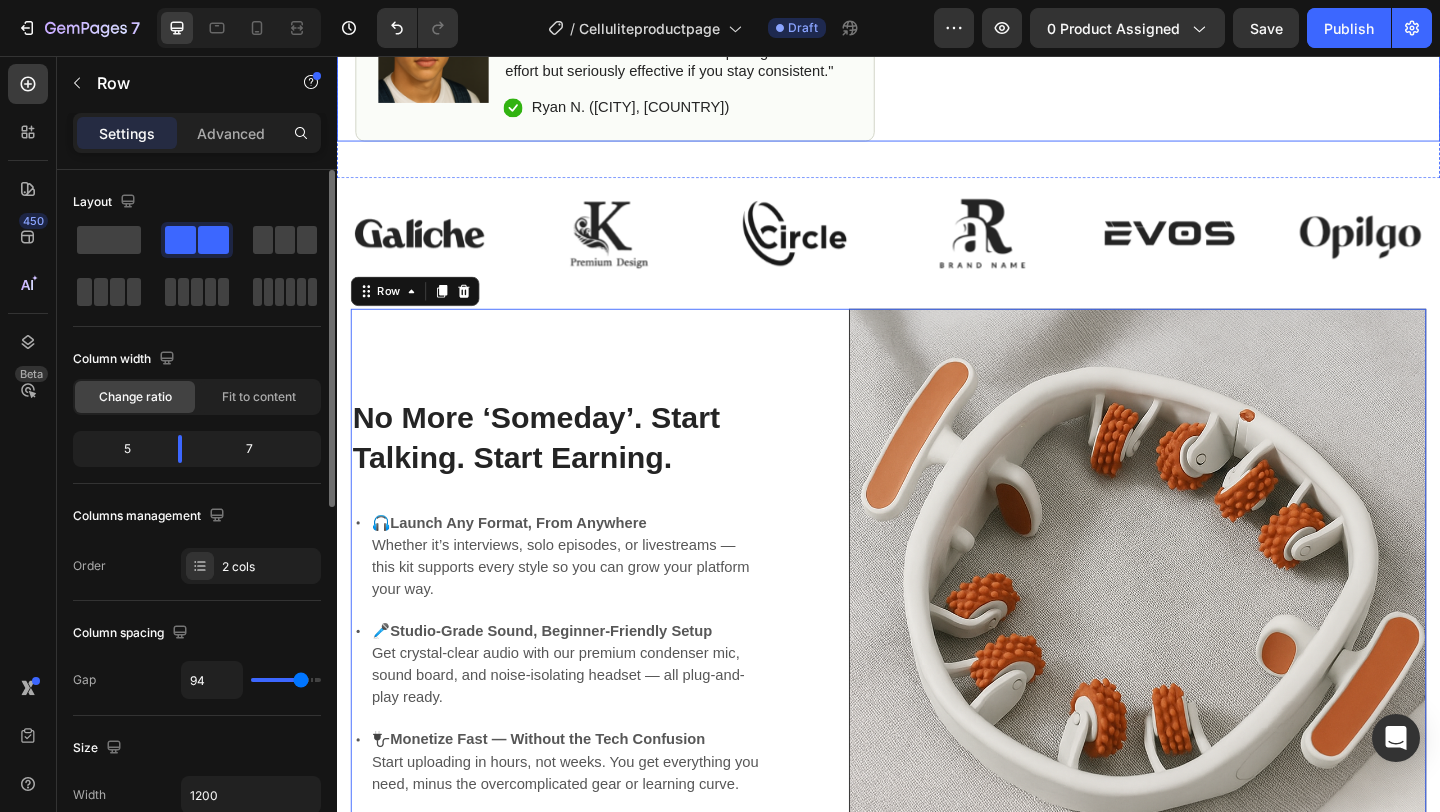 click on "Icon Icon Icon Icon Icon Icon List 4.8 based on 56,400 Customers Text Block Row Niraxa CoreGlide™ Product Title
Visible results in just weeks — when you stay consistent, your skin responds.
Thousands of women are already seeing smoother, firmer skin — join them.
Don’t wait for confidence — roll it in, one session at a time. Item List
Icon Sold out Twice | Limited Stock Available Text Block Row
Shopify App Shopify App Add to cart Add to Cart
Icon Free Shipping on orders $70+ Text Block
Icon 60-Day MoneyBack Guarantee! Text Block
Icon Fast Tracked Shipping Worldwide! Text Block Row Image Icon Icon Icon Icon Icon Icon List Text Block
Icon Dr. Richard Walls ([CITY], [COUNTRY]) Text Block Row Row
Benefits
Durability
Row" at bounding box center (1234, -323) 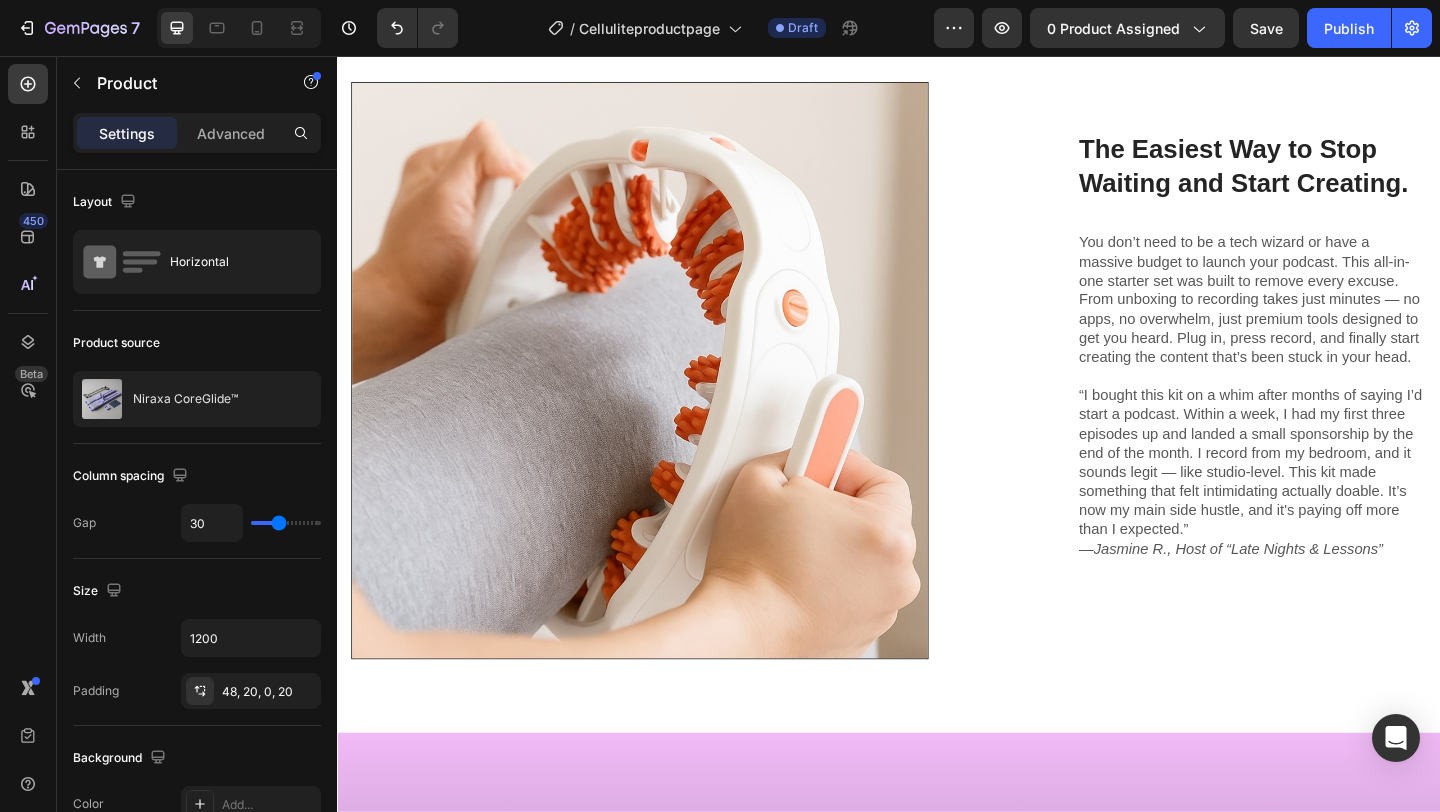 scroll, scrollTop: 1723, scrollLeft: 0, axis: vertical 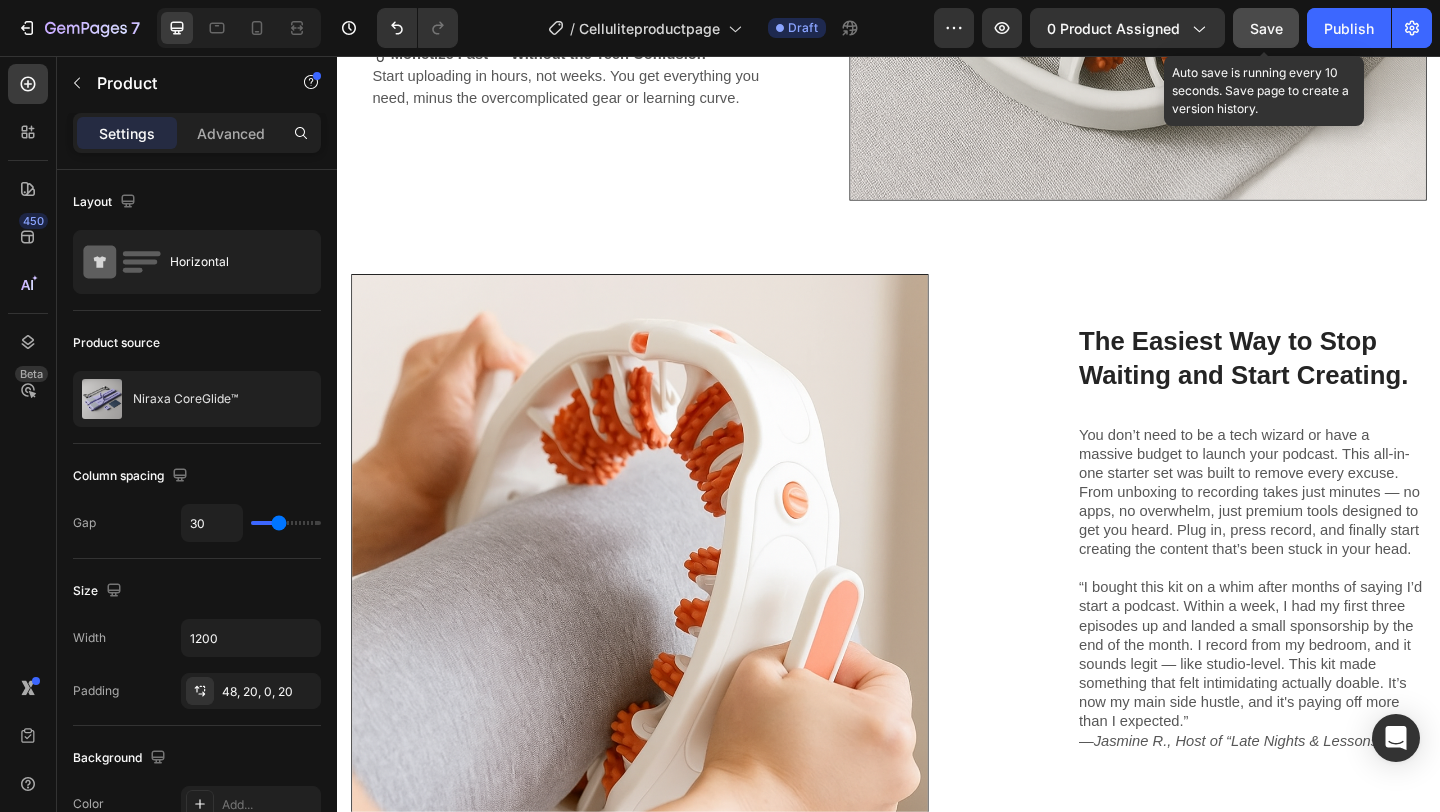 click on "Save" 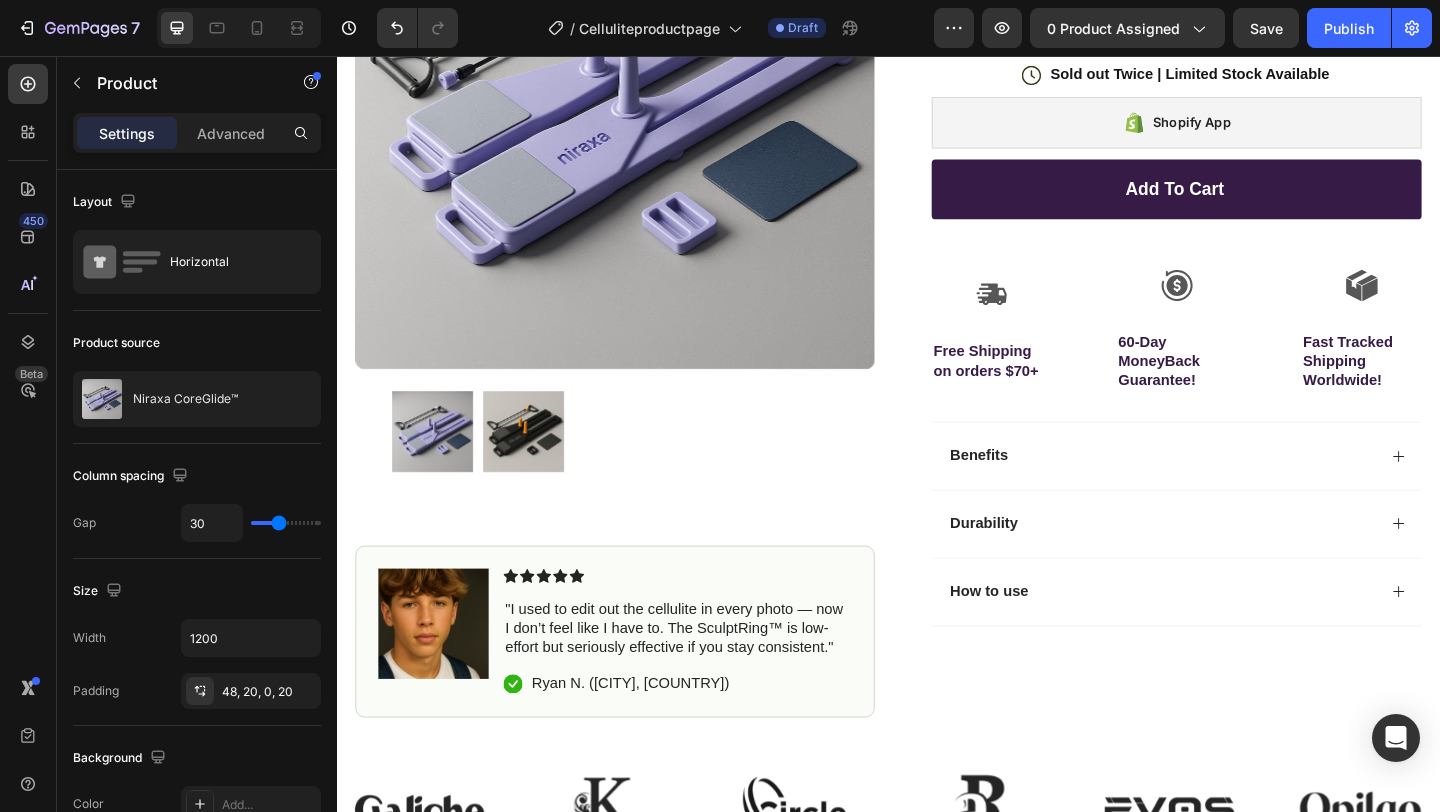scroll, scrollTop: 348, scrollLeft: 0, axis: vertical 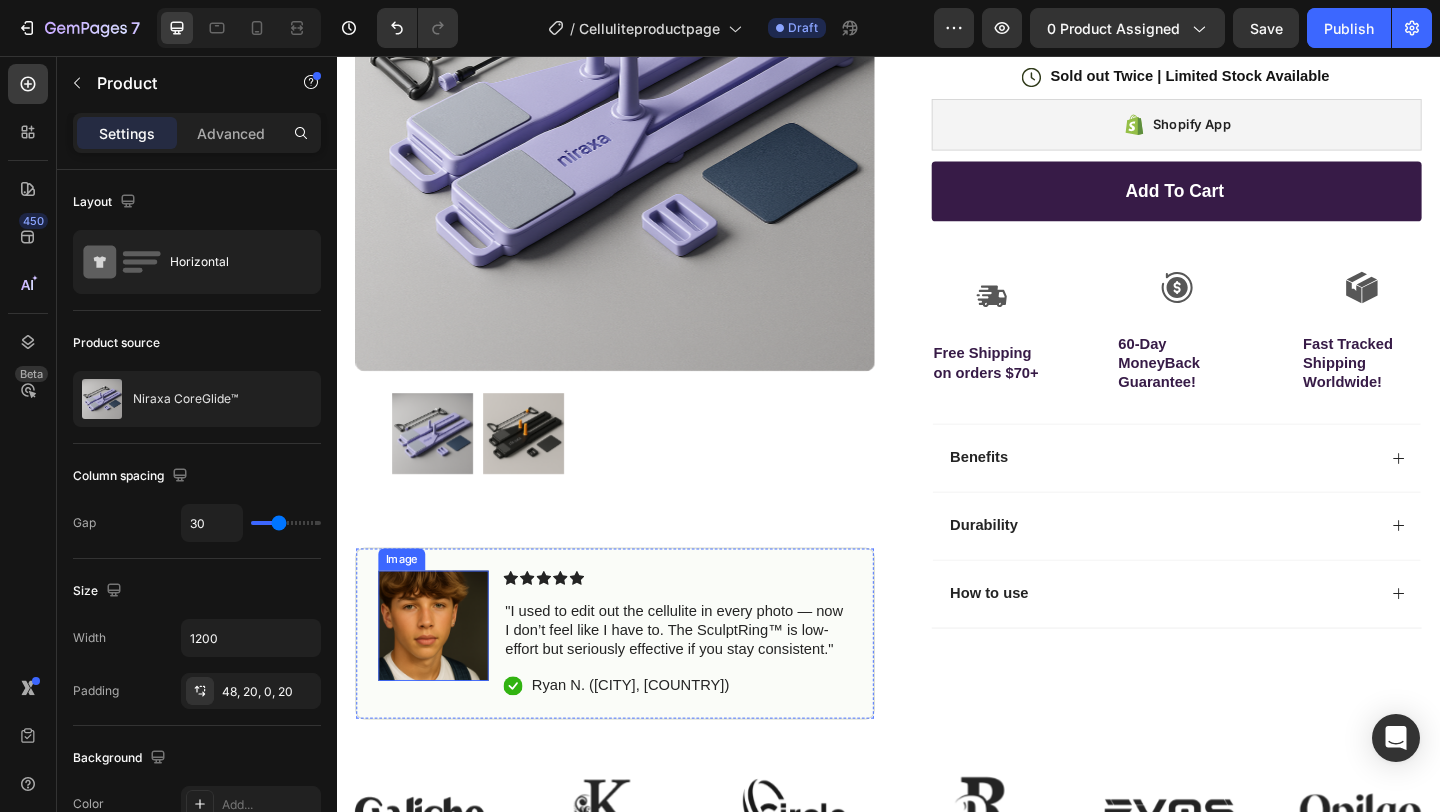 click at bounding box center (442, 676) 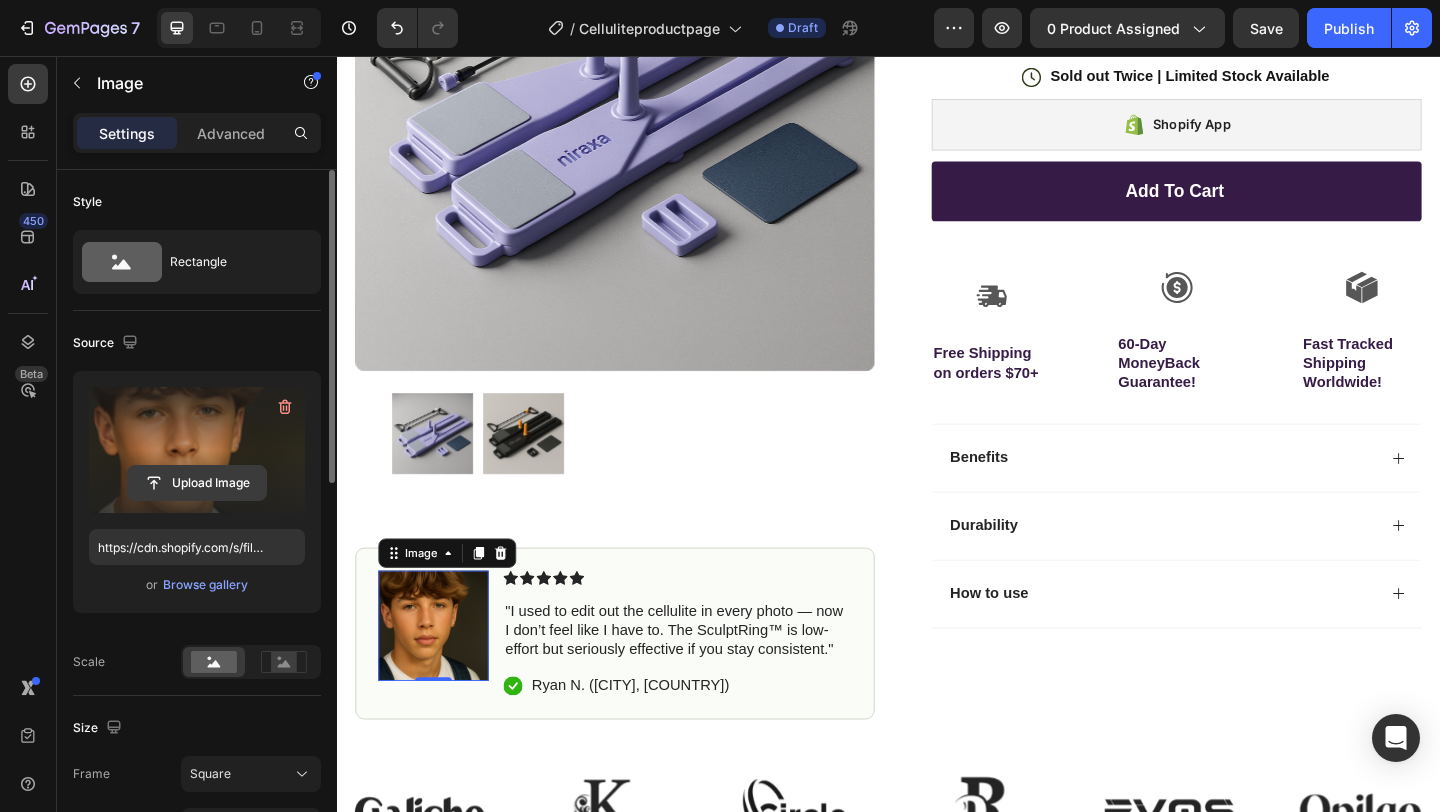 click 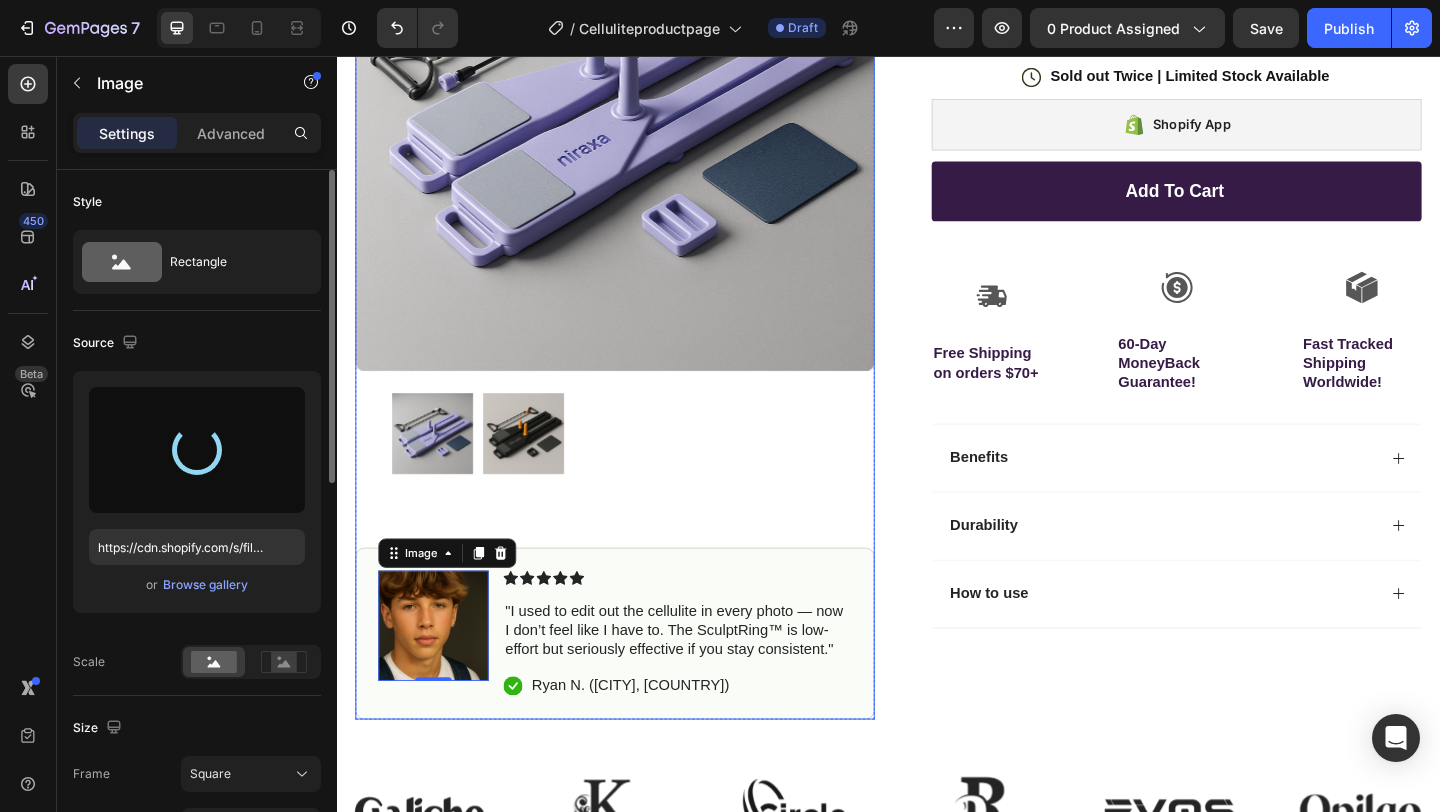 type on "https://cdn.shopify.com/s/files/1/0695/2334/1626/files/gempages_576356869325456323-2f095570-a5c4-4858-a619-37a4543c3232.jpg" 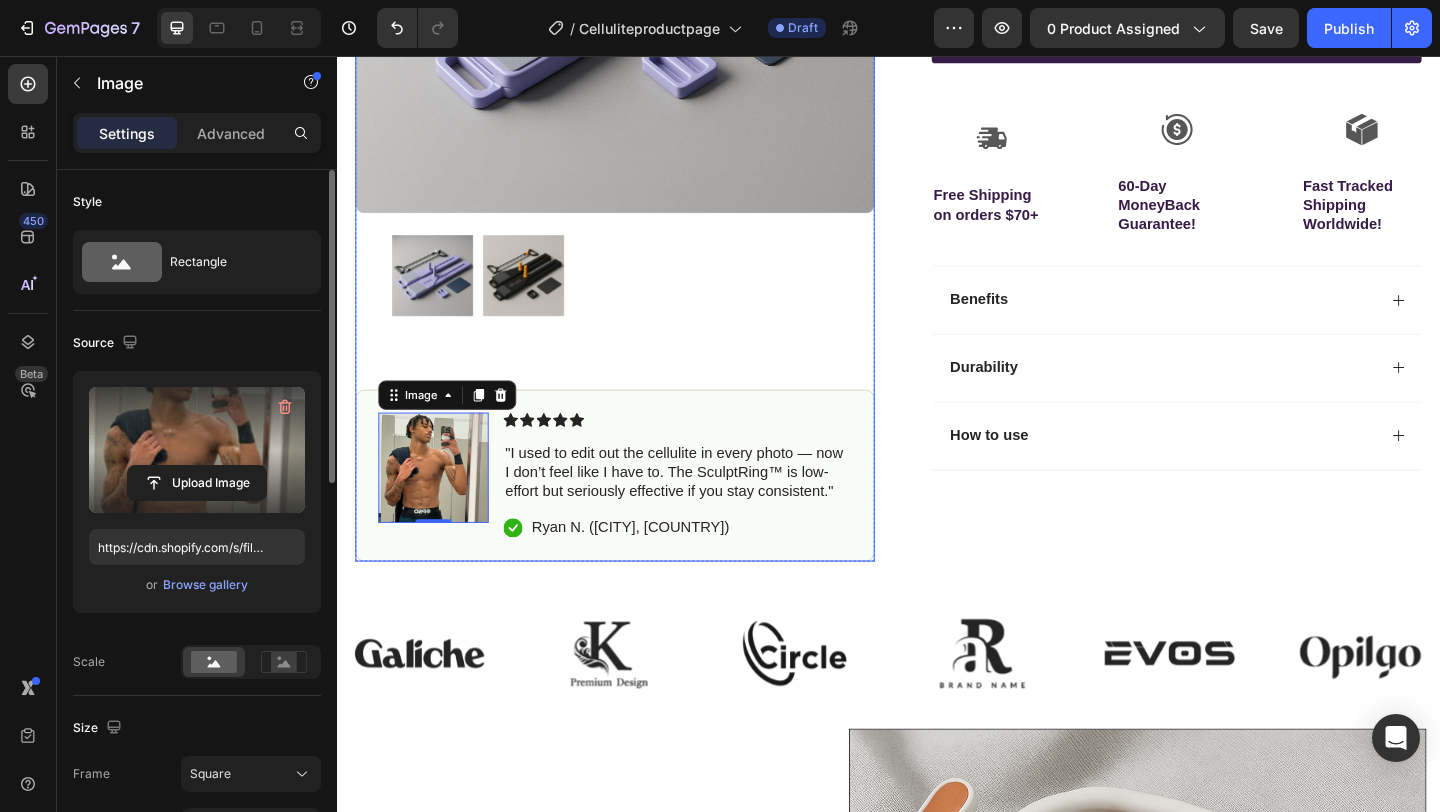 scroll, scrollTop: 535, scrollLeft: 0, axis: vertical 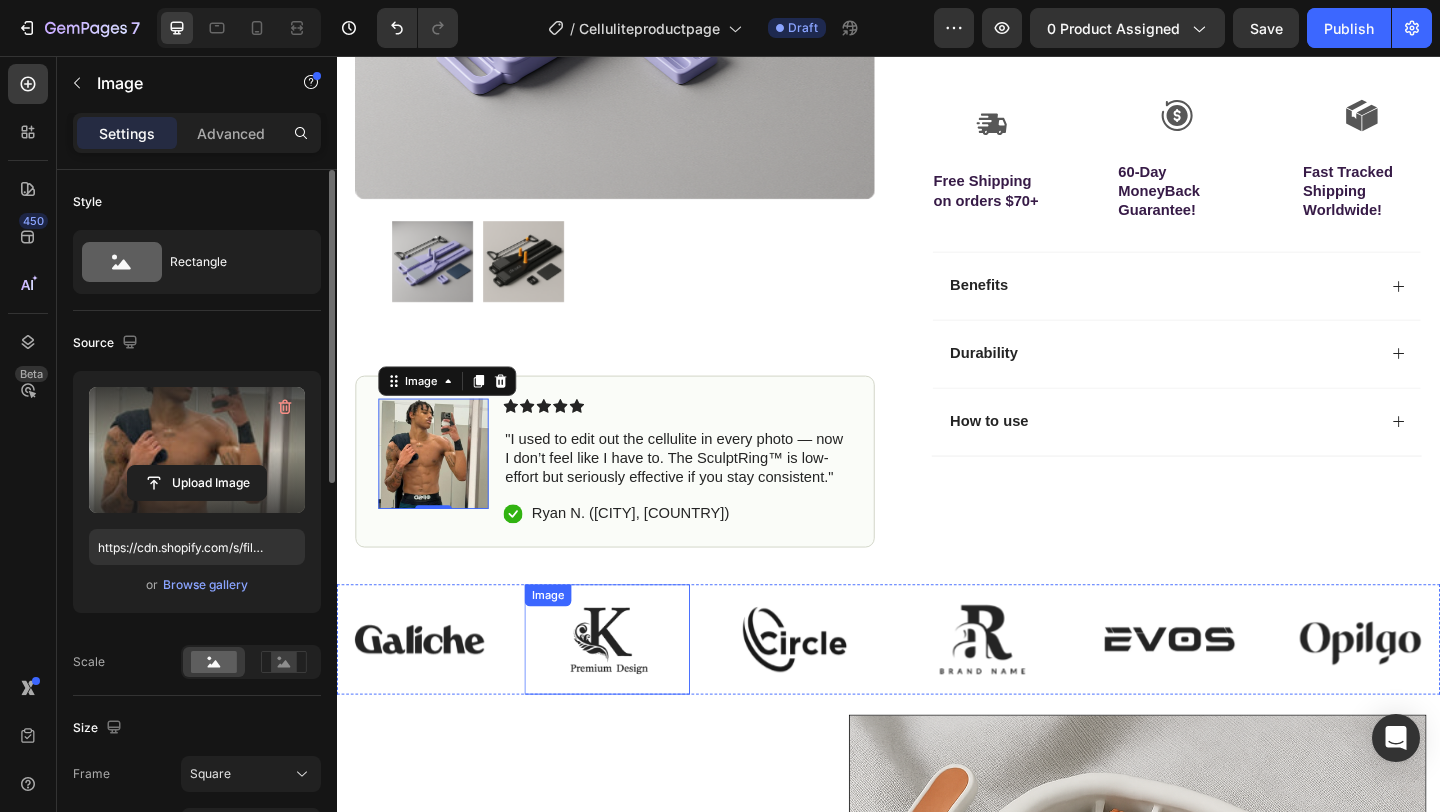click on "Image" at bounding box center [566, 643] 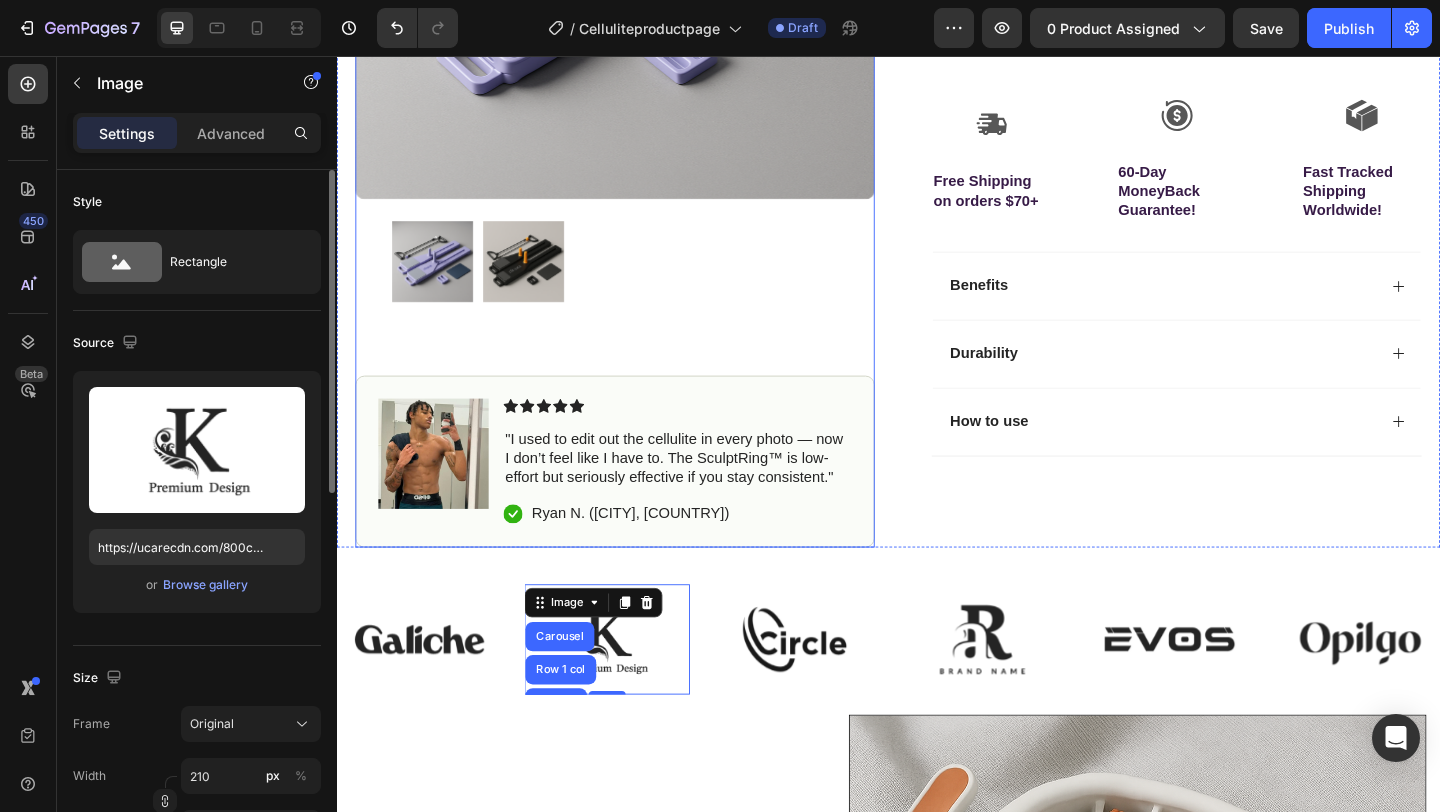 click on "Product Images Image Icon Icon Icon Icon Icon Icon List "I used to edit out the cellulite in every photo — now I don’t feel like I have to. The SculptRing™ is low-effort but seriously effective if you stay consistent." Text Block
Icon [FIRST] [LAST] ([CITY], [COUNTRY]) Text Block Row Row" at bounding box center (639, 119) 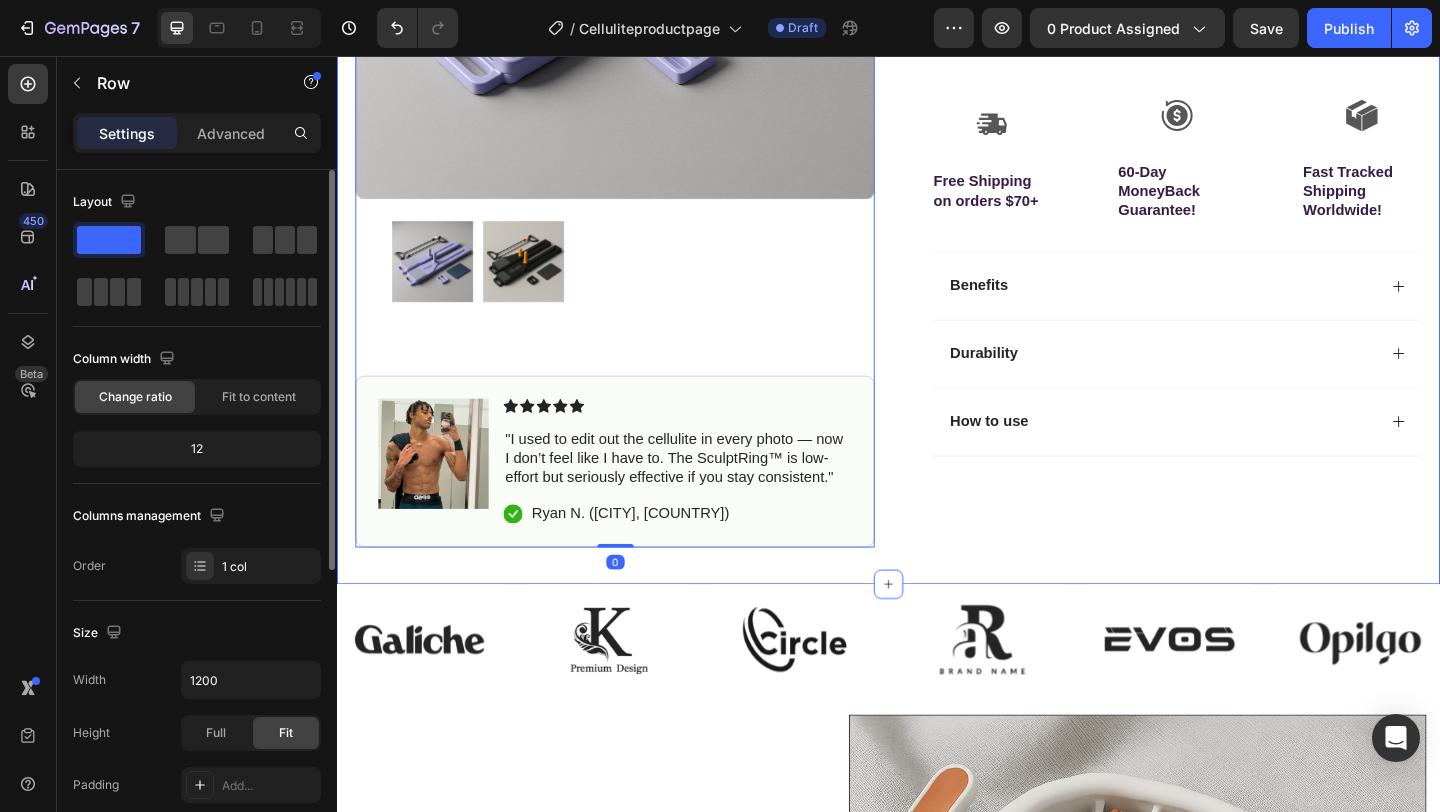 click on "Icon Free Shipping on orders $70+ Text Block Row
Icon 56,000+ Happy Customers Text Block Row Carousel Row
Product Images Image Icon Icon Icon Icon Icon Icon List "I used to edit out the cellulite in every photo — now I don’t feel like I have to. The SculptRing™ is low-effort but seriously effective if you stay consistent." Text Block
Icon Ryan N. ([CITY], [COUNTRY]) Text Block Row Row Row   0 Icon Icon Icon Icon Icon Icon List 4.8 based on 56,400 Customers Text Block Row Niraxa CoreGlide™ Product Title
Visible results in just weeks — when you stay consistent, your skin responds.
Thousands of women are already seeing smoother, firmer skin — join them.
Don’t wait for confidence — roll it in, one session at a time. Item List
Icon Sold out Twice | Limited Stock Available Text Block Row
Shopify App Shopify App Add to cart Add to Cart
Icon Text Block" at bounding box center [937, 96] 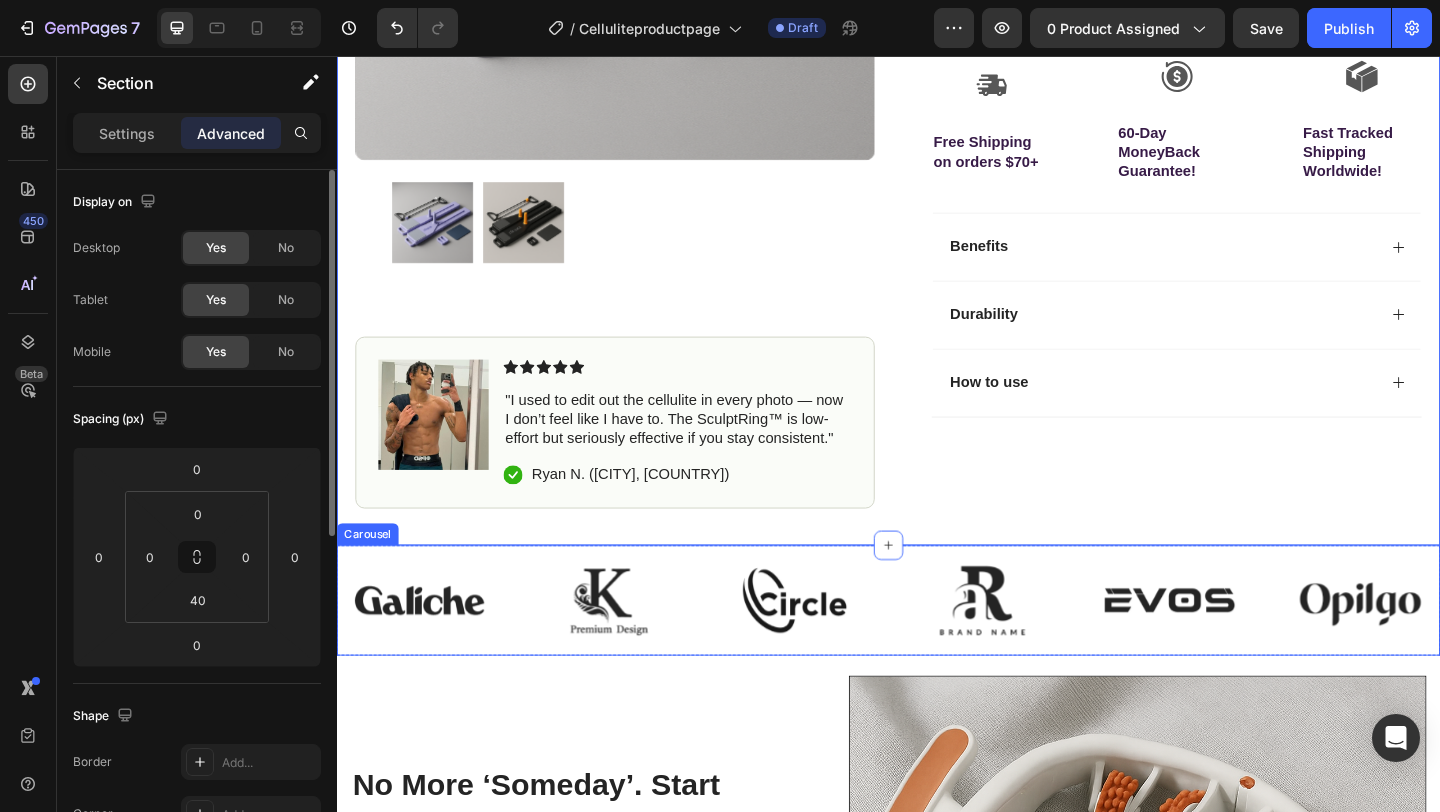 scroll, scrollTop: 581, scrollLeft: 0, axis: vertical 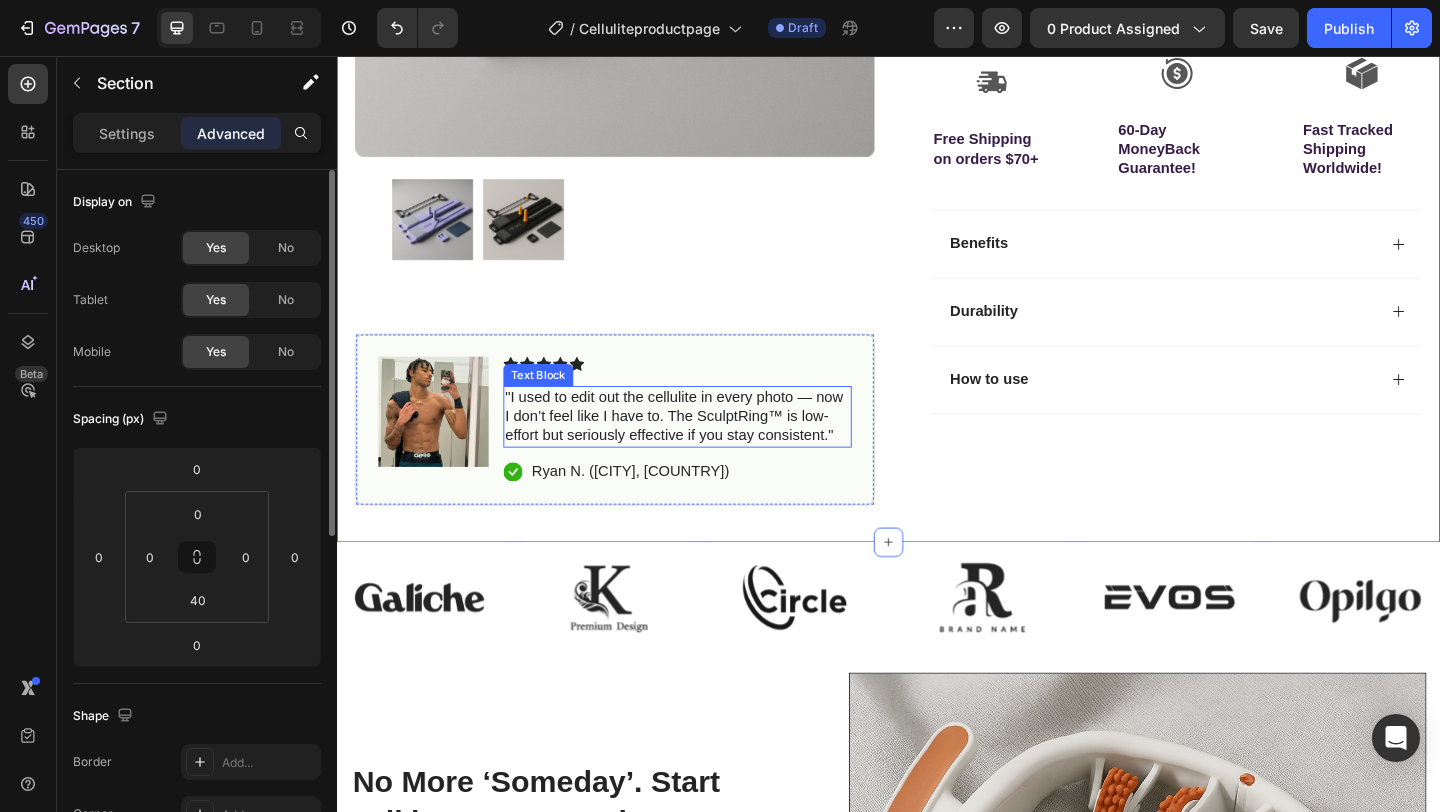 click on ""I used to edit out the cellulite in every photo — now I don’t feel like I have to. The SculptRing™ is low-effort but seriously effective if you stay consistent."" at bounding box center (707, 448) 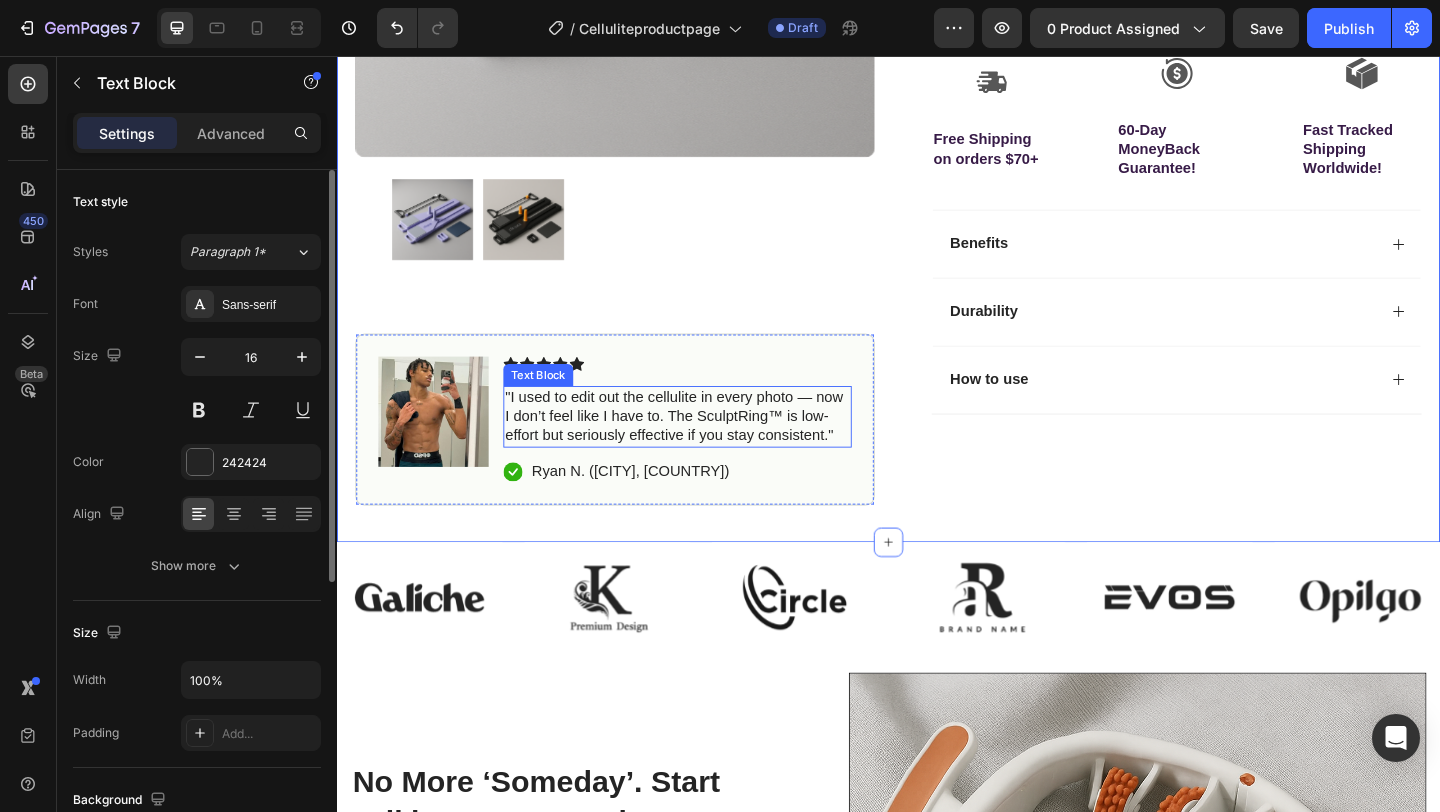click on ""I used to edit out the cellulite in every photo — now I don’t feel like I have to. The SculptRing™ is low-effort but seriously effective if you stay consistent."" at bounding box center (707, 448) 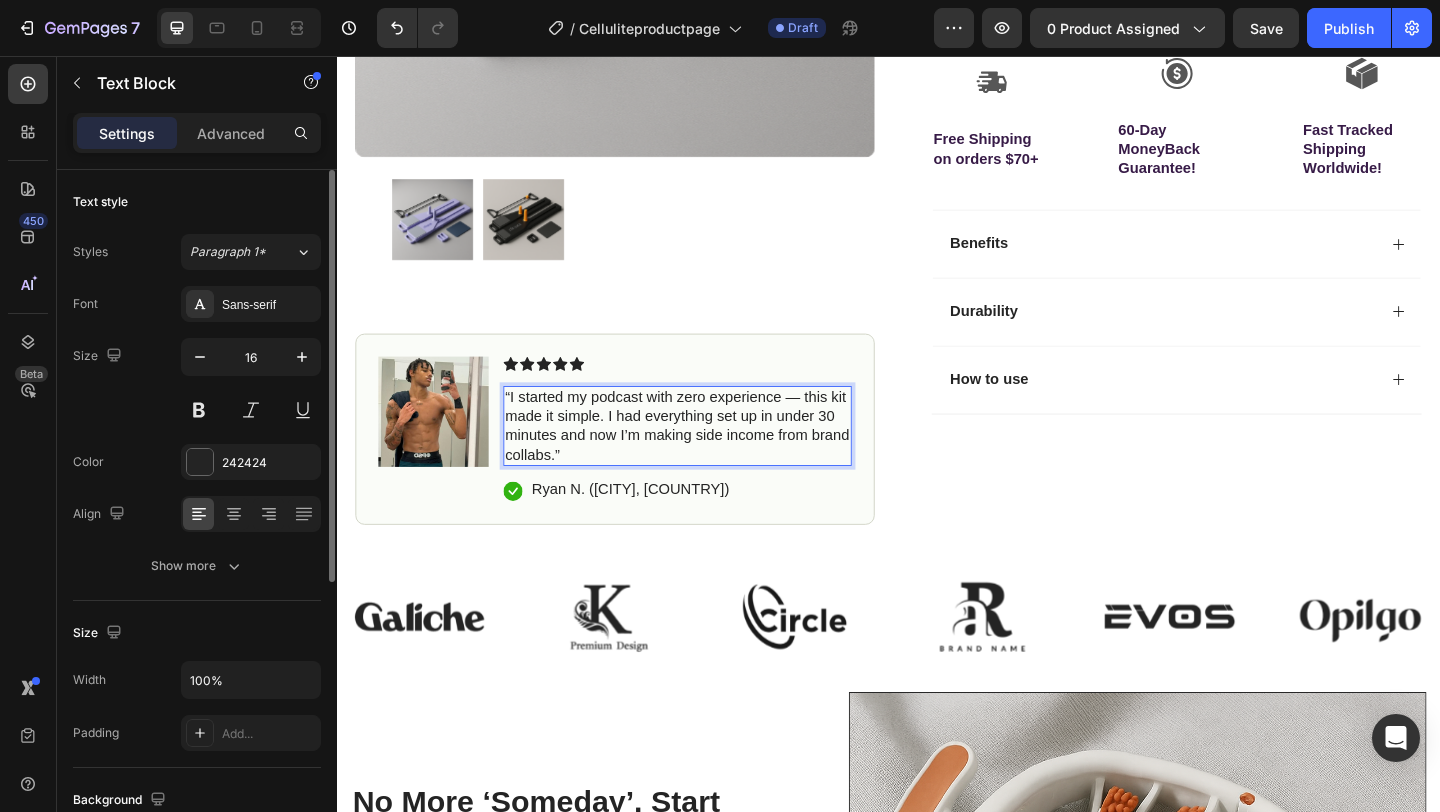 click on "“I started my podcast with zero experience — this kit made it simple. I had everything set up in under 30 minutes and now I’m making side income from brand collabs.”" at bounding box center [707, 458] 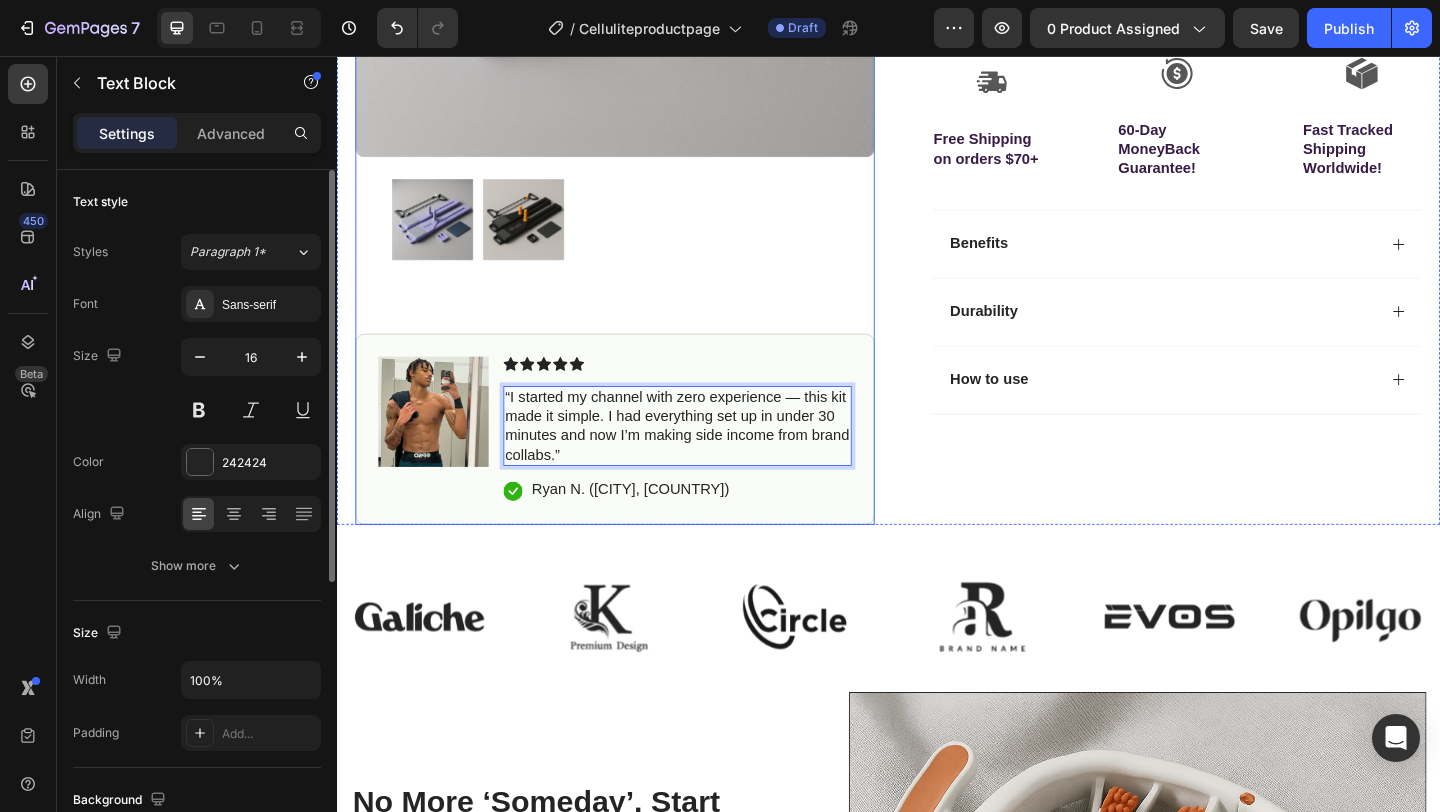 click on "Product Images Image Icon Icon Icon Icon Icon Icon List “I started my channel with zero experience — this kit made it simple. I had everything set up in under 30 minutes and now I’m making side income from brand collabs.” Text Block   16
Icon Ryan N. ([CITY], [COUNTRY]) Text Block Row Row" at bounding box center (639, 83) 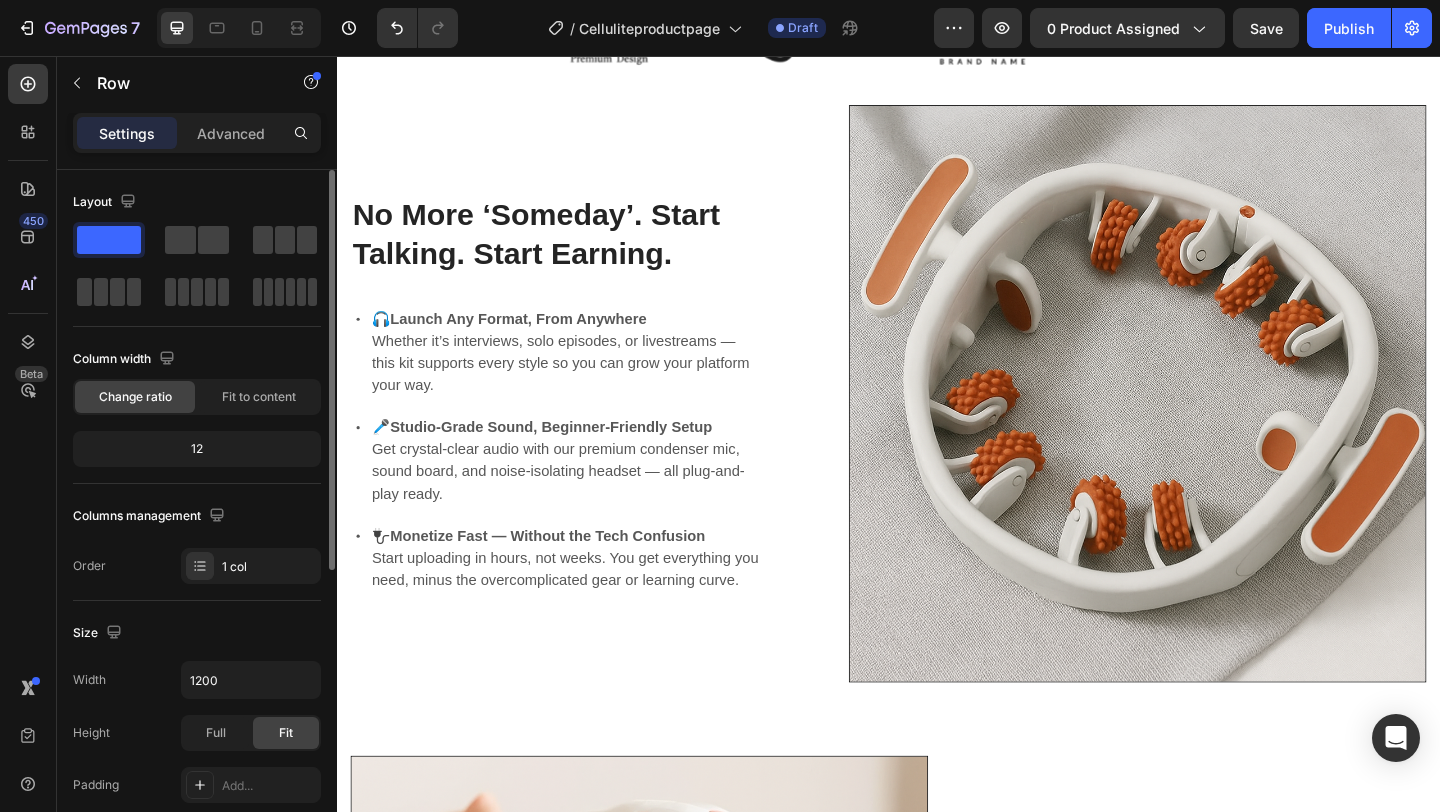 scroll, scrollTop: 1221, scrollLeft: 0, axis: vertical 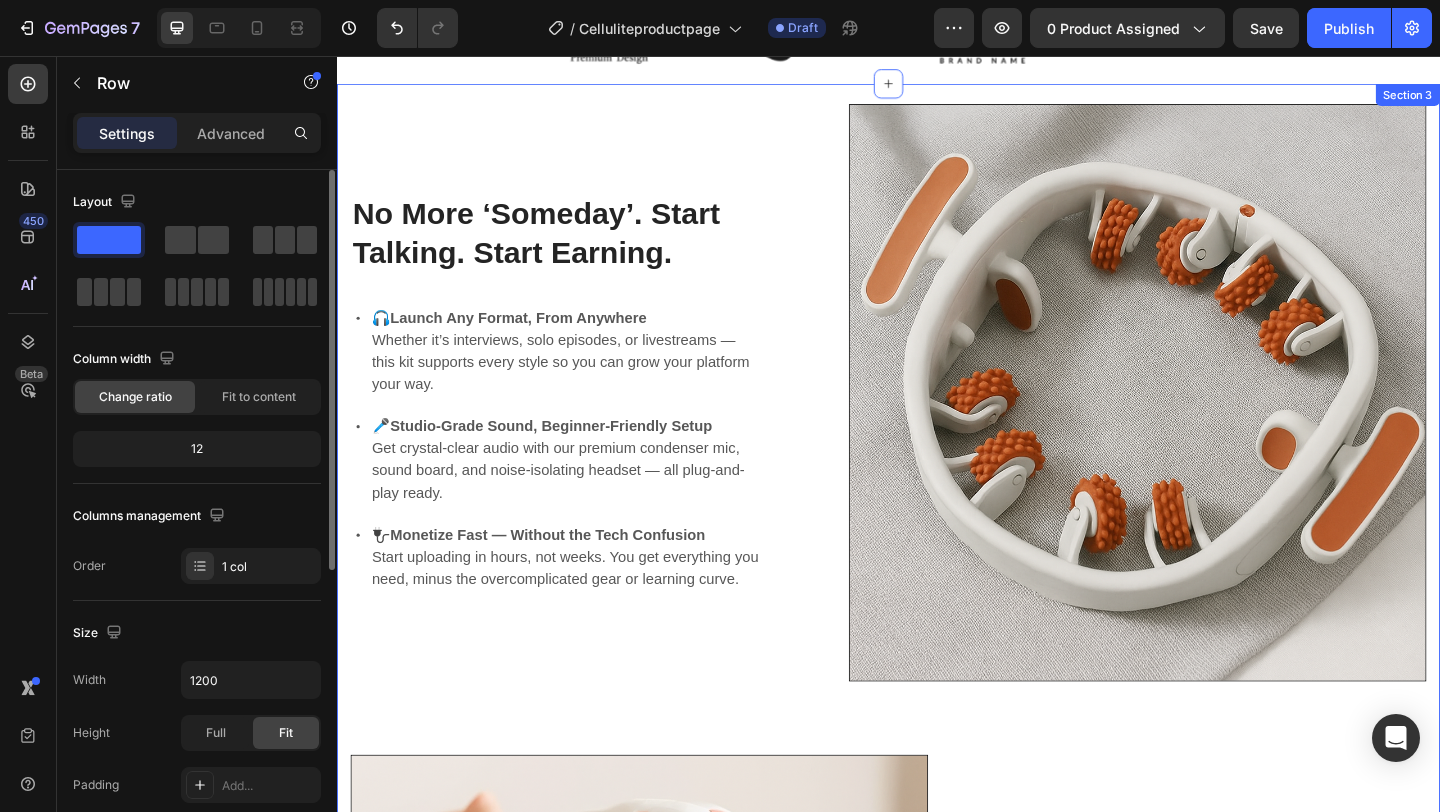 click on "No More ‘Someday’. Start Talking. Start Earning. Heading
🎧  Launch Any Format, From Anywhere Whether it’s interviews, solo episodes, or livestreams — this kit supports every style so you can grow your platform your way.
🎤  Studio-Grade Sound, Beginner-Friendly Setup Get crystal-clear audio with our premium condenser mic, sound board, and noise-isolating headset — all plug-and-play ready.
🔌  Monetize Fast — Without the Tech Confusion Start uploading in hours, not weeks. You get everything you need, minus the overcomplicated gear or learning curve. Item List Image Row Lorem ipsum dolor sit amet consectetur adipiscing Heading Image The Easiest Way to Stop Waiting and Start Creating. Heading   —  Jasmine R., Host of “Late Nights & Lessons”   Text Block Row Row" at bounding box center [937, 783] 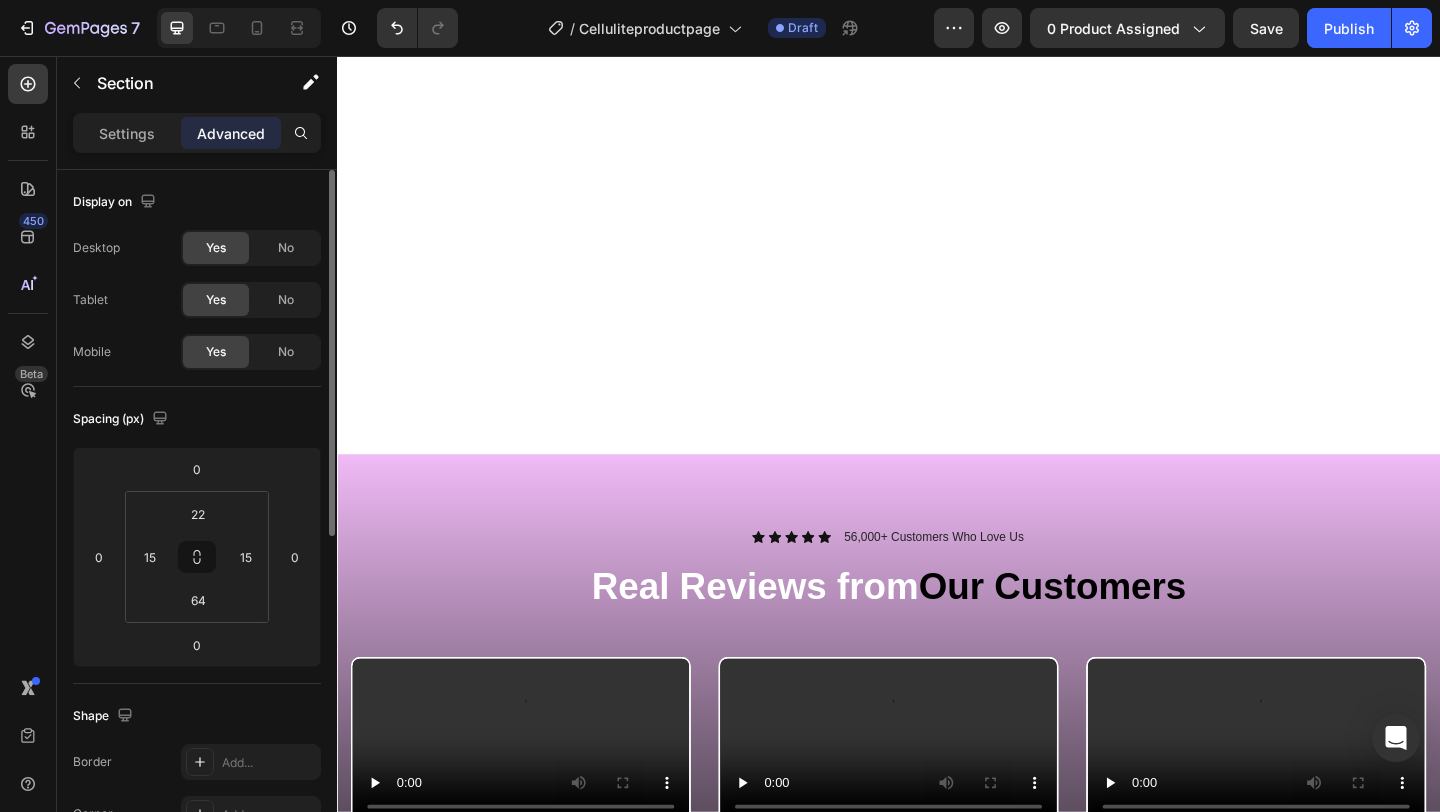 scroll, scrollTop: 3285, scrollLeft: 0, axis: vertical 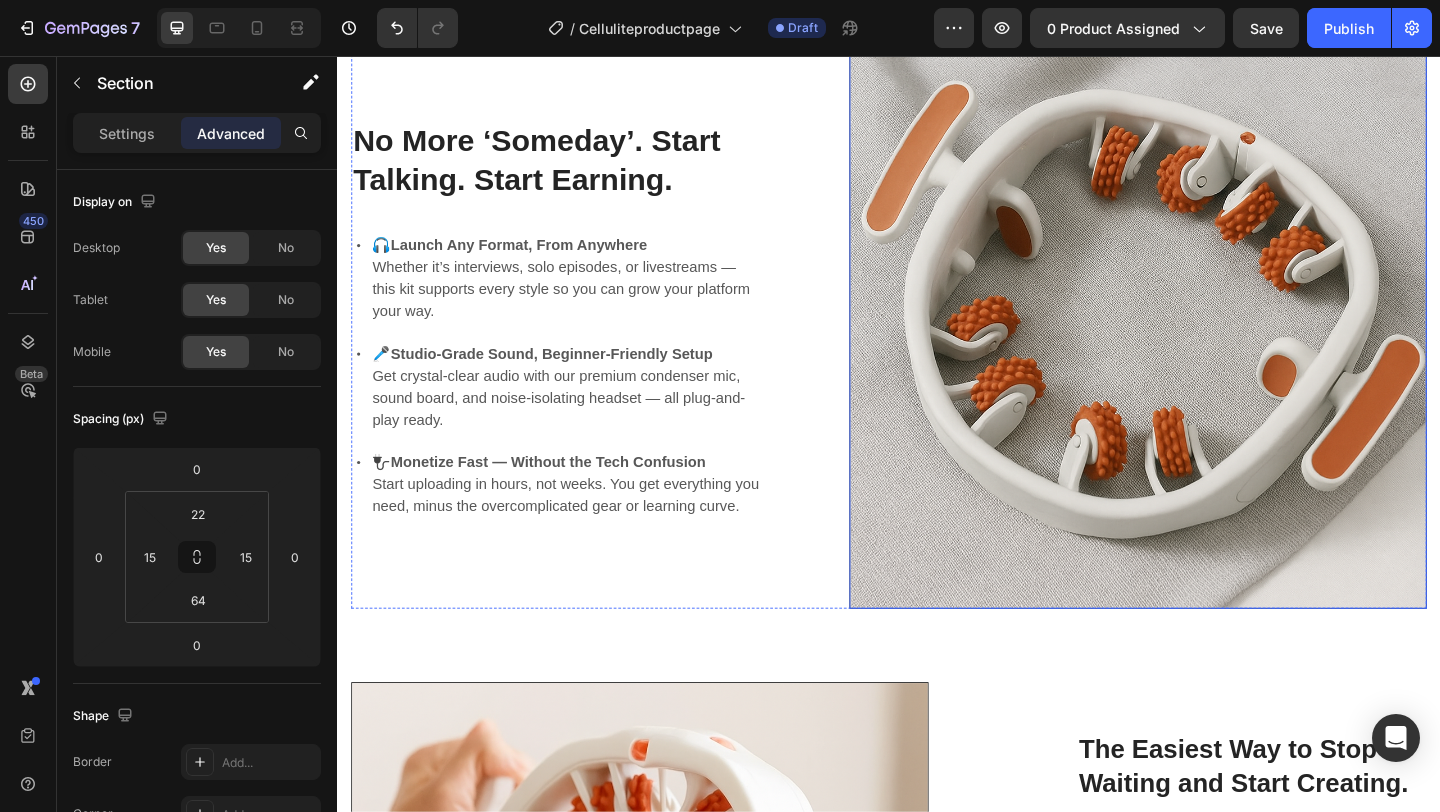 click at bounding box center (1208, 343) 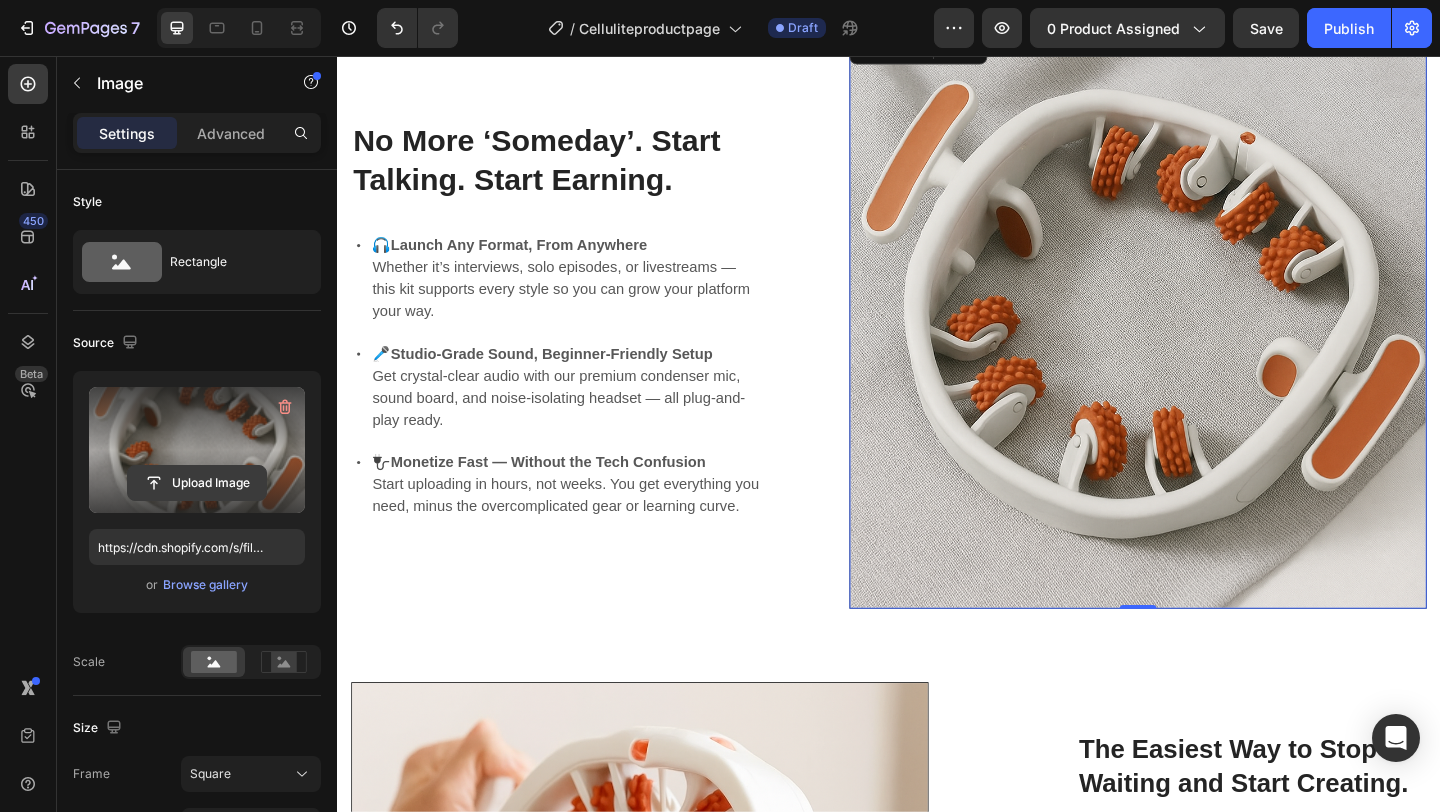 click 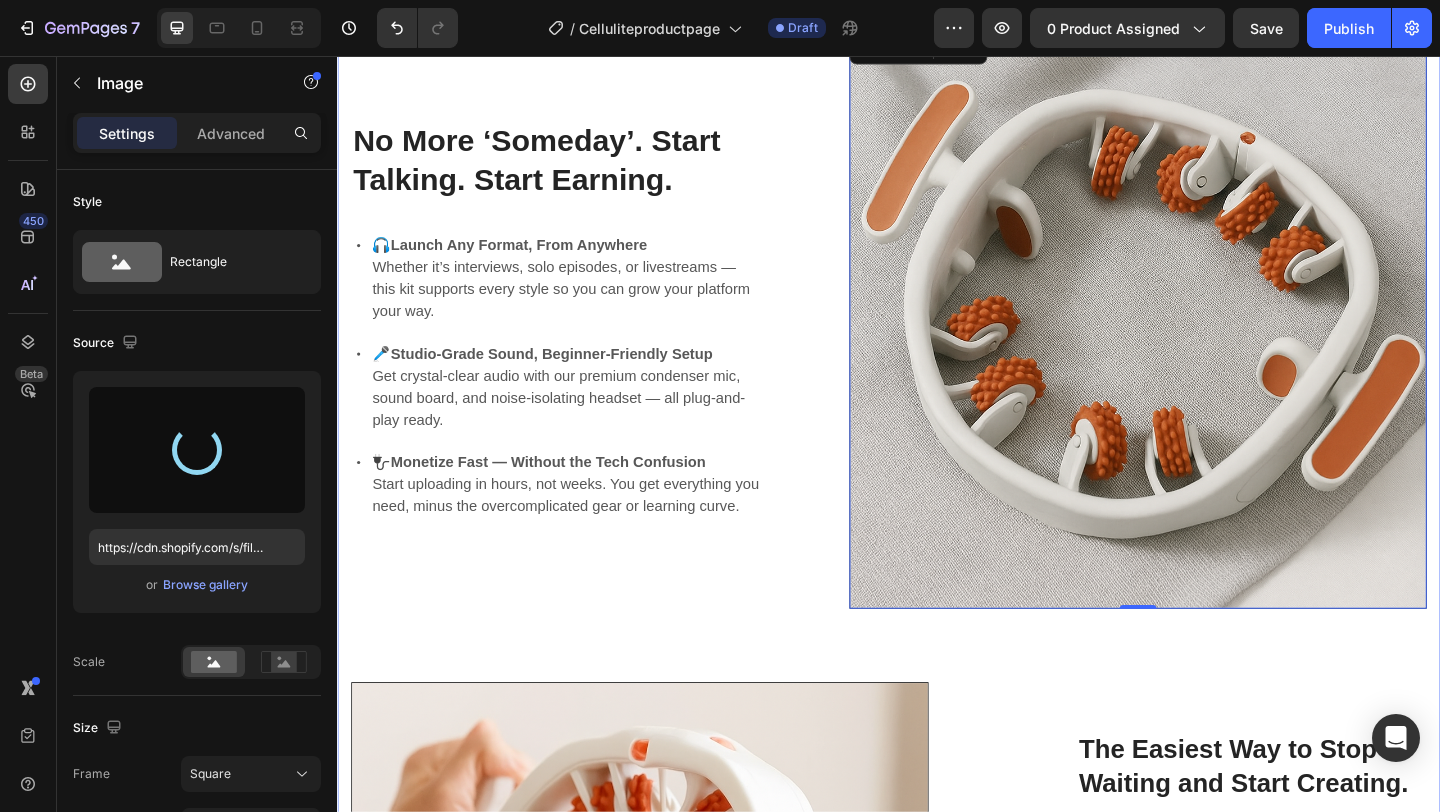 scroll, scrollTop: 1255, scrollLeft: 0, axis: vertical 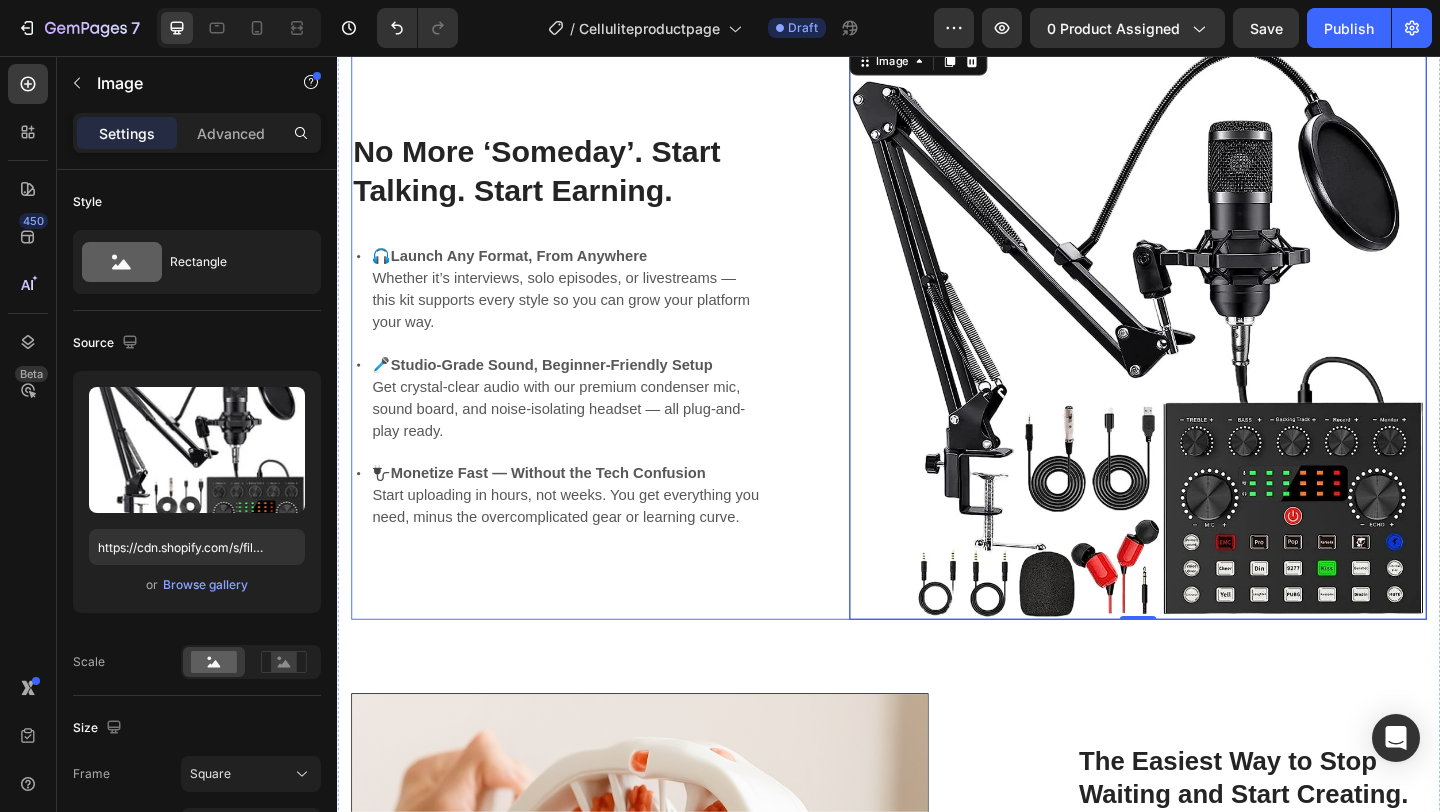 click on "No More ‘Someday’. Start Talking. Start Earning. Heading
🎧  Launch Any Format, From Anywhere Whether it’s interviews, solo episodes, or livestreams — this kit supports every style so you can grow your platform your way.
🎤  Studio-Grade Sound, Beginner-Friendly Setup Get crystal-clear audio with our premium condenser mic, sound board, and noise-isolating headset — all plug-and-play ready.
🔌  Monetize Fast — Without the Tech Confusion Start uploading in hours, not weeks. You get everything you need, minus the overcomplicated gear or learning curve. Item List" at bounding box center (576, 355) 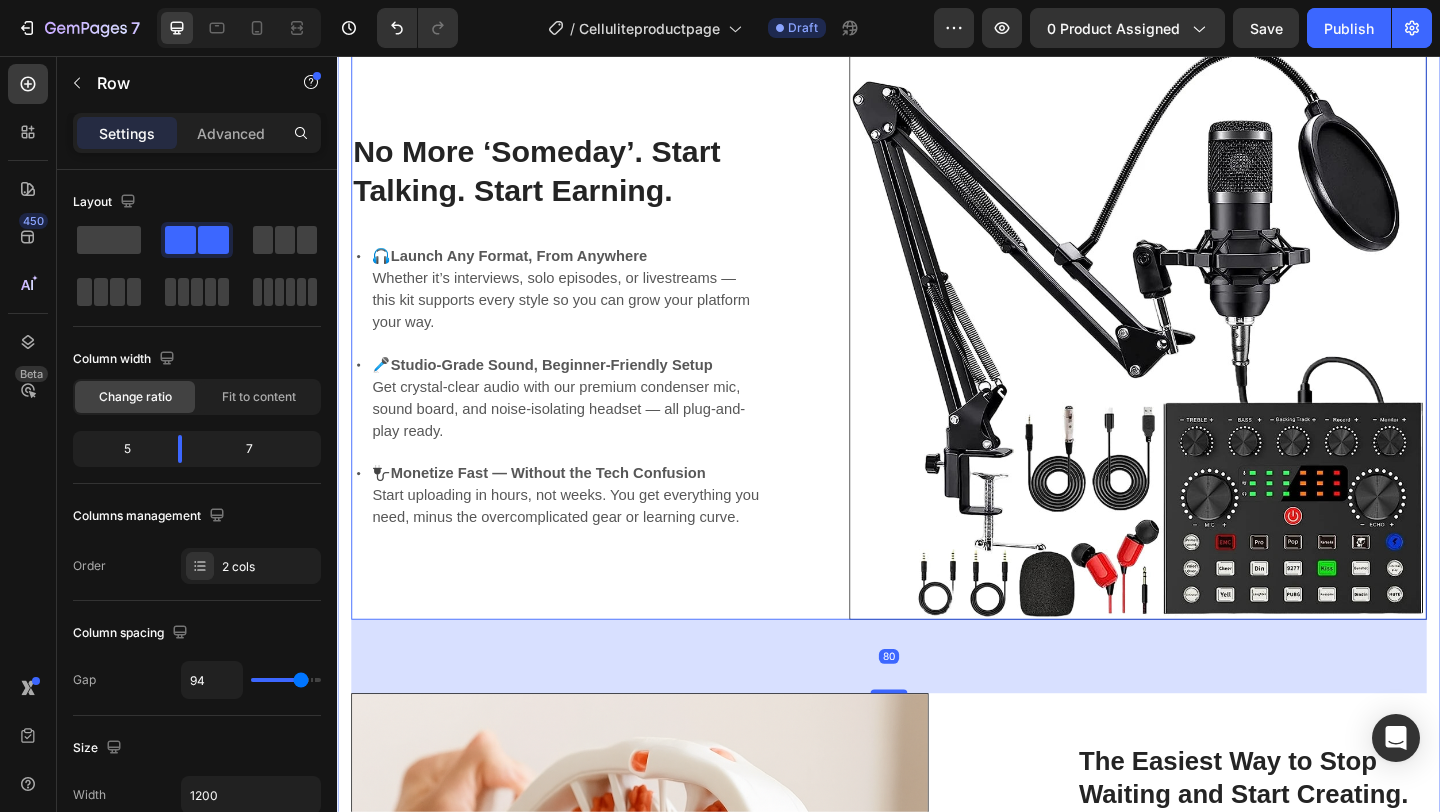 click on "No More ‘Someday’. Start Talking. Start Earning. Heading
🎧  Launch Any Format, From Anywhere Whether it’s interviews, solo episodes, or livestreams — this kit supports every style so you can grow your platform your way.
🎤  Studio-Grade Sound, Beginner-Friendly Setup Get crystal-clear audio with our premium condenser mic, sound board, and noise-isolating headset — all plug-and-play ready.
🔌  Monetize Fast — Without the Tech Confusion Start uploading in hours, not weeks. You get everything you need, minus the overcomplicated gear or learning curve. Item List Image Row   80 Lorem ipsum dolor sit amet consectetur adipiscing Heading Image The Easiest Way to Stop Waiting and Start Creating. Heading   —  Jasmine R., Host of “Late Nights & Lessons”   Text Block Row Row Section 3" at bounding box center (937, 737) 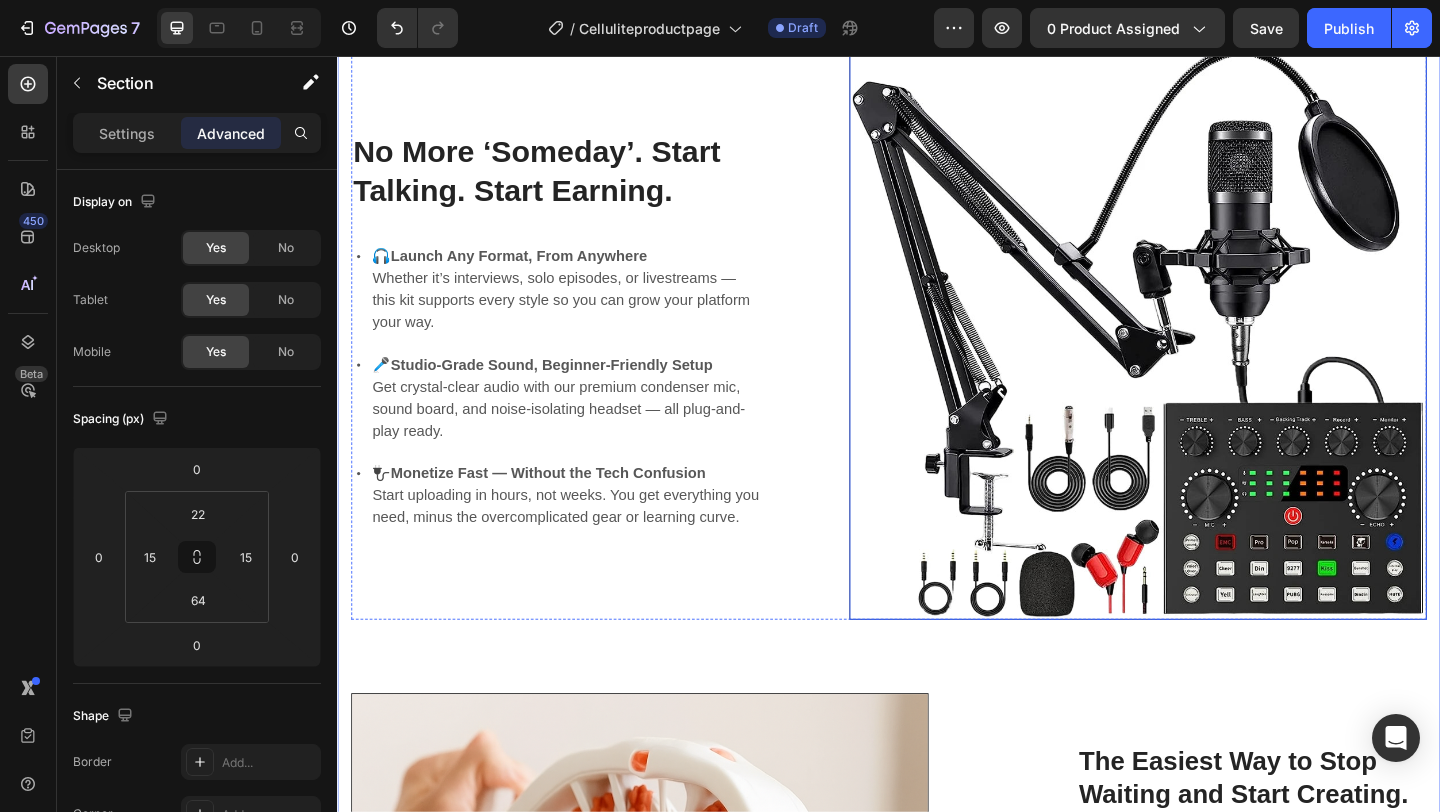 click at bounding box center (1208, 355) 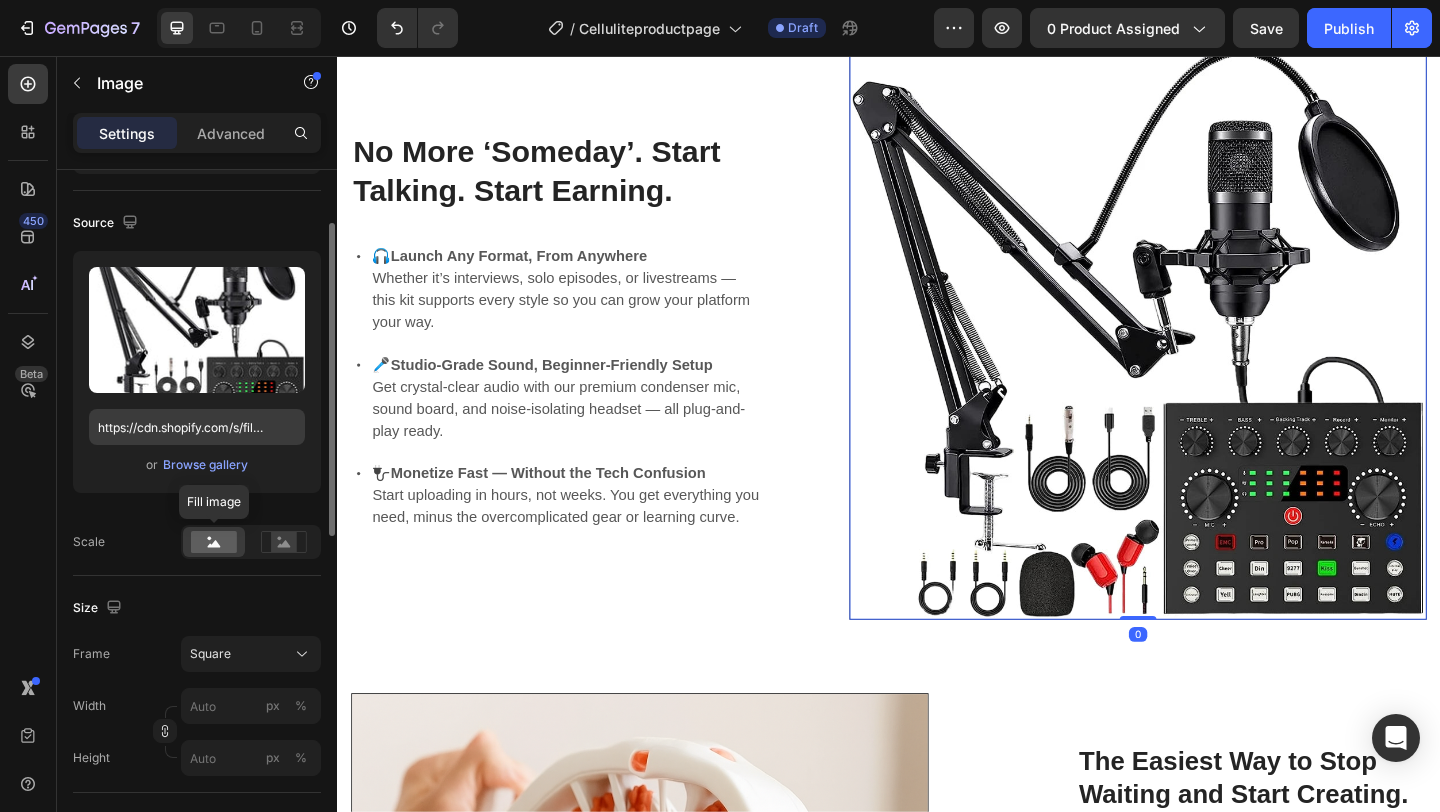 scroll, scrollTop: 124, scrollLeft: 0, axis: vertical 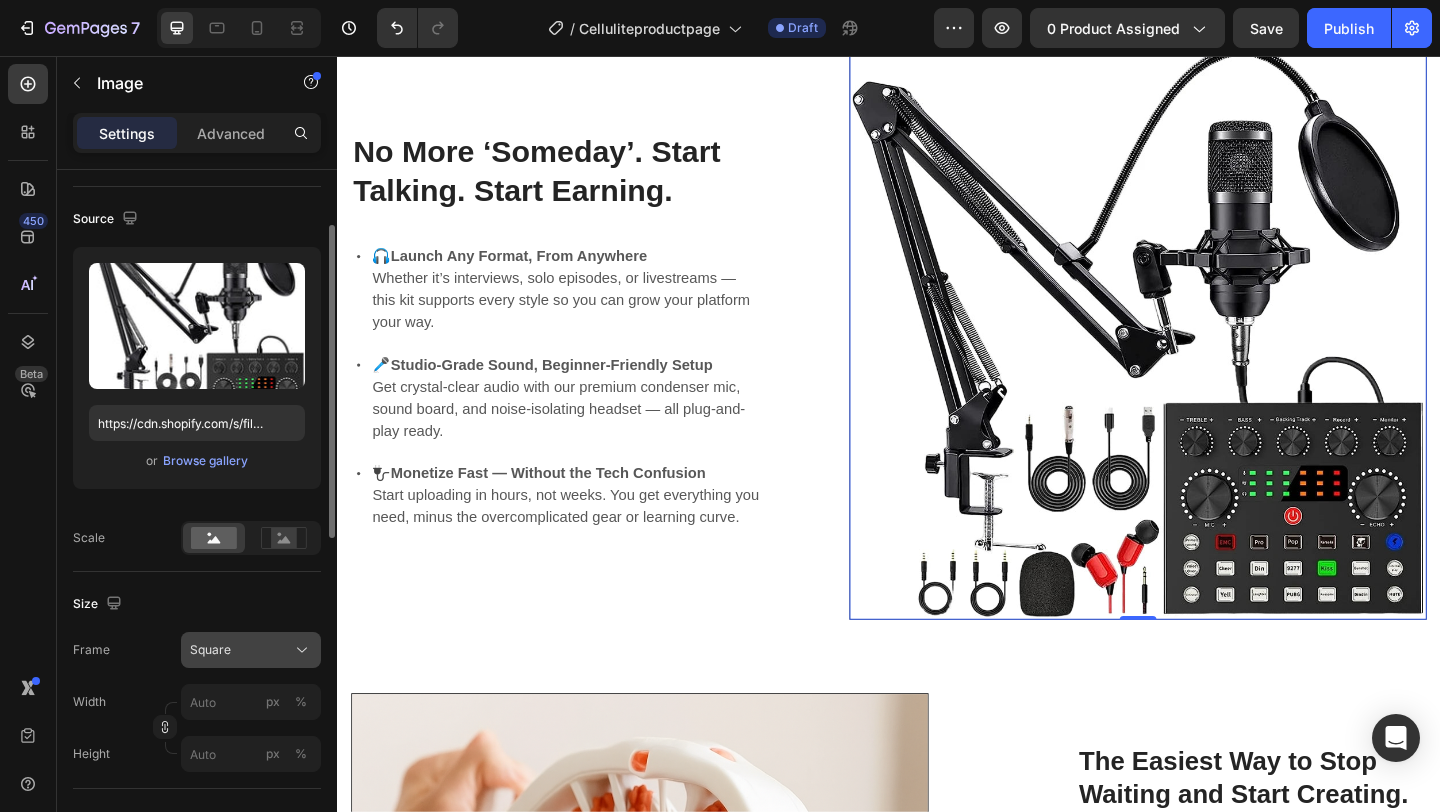 click on "Square" at bounding box center [251, 650] 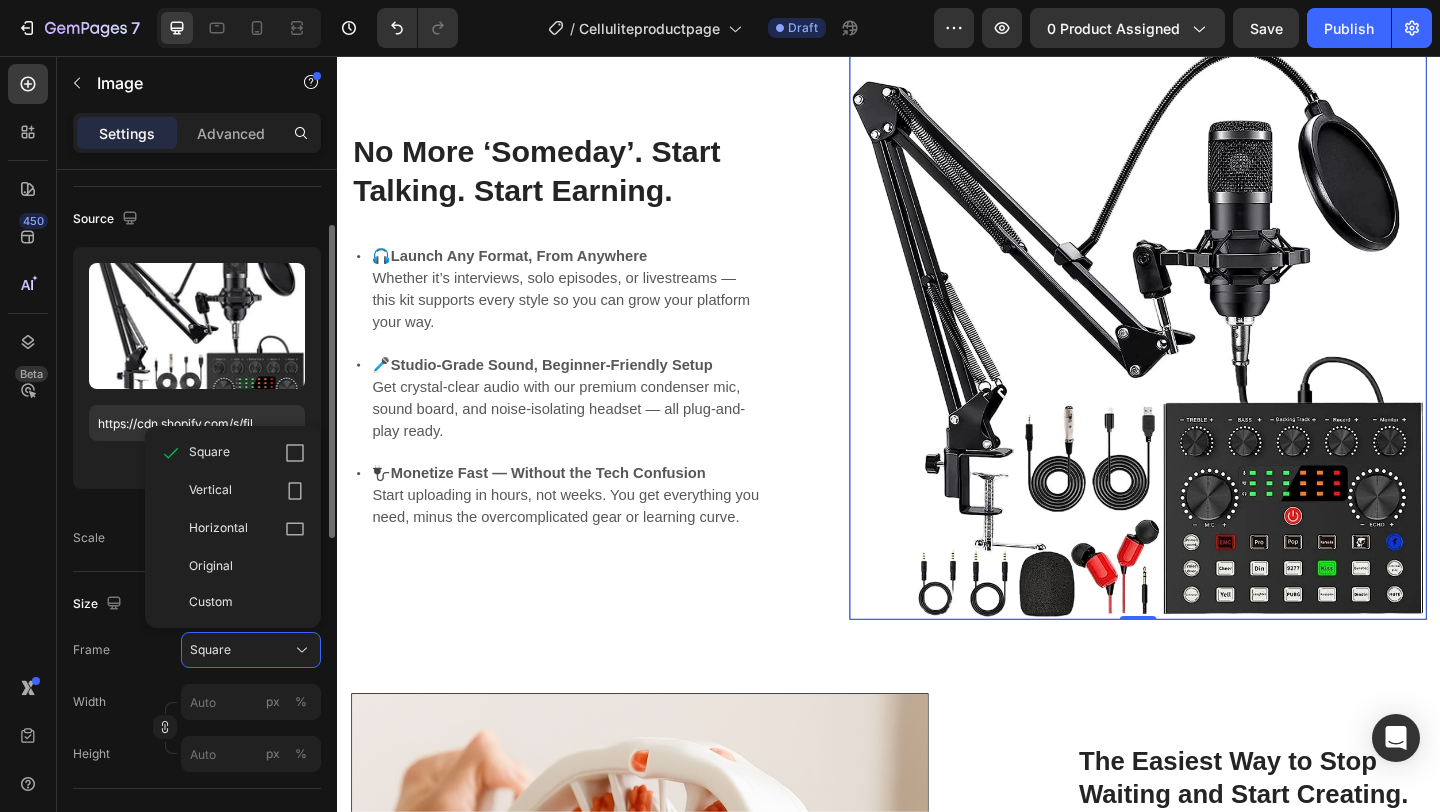 click on "Frame" at bounding box center [91, 650] 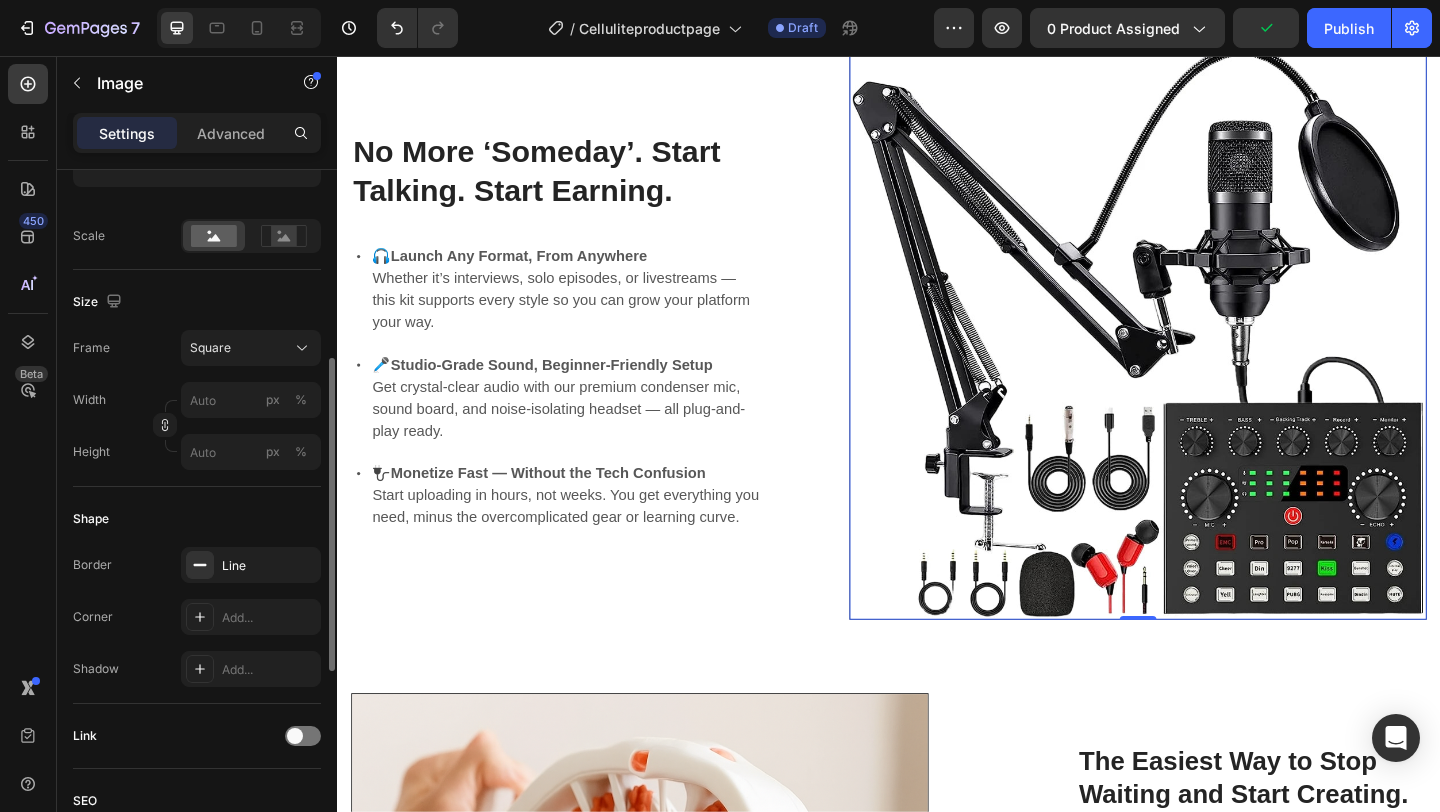 scroll, scrollTop: 425, scrollLeft: 0, axis: vertical 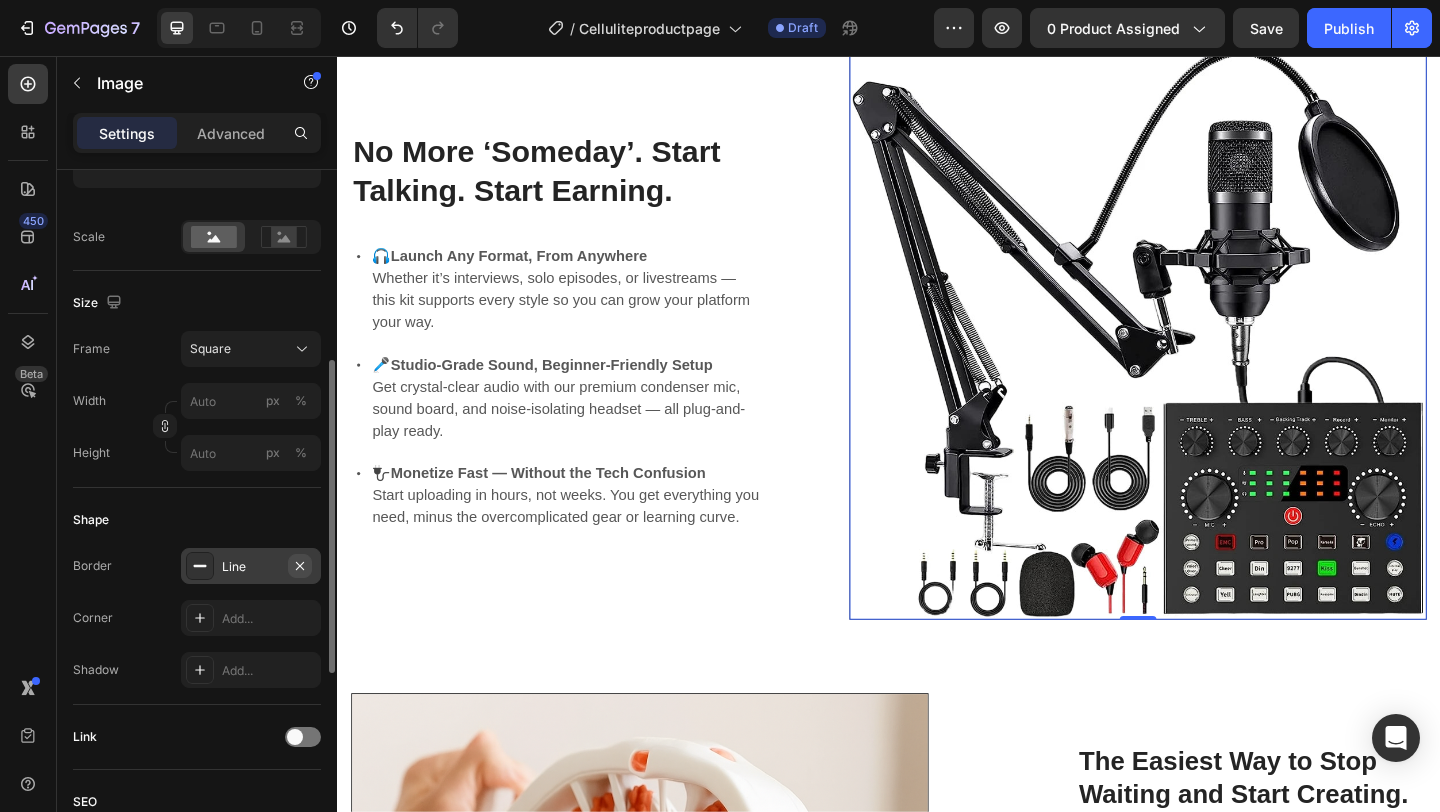 click 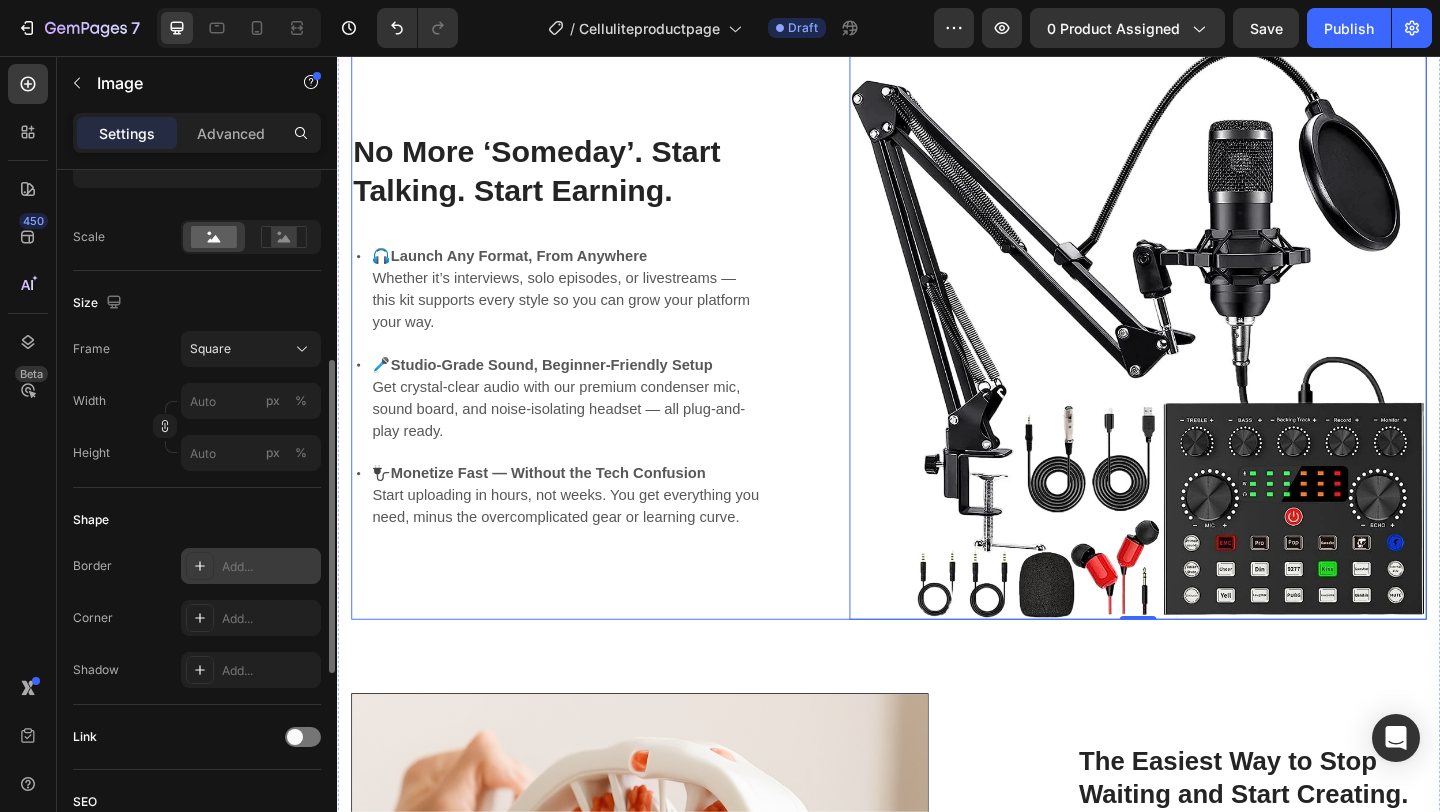 click on "No More ‘Someday’. Start Talking. Start Earning. Heading
🎧  Launch Any Format, From Anywhere Whether it’s interviews, solo episodes, or livestreams — this kit supports every style so you can grow your platform your way.
🎤  Studio-Grade Sound, Beginner-Friendly Setup Get crystal-clear audio with our premium condenser mic, sound board, and noise-isolating headset — all plug-and-play ready.
🔌  Monetize Fast — Without the Tech Confusion Start uploading in hours, not weeks. You get everything you need, minus the overcomplicated gear or learning curve. Item List" at bounding box center [576, 355] 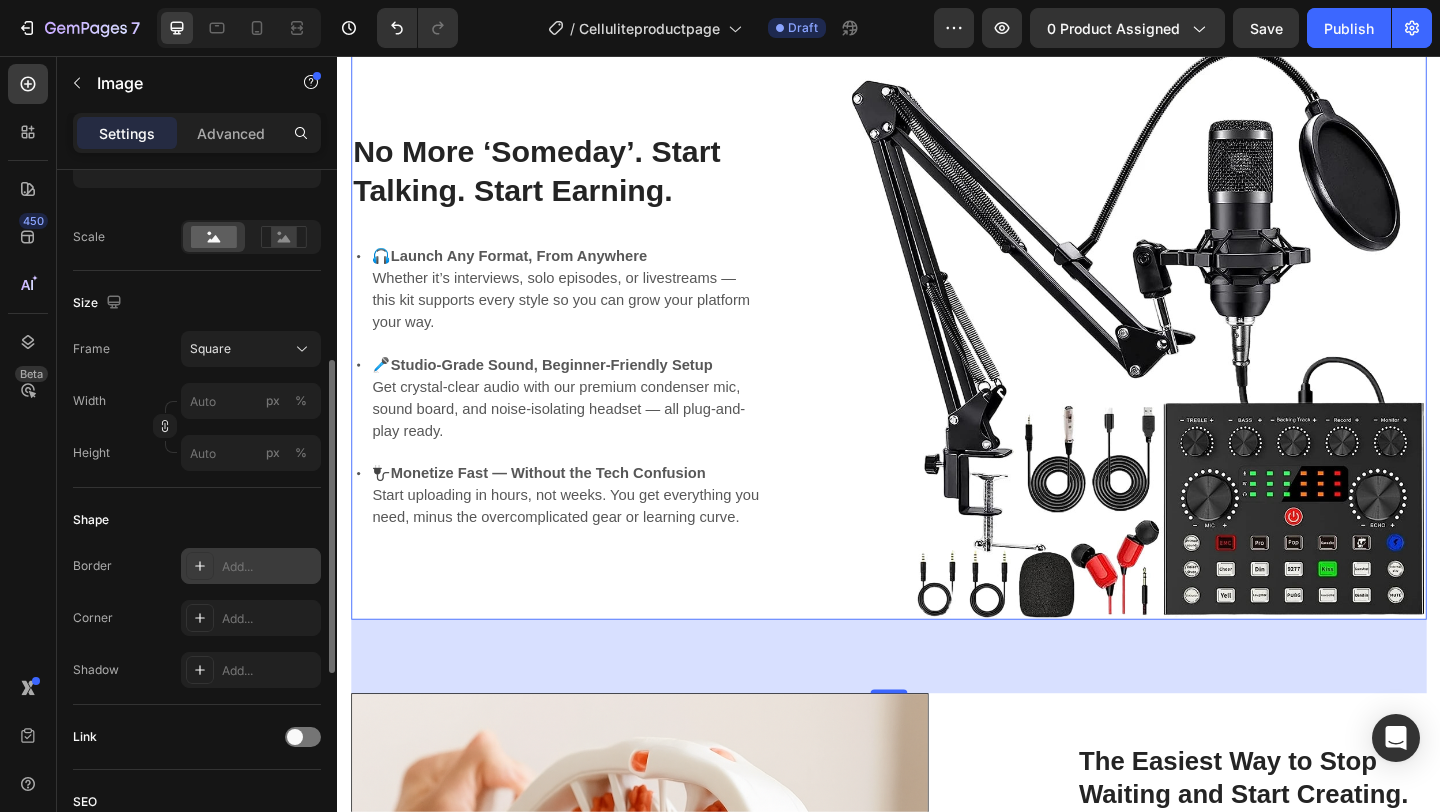 scroll, scrollTop: 0, scrollLeft: 0, axis: both 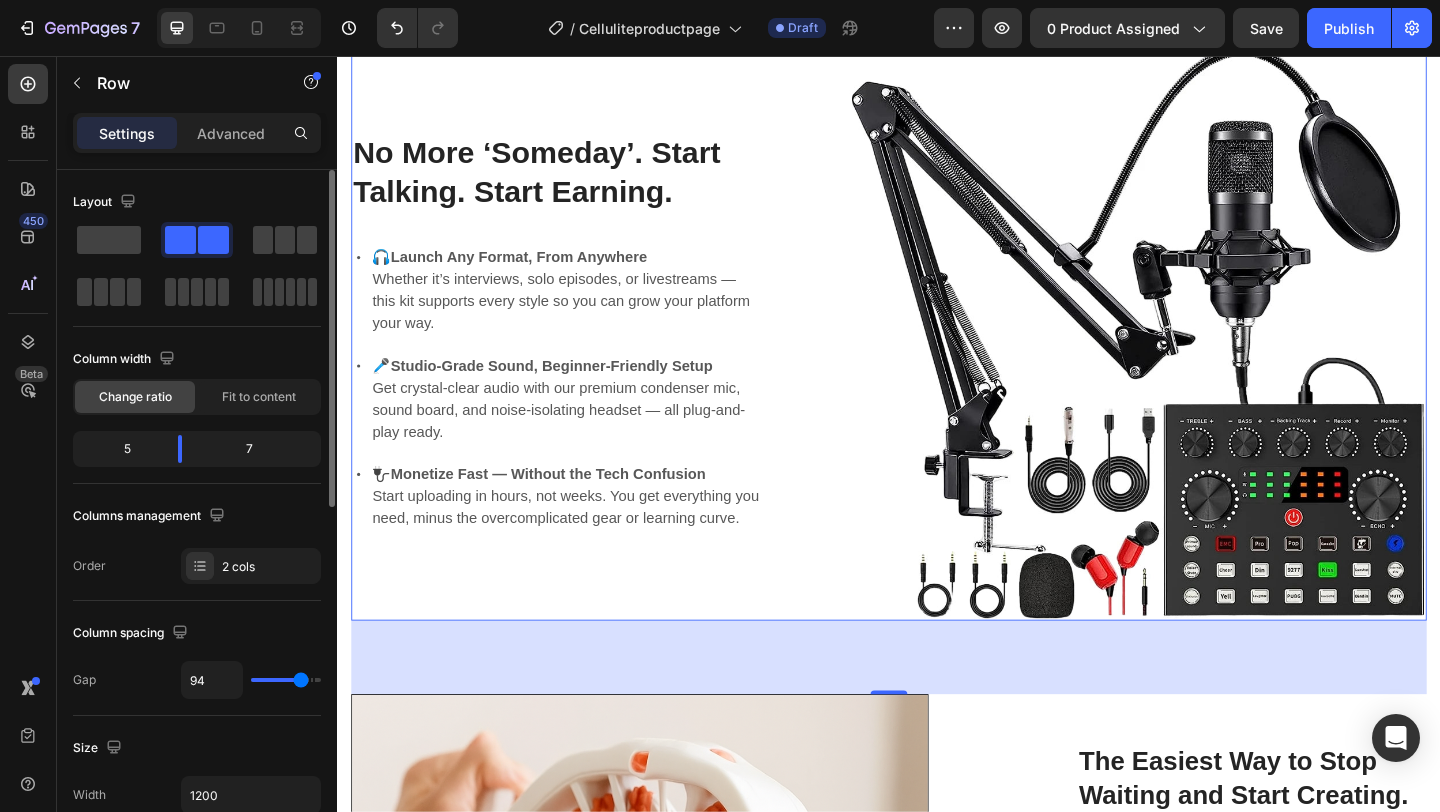 click on "No More ‘Someday’. Start Talking. Start Earning. Heading
🎧  Launch Any Format, From Anywhere Whether it’s interviews, solo episodes, or livestreams — this kit supports every style so you can grow your platform your way.
🎤  Studio-Grade Sound, Beginner-Friendly Setup Get crystal-clear audio with our premium condenser mic, sound board, and noise-isolating headset — all plug-and-play ready.
🔌  Monetize Fast — Without the Tech Confusion Start uploading in hours, not weeks. You get everything you need, minus the overcomplicated gear or learning curve. Item List" at bounding box center (576, 356) 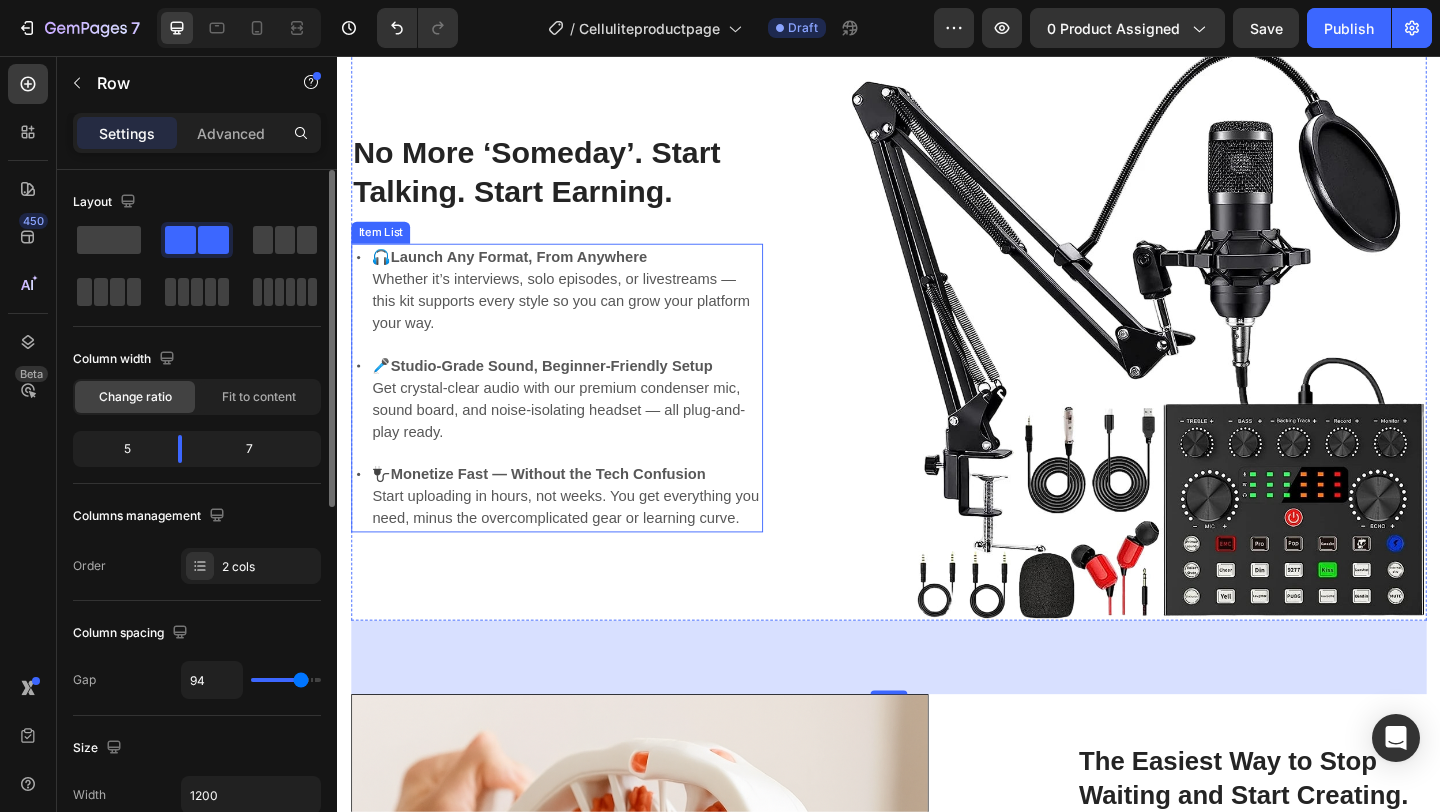 click on "🔌  Monetize Fast — Without the Tech Confusion Start uploading in hours, not weeks. You get everything you need, minus the overcomplicated gear or learning curve." at bounding box center (586, 535) 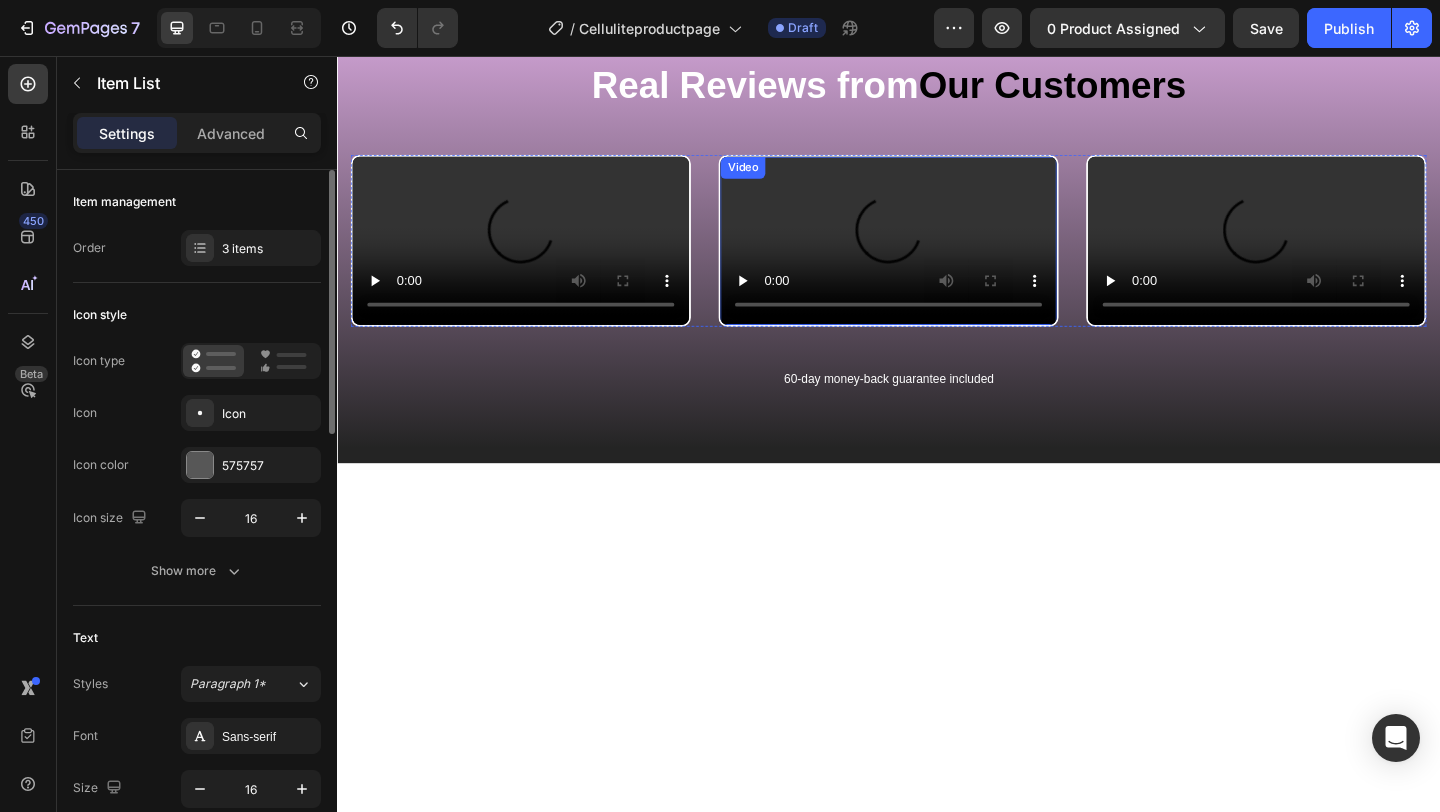 scroll, scrollTop: 2794, scrollLeft: 0, axis: vertical 